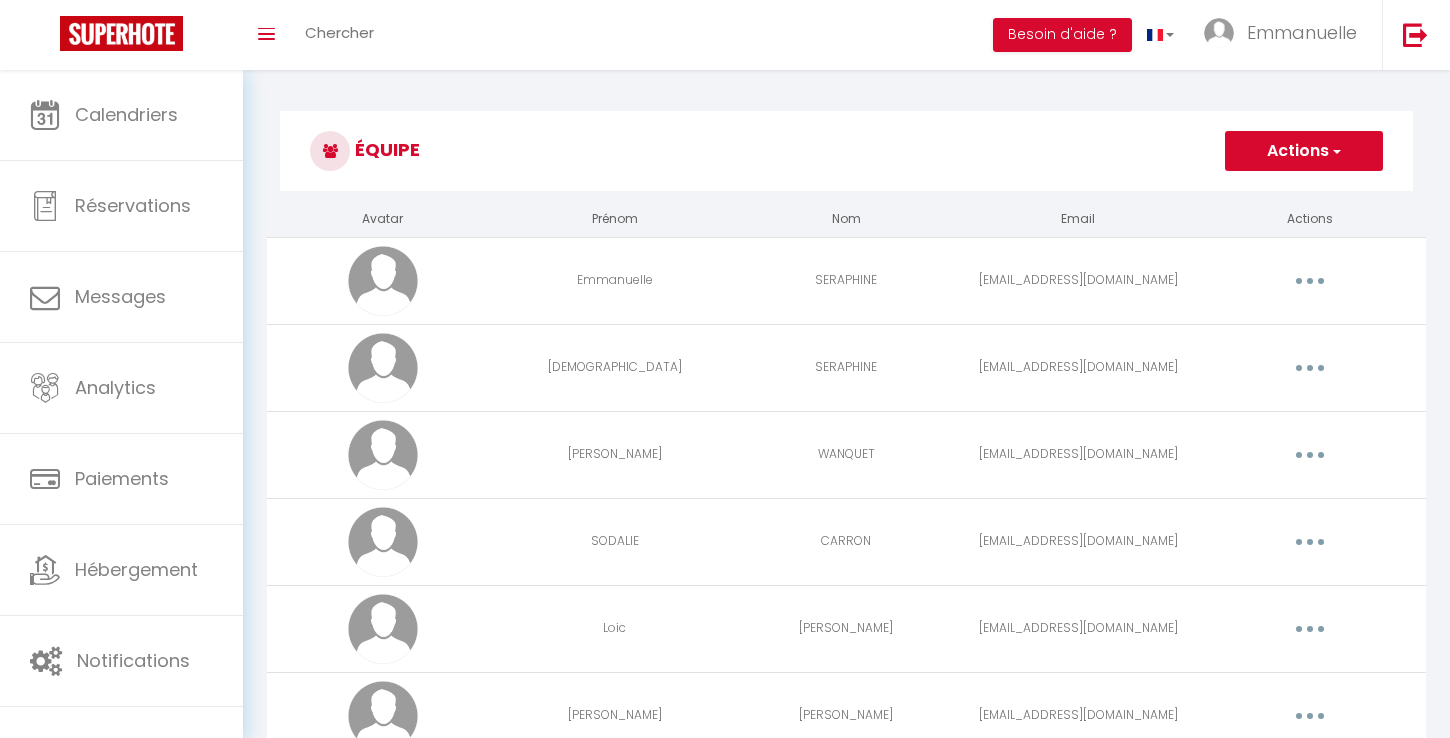 scroll, scrollTop: 0, scrollLeft: 0, axis: both 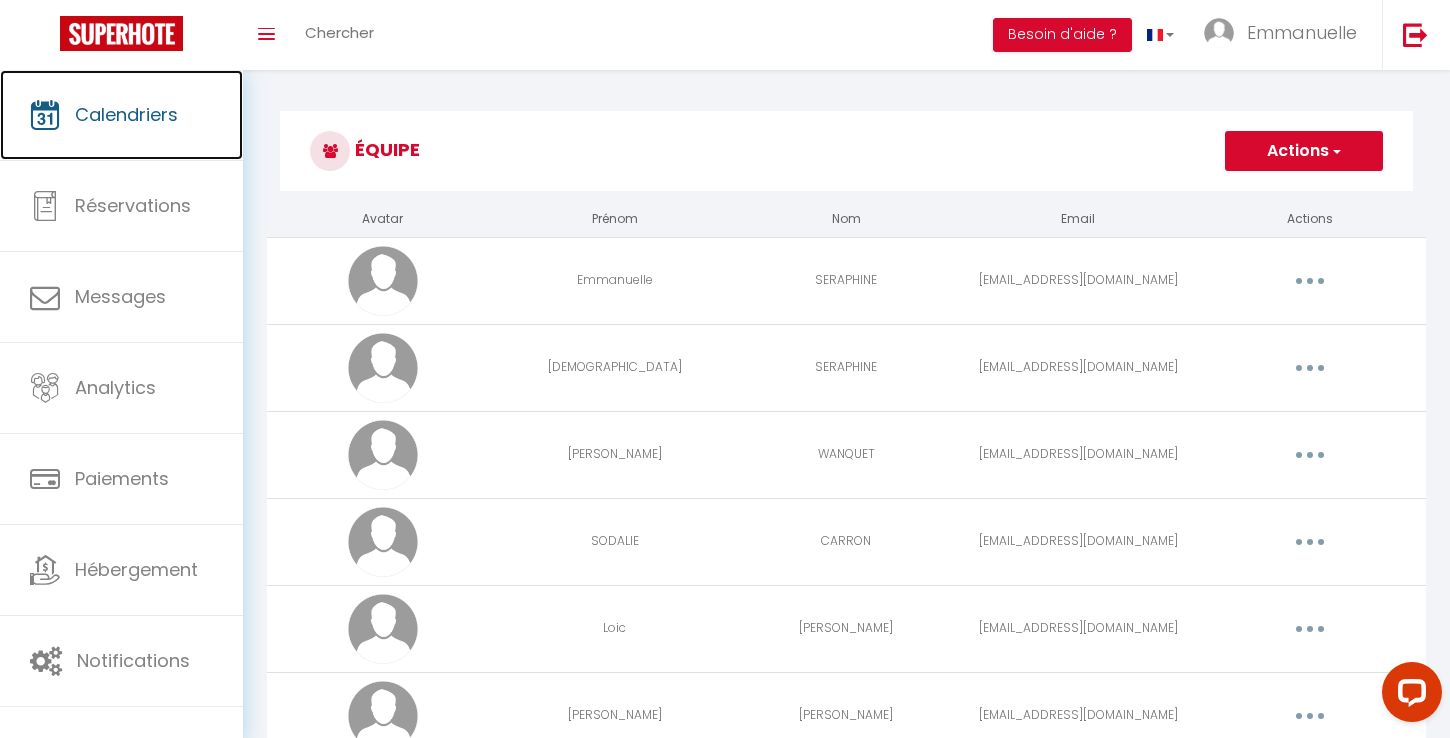 click on "Calendriers" at bounding box center [121, 115] 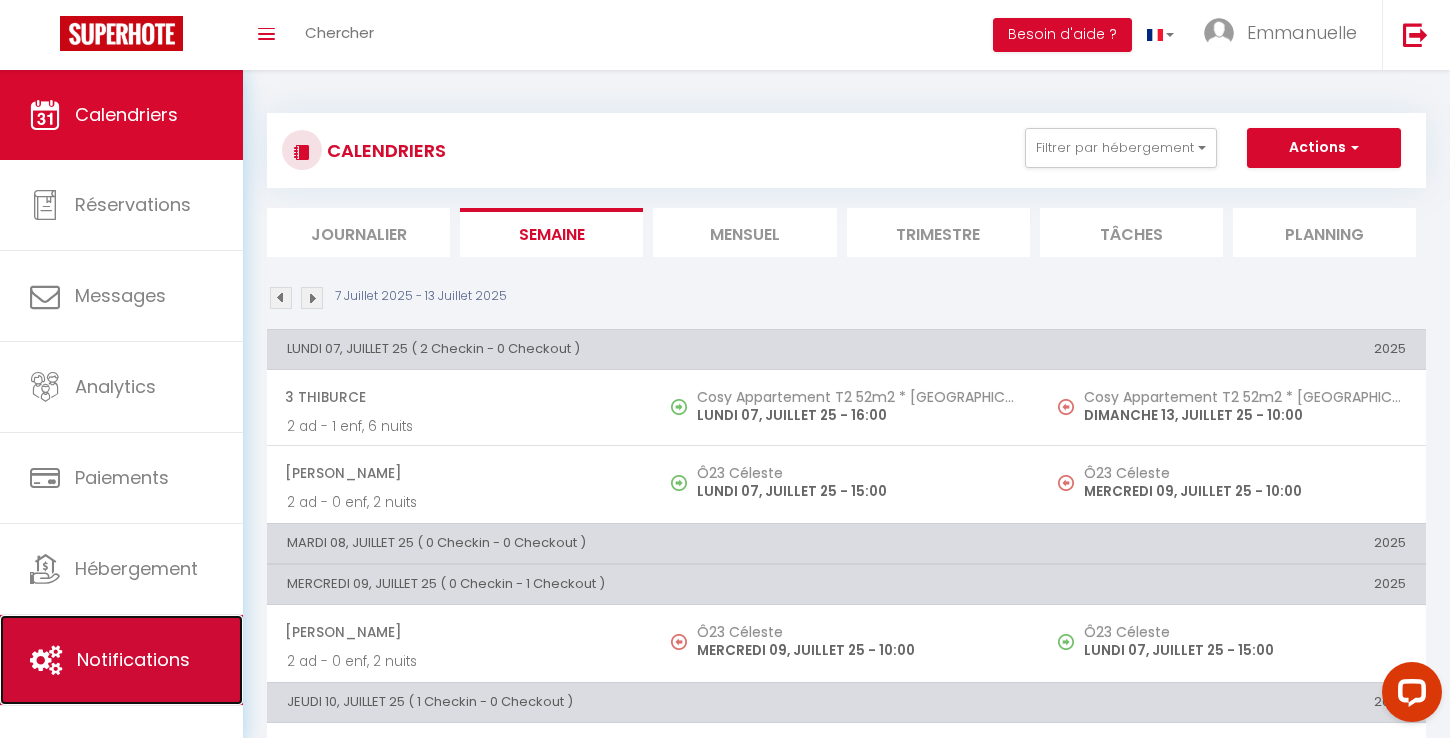 click on "Notifications" at bounding box center (133, 659) 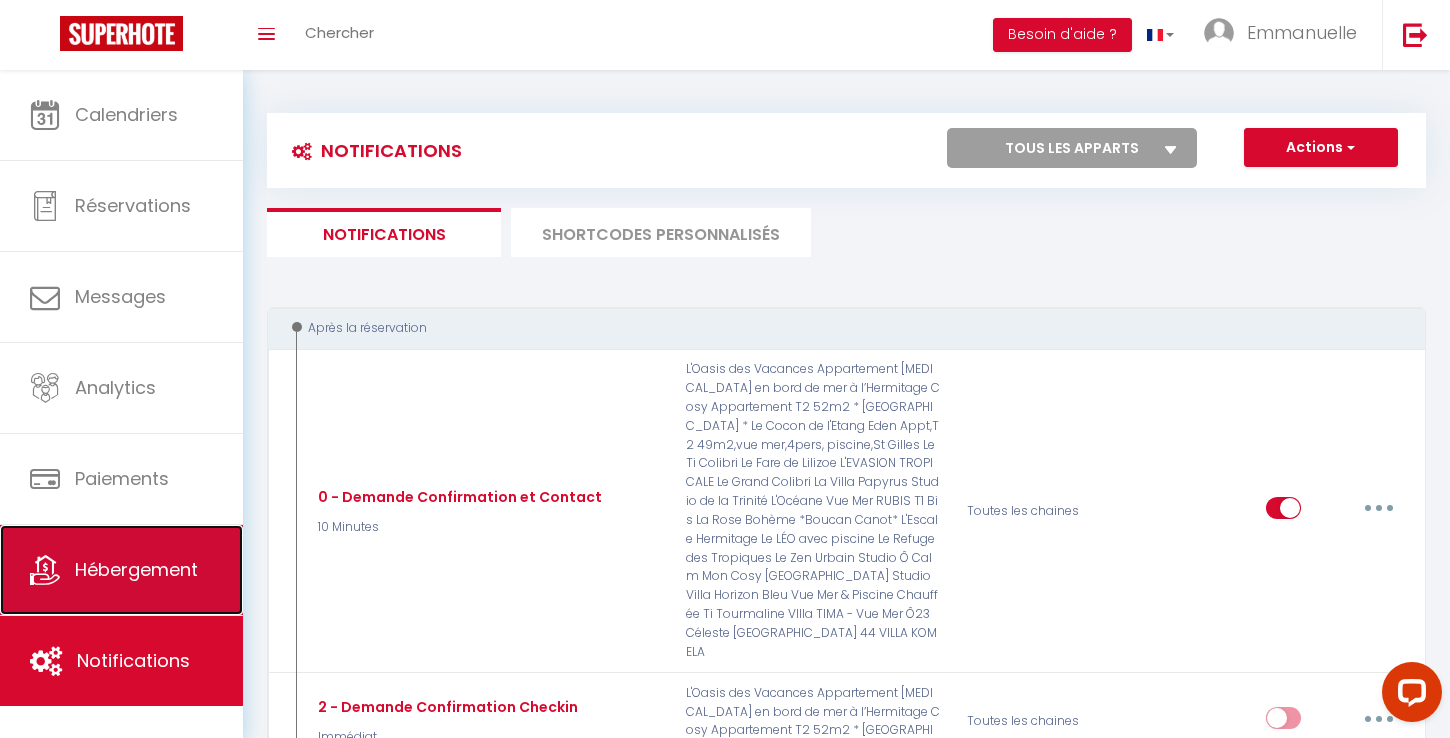 click on "Hébergement" at bounding box center [121, 570] 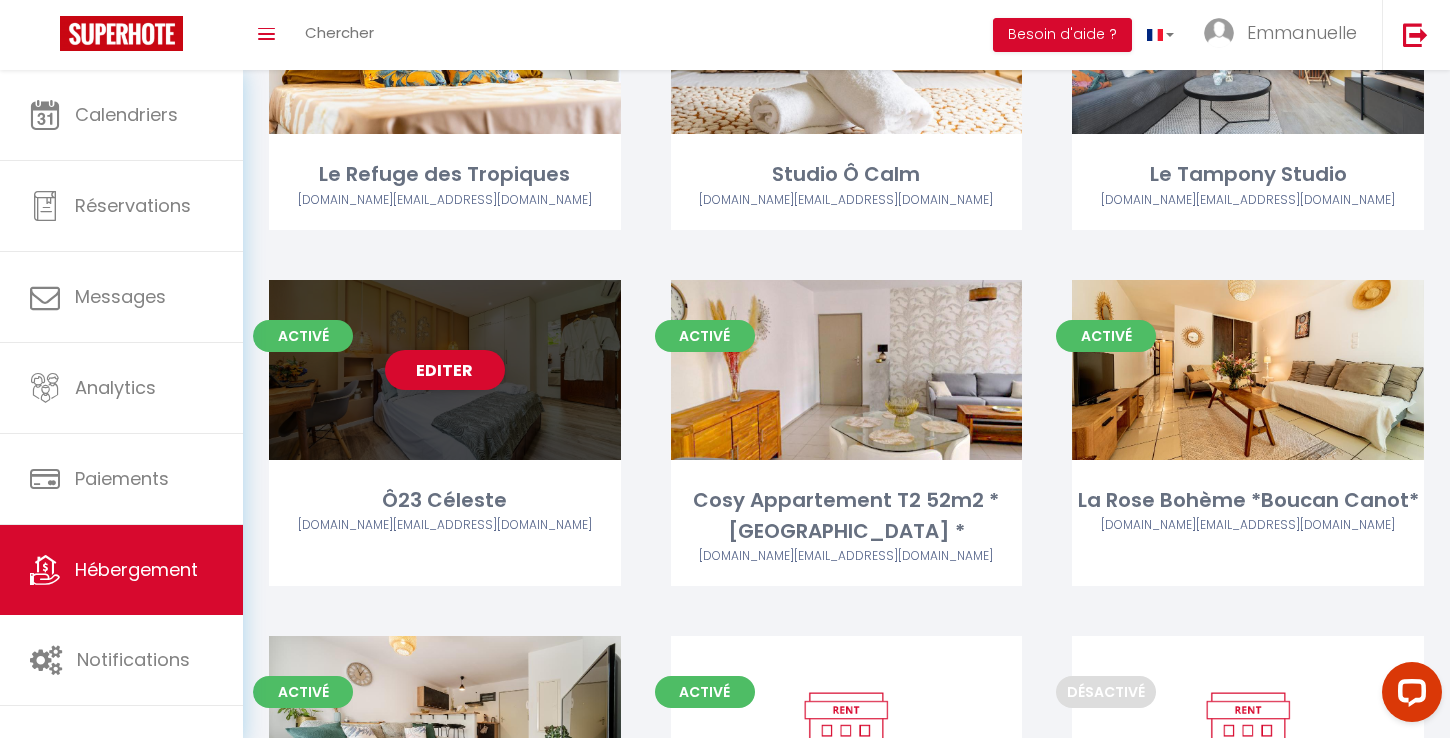 scroll, scrollTop: 916, scrollLeft: 0, axis: vertical 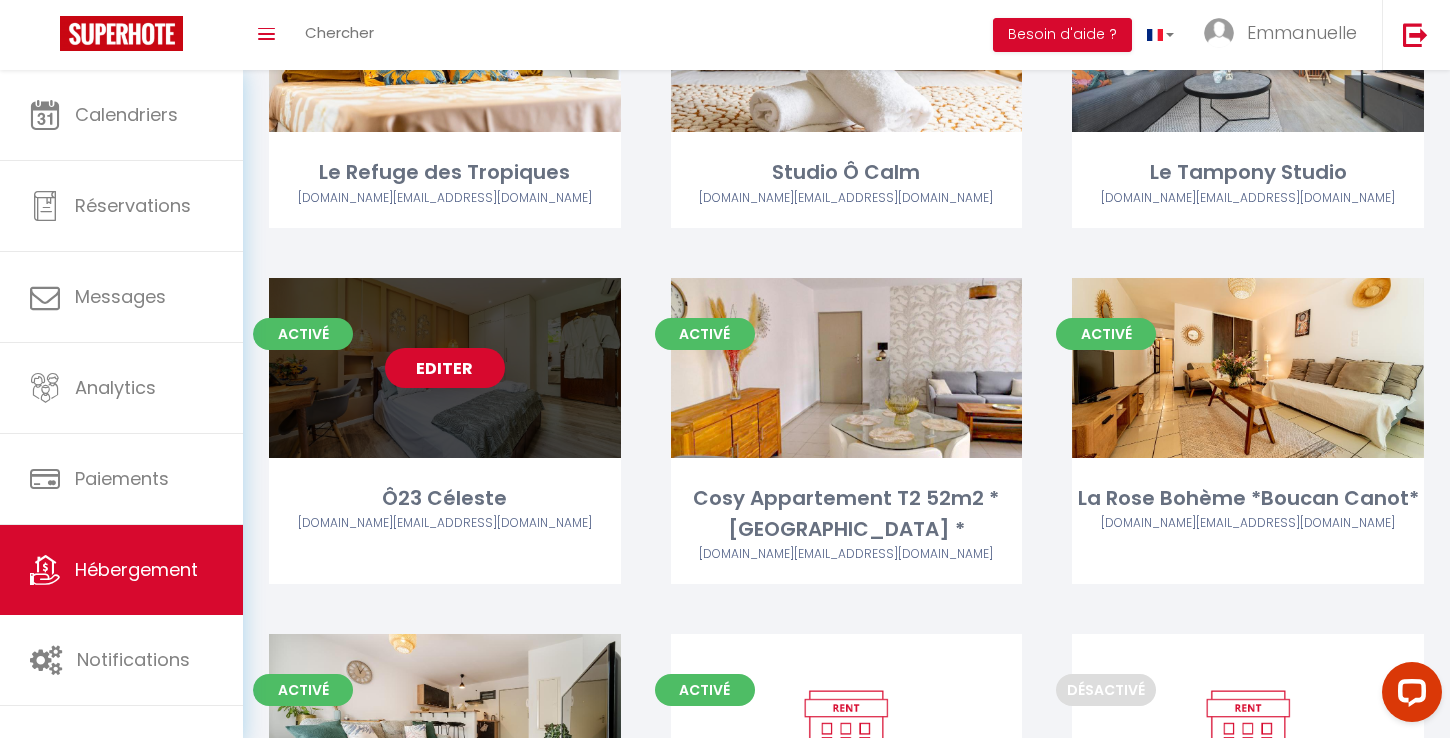 click on "Editer" at bounding box center (445, 368) 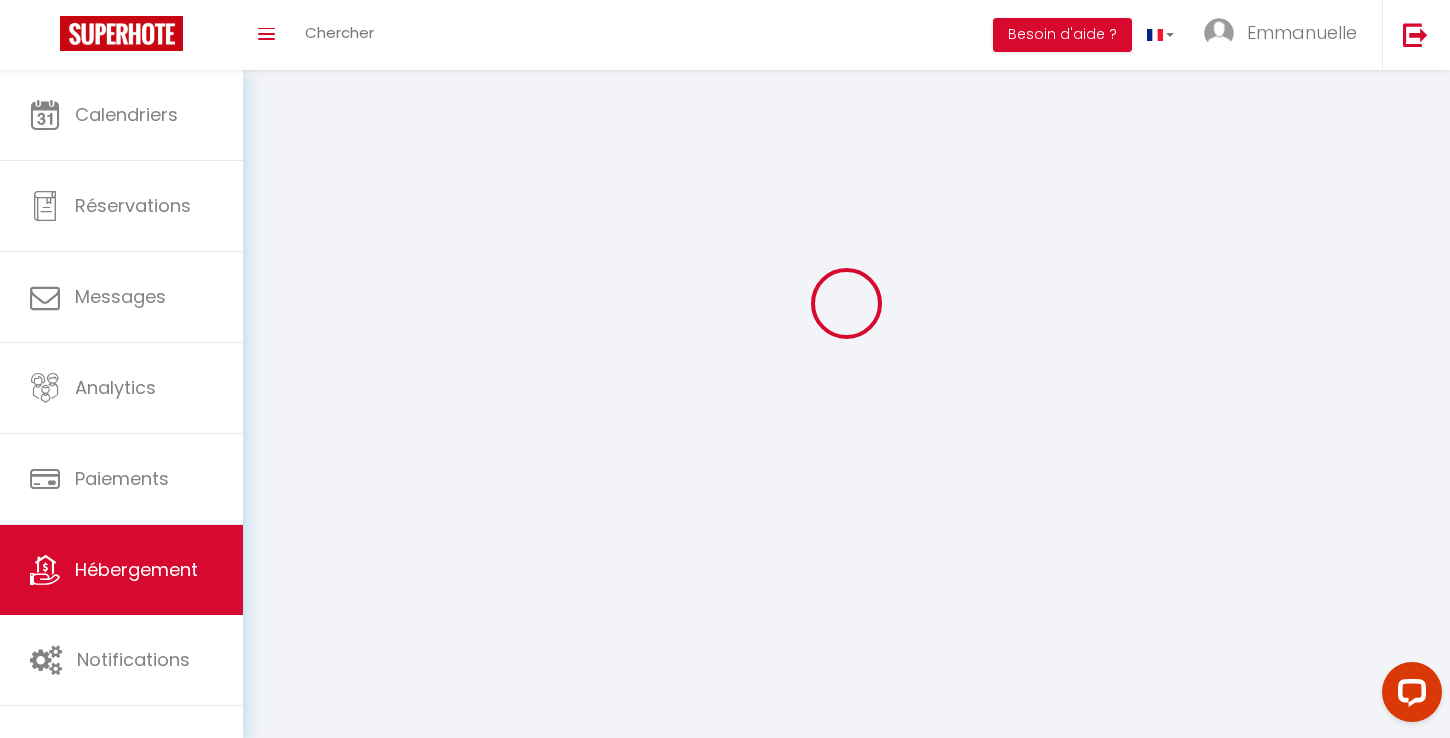 select 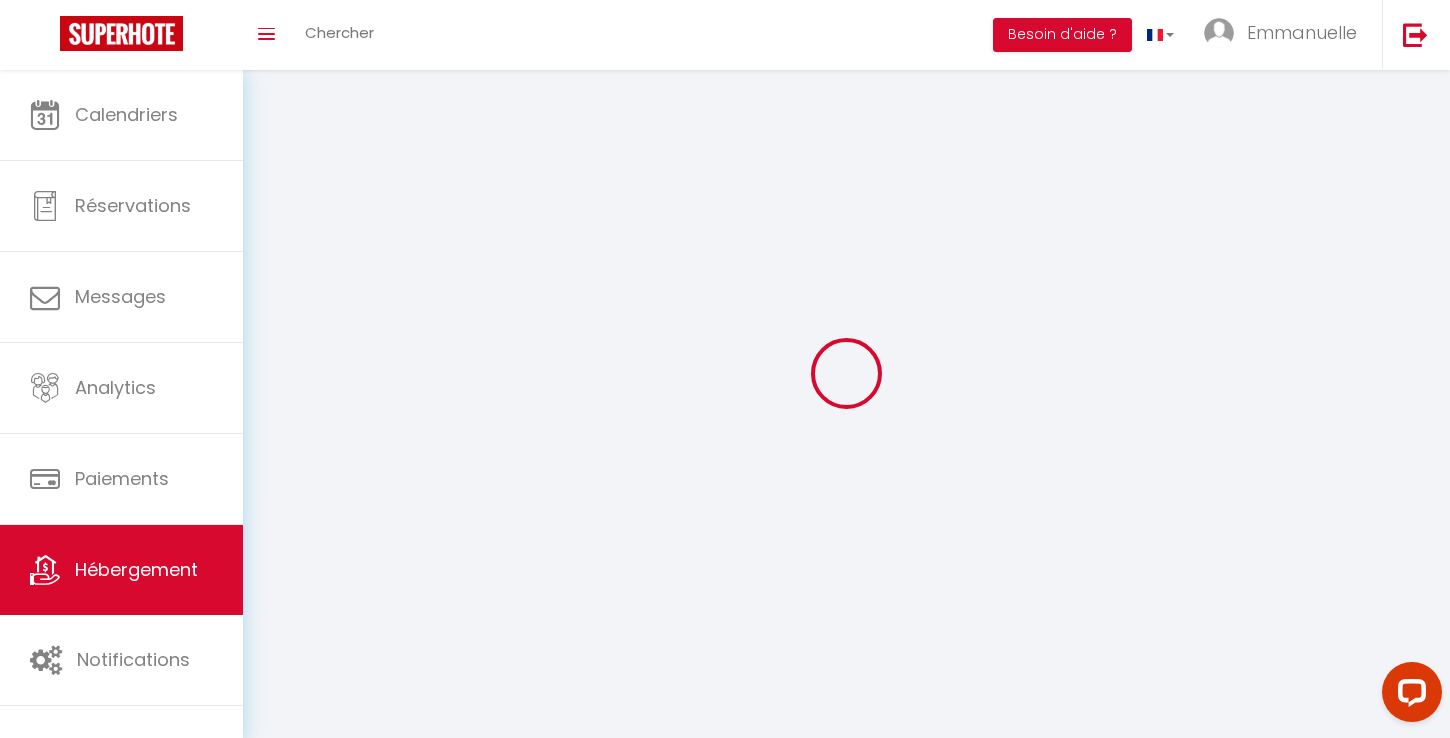 select 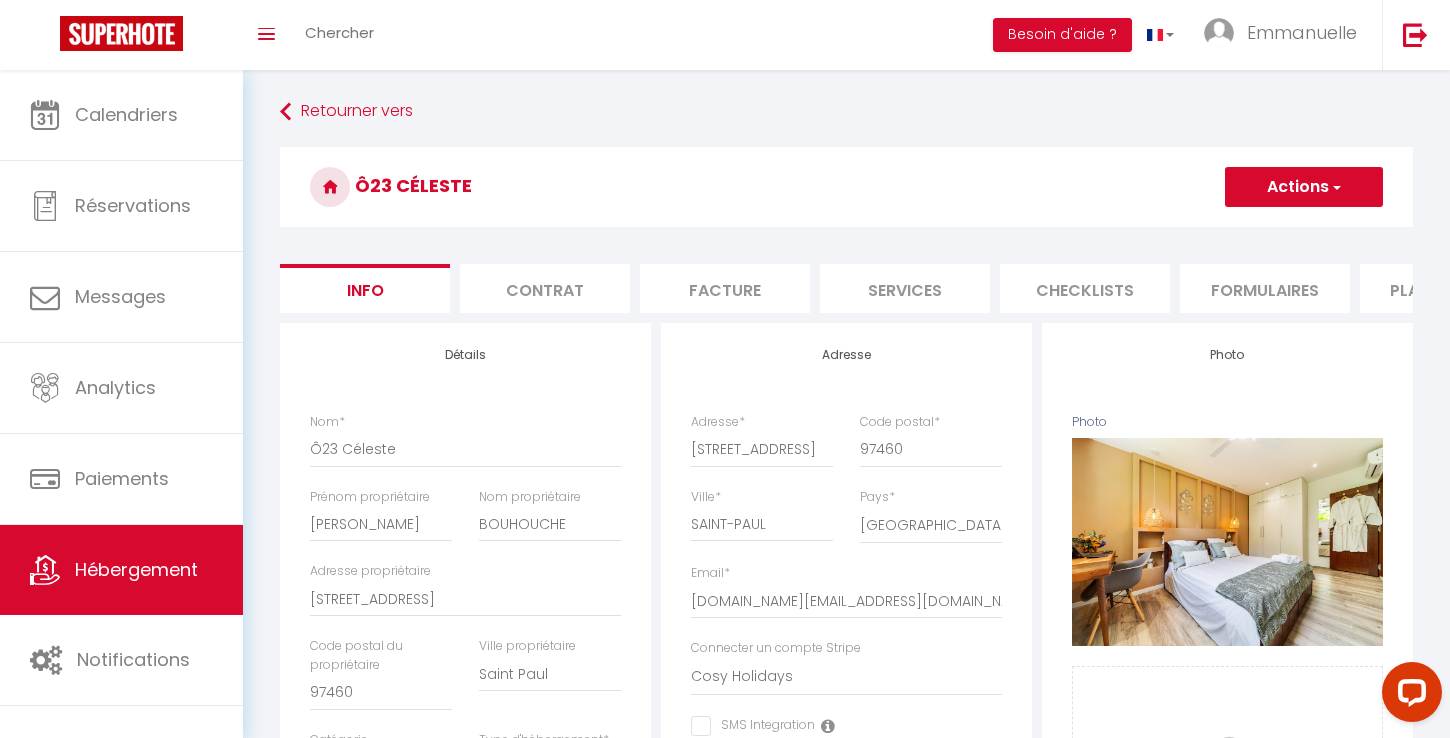 checkbox on "false" 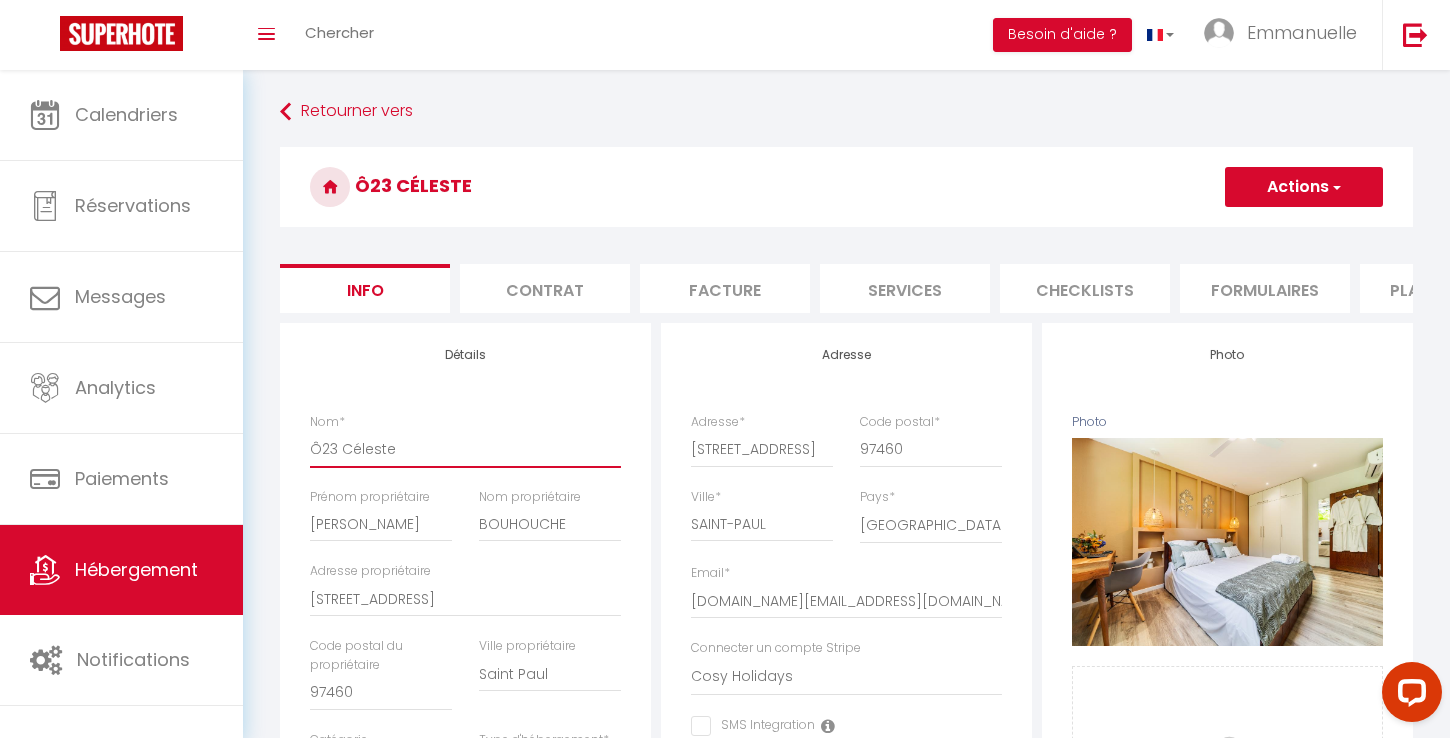drag, startPoint x: 422, startPoint y: 452, endPoint x: 284, endPoint y: 432, distance: 139.44174 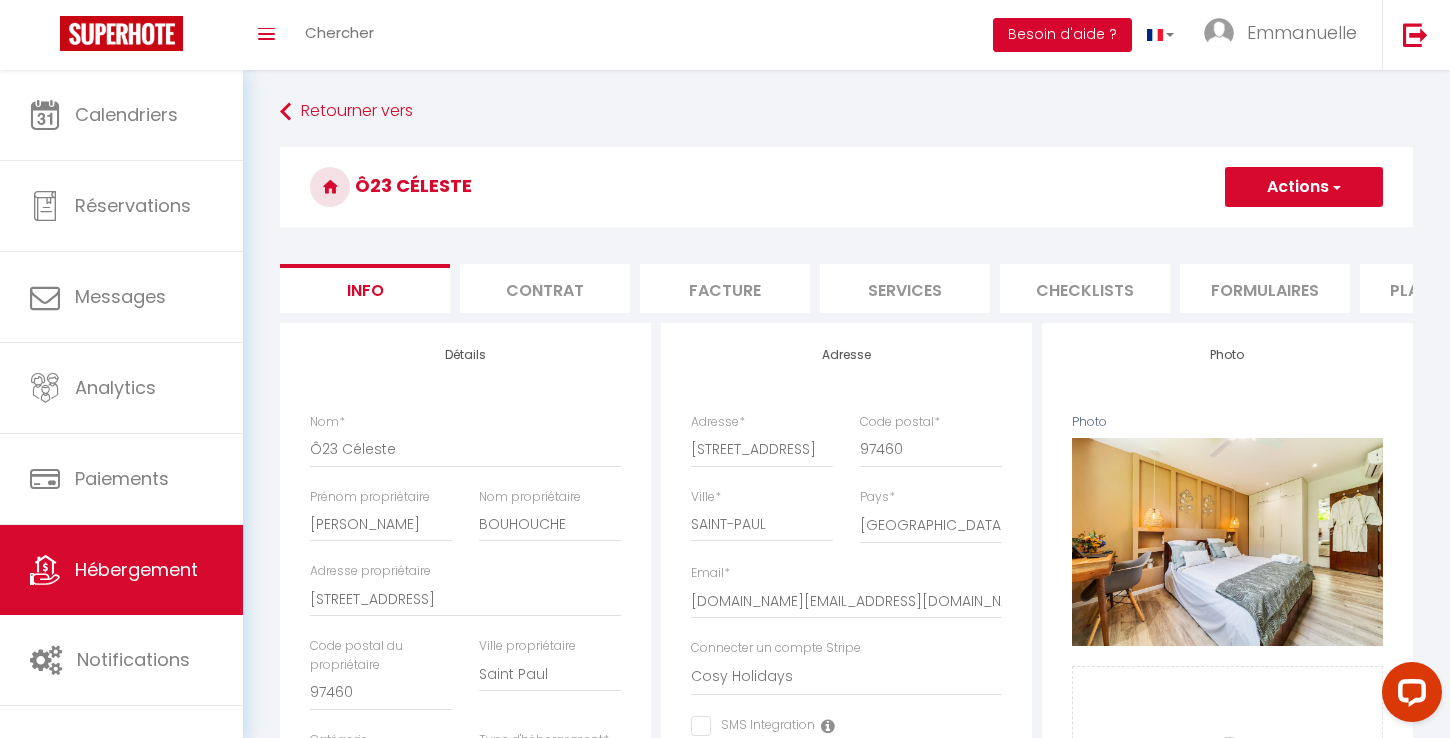 checkbox on "false" 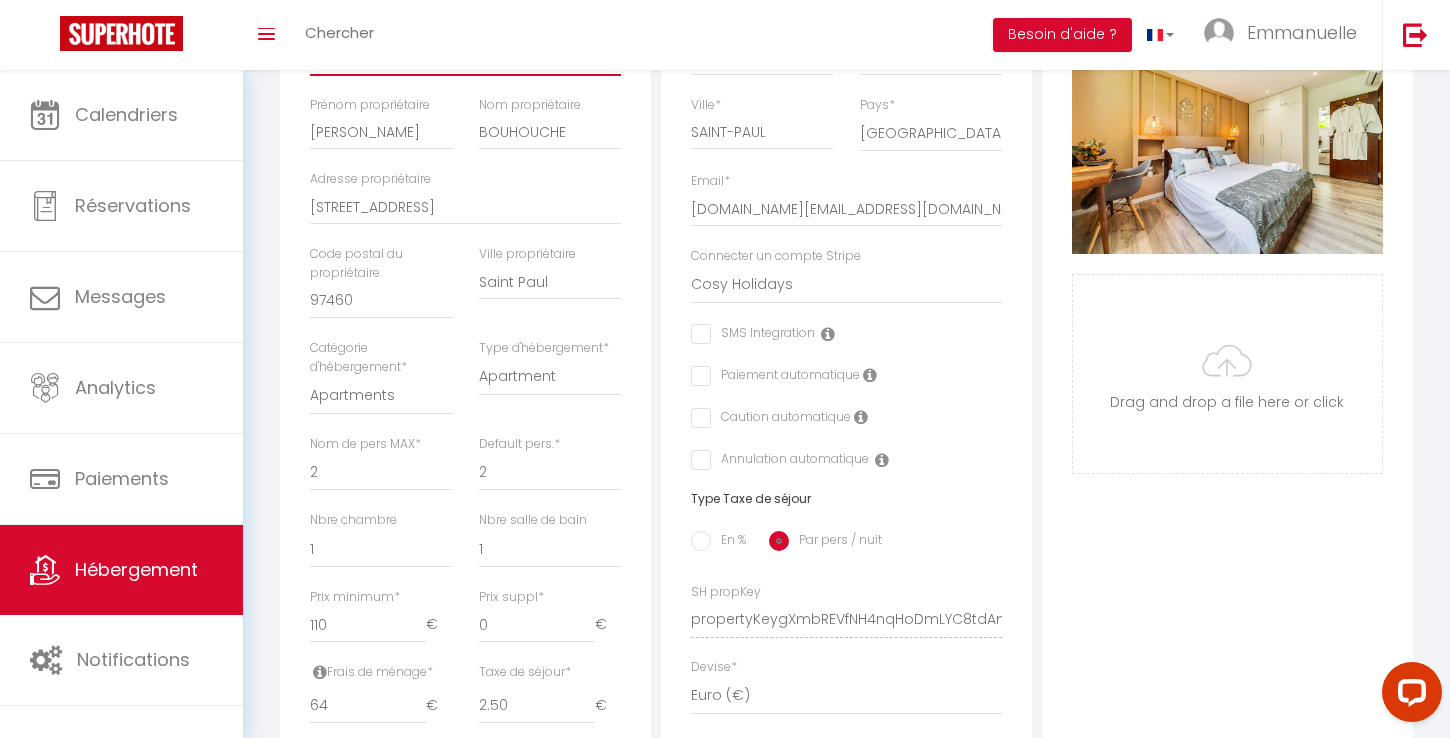 scroll, scrollTop: 0, scrollLeft: 0, axis: both 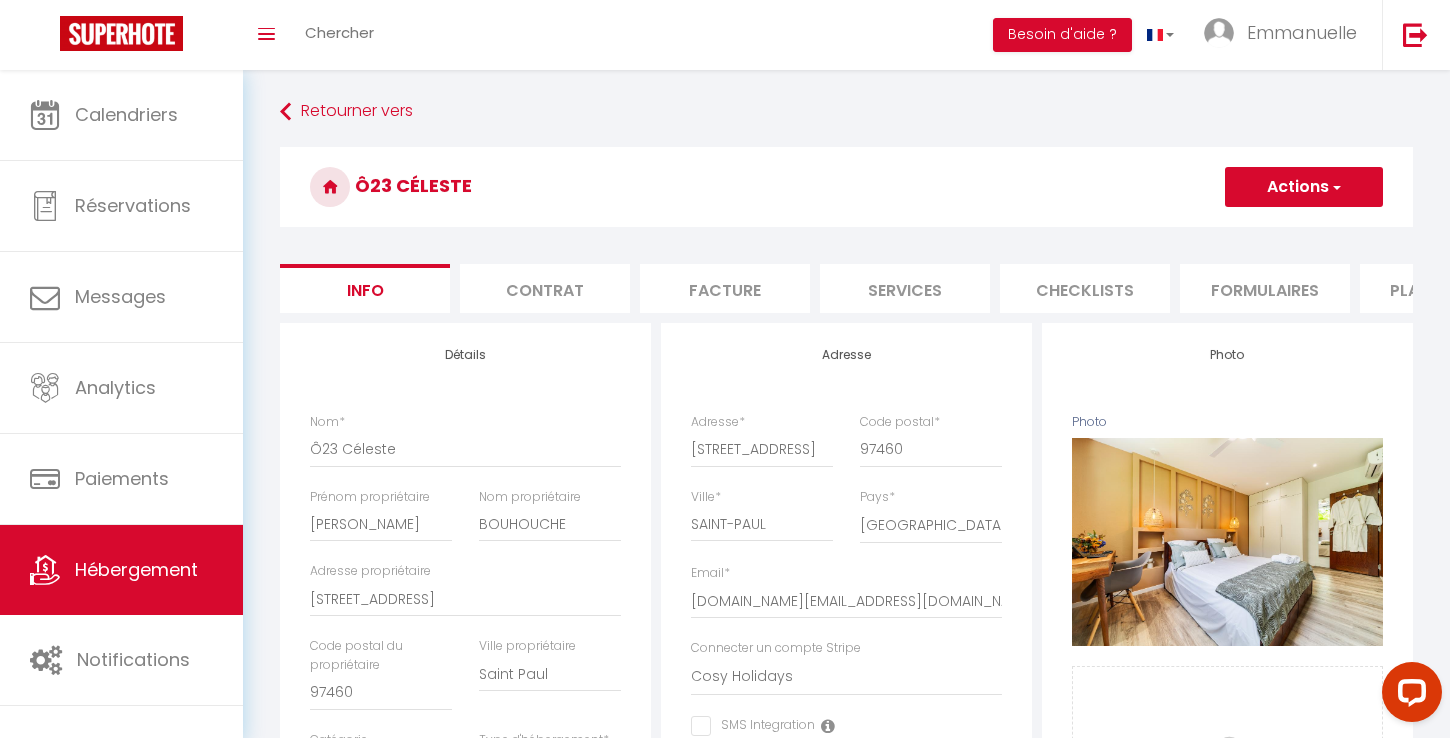 click on "Actions" at bounding box center [1304, 187] 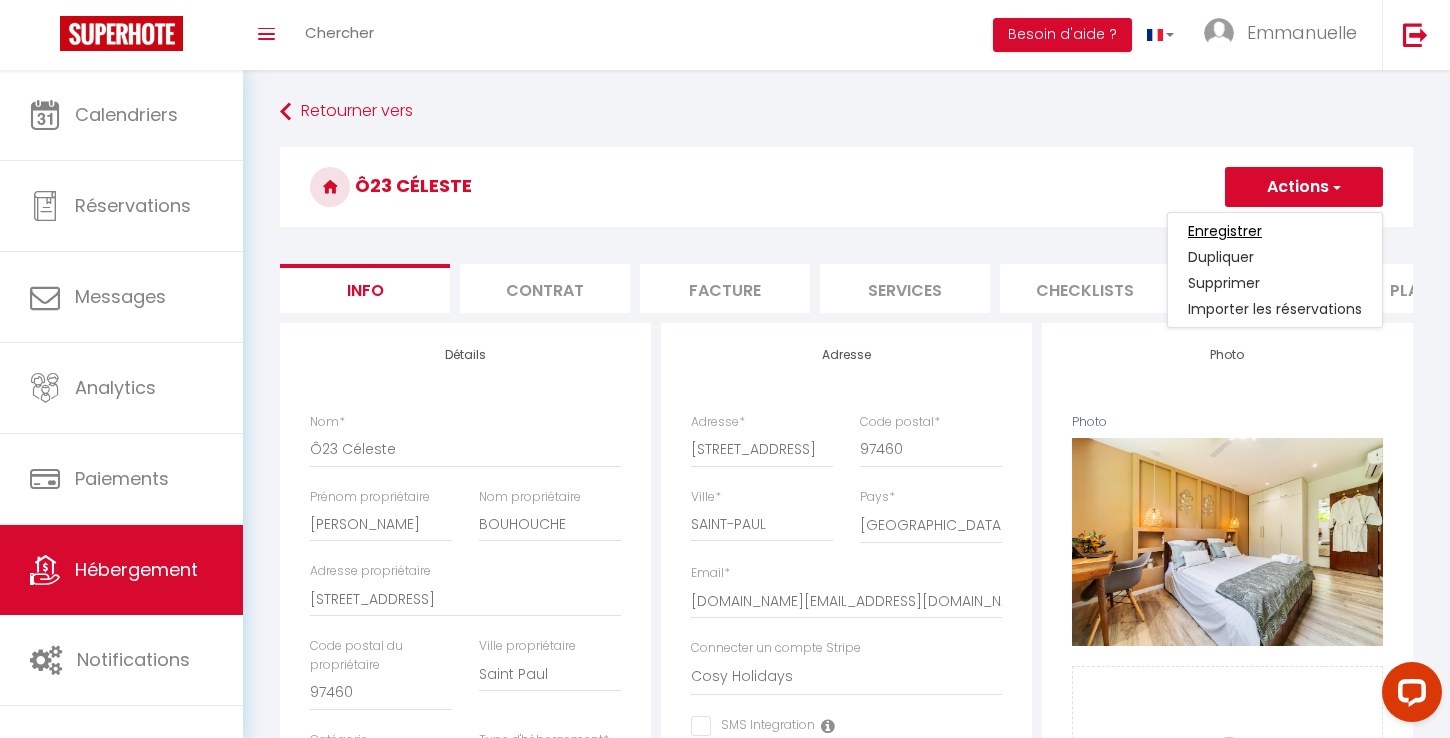 drag, startPoint x: 1264, startPoint y: 227, endPoint x: 1243, endPoint y: 232, distance: 21.587032 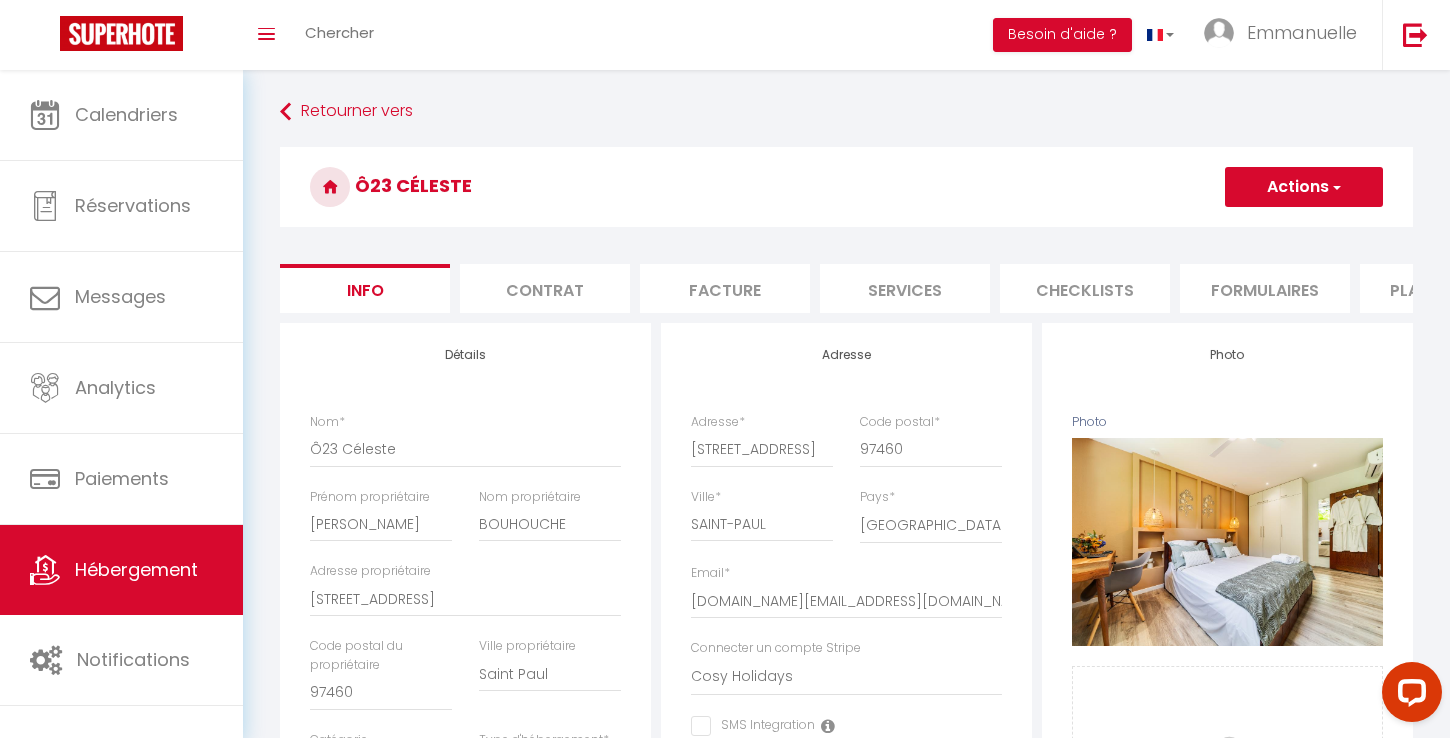 click on "Ô23 Céleste
Actions
Enregistrer   Dupliquer   Supprimer   Importer les réservations" at bounding box center (846, 192) 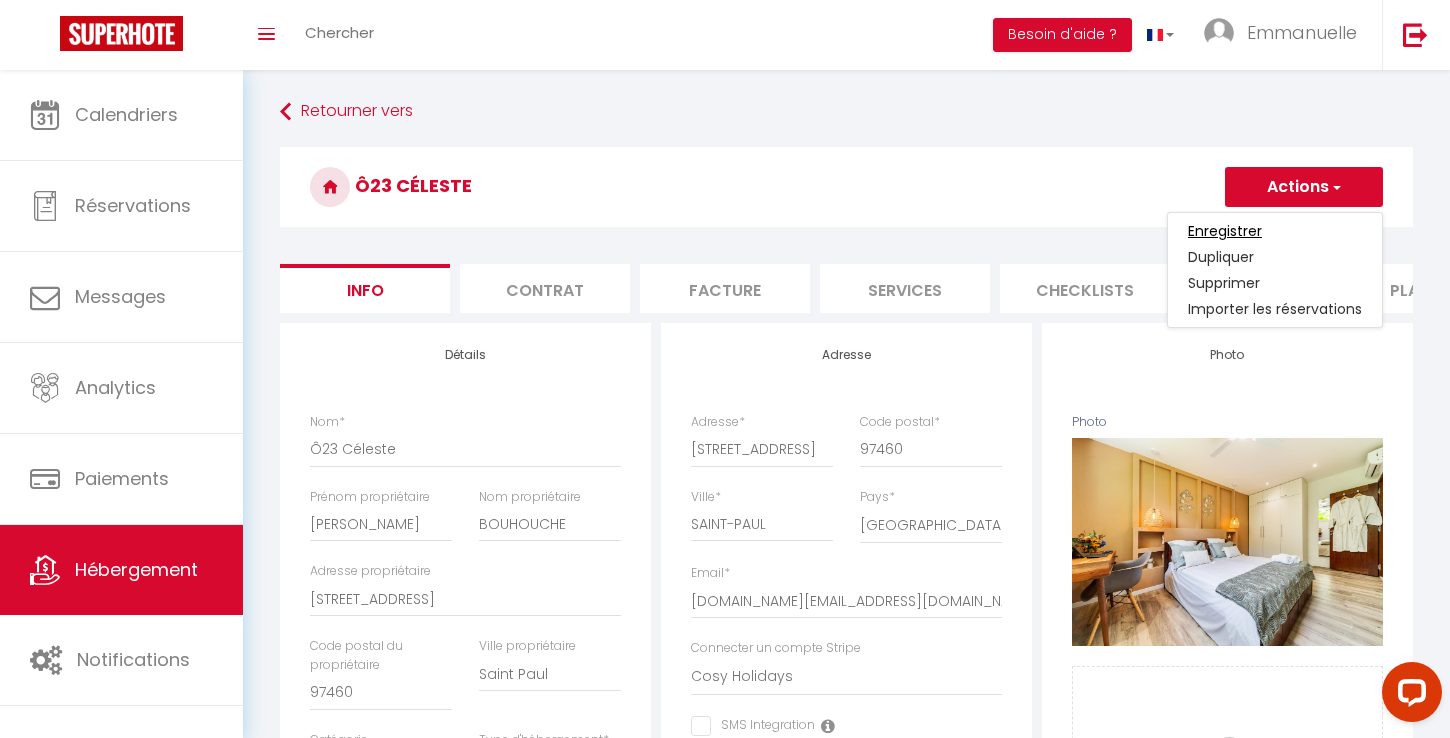 click on "Enregistrer" at bounding box center (1225, 231) 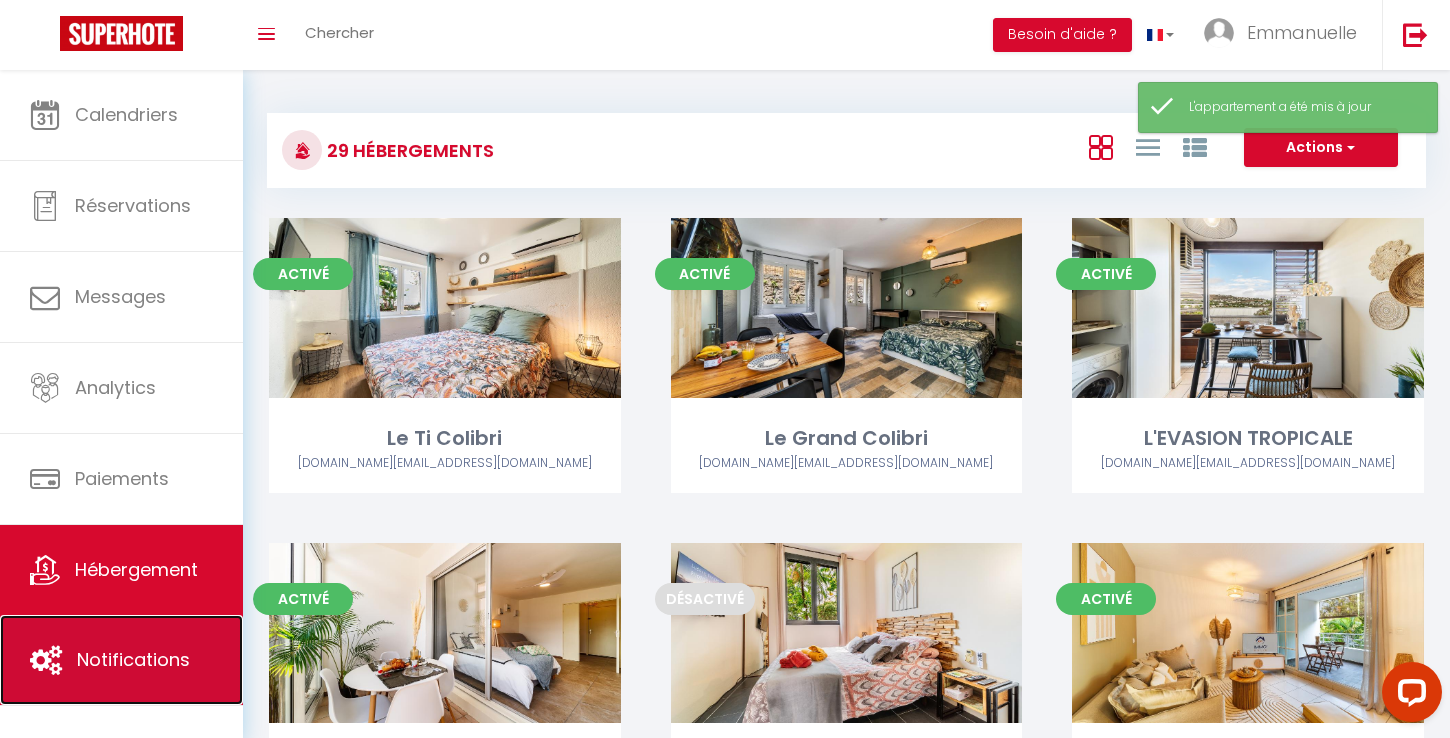 click on "Notifications" at bounding box center (133, 659) 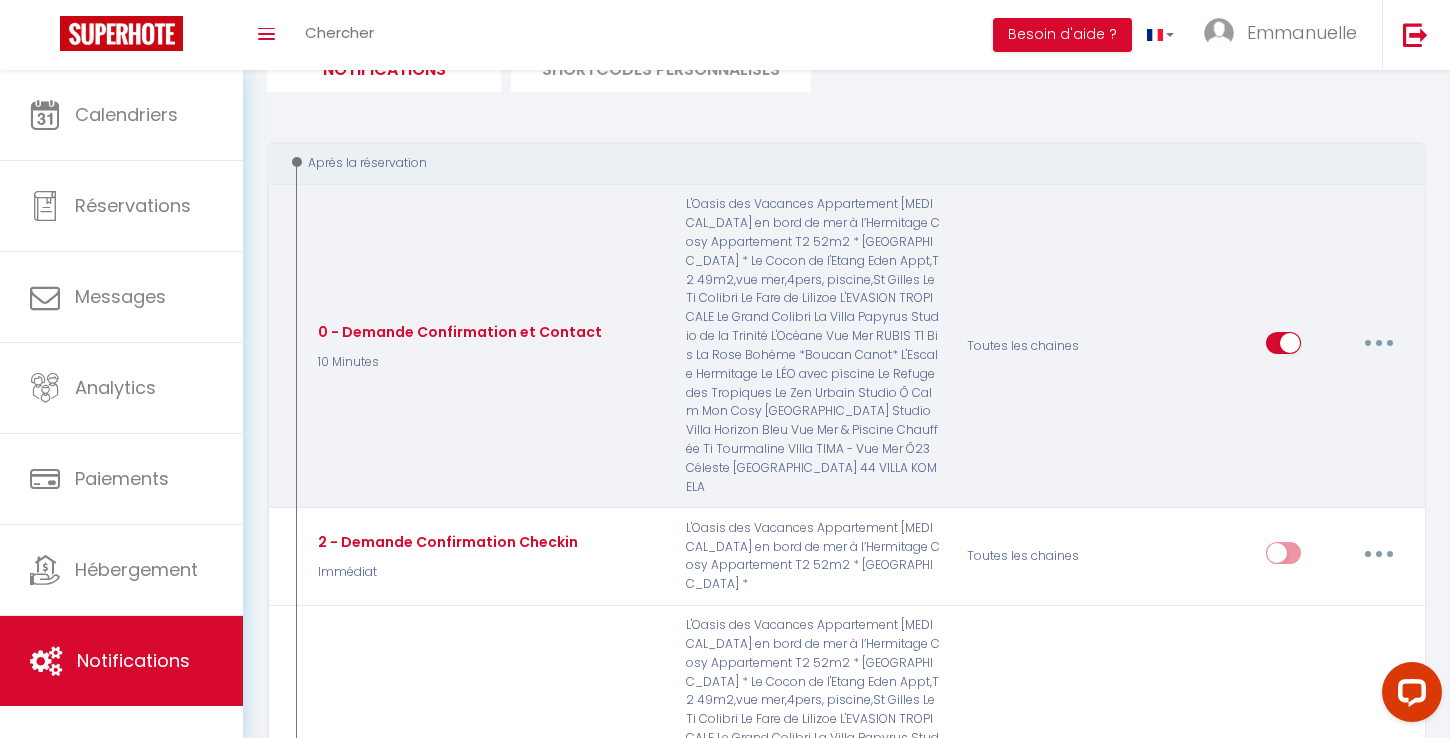 scroll, scrollTop: 167, scrollLeft: 0, axis: vertical 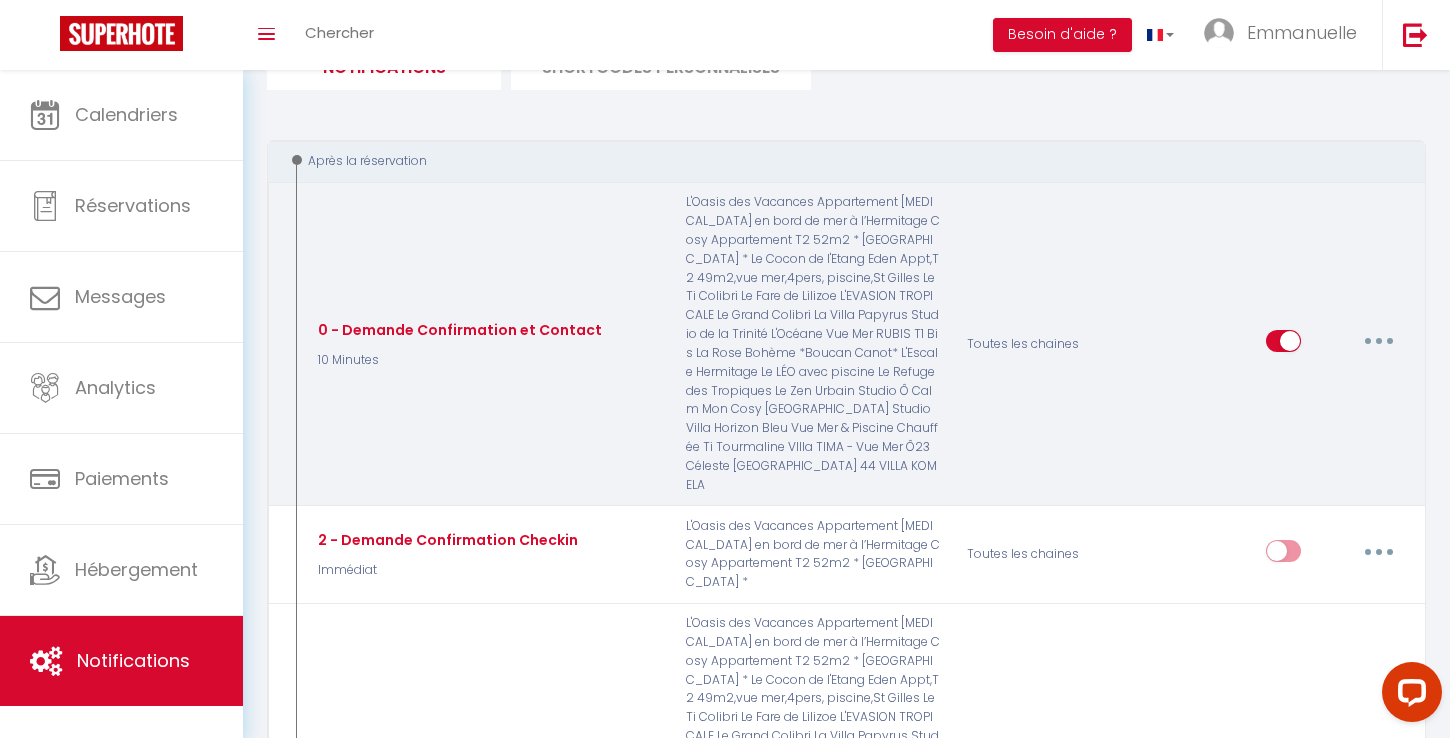 click at bounding box center (1379, 341) 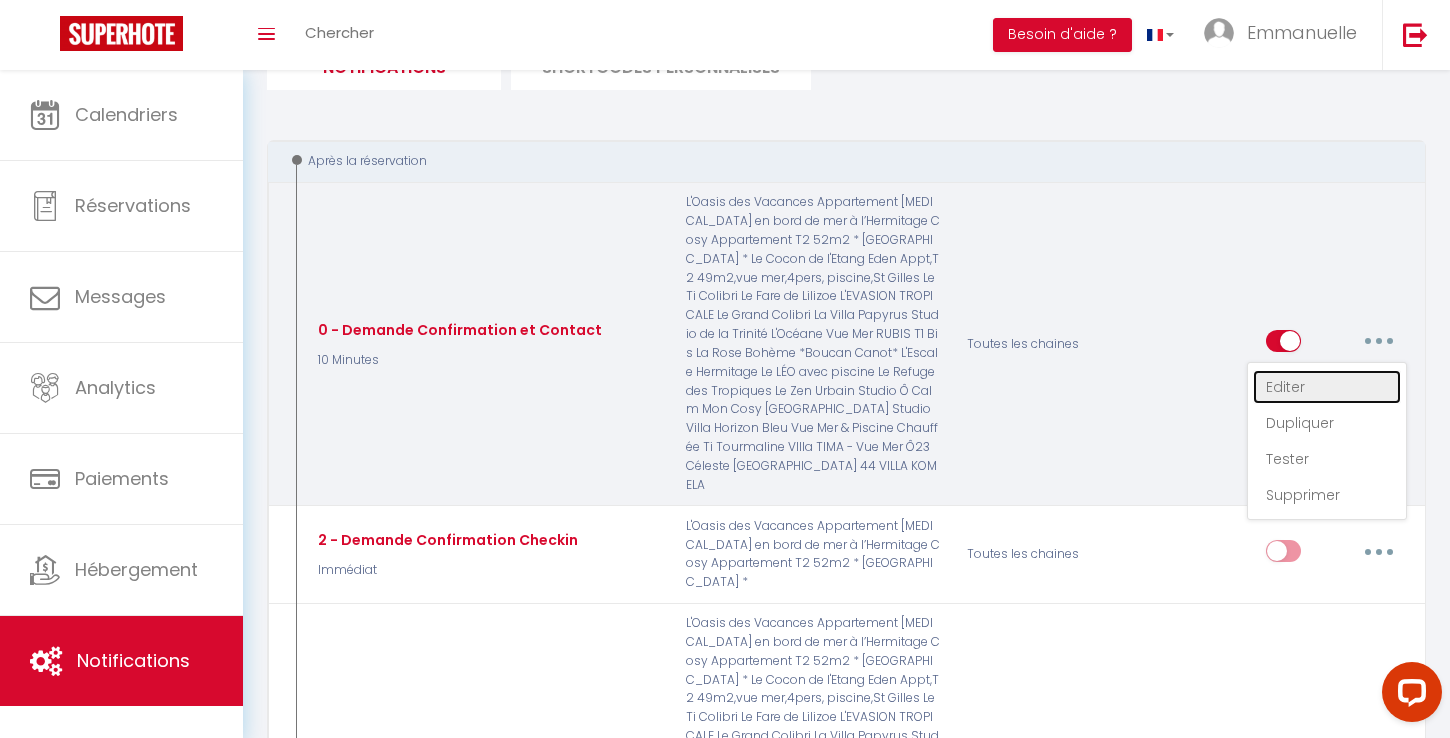 click on "Editer" at bounding box center (1327, 387) 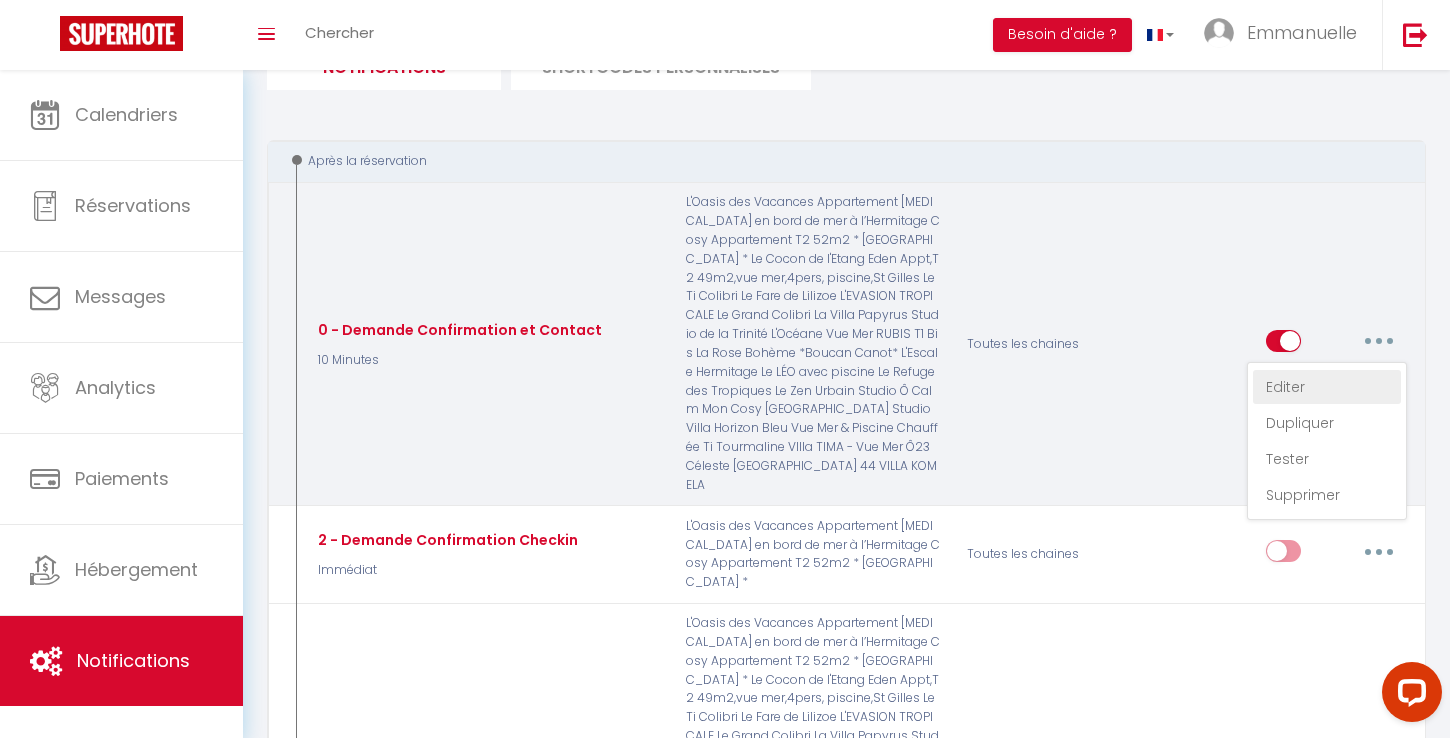 type on "0 - Demande Confirmation et Contact" 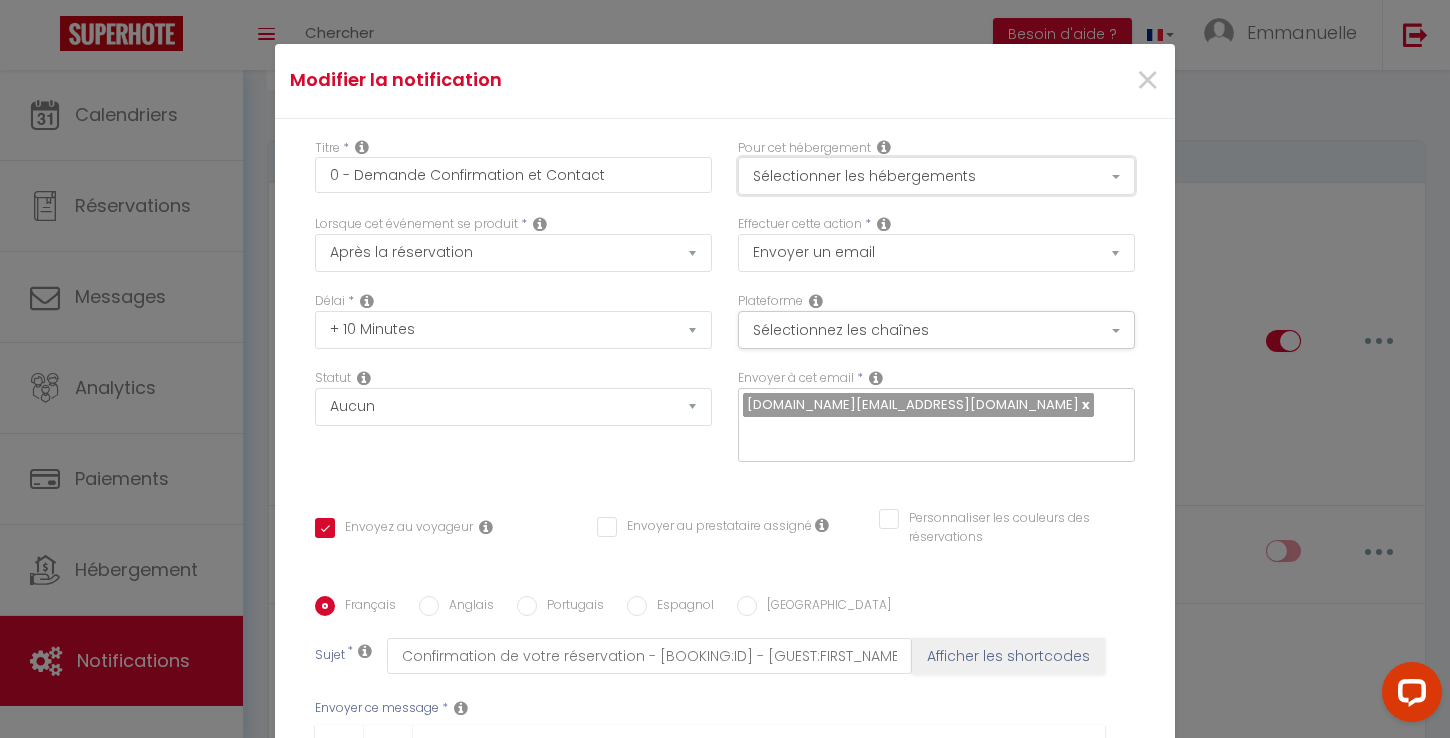 click on "Sélectionner les hébergements" at bounding box center (936, 176) 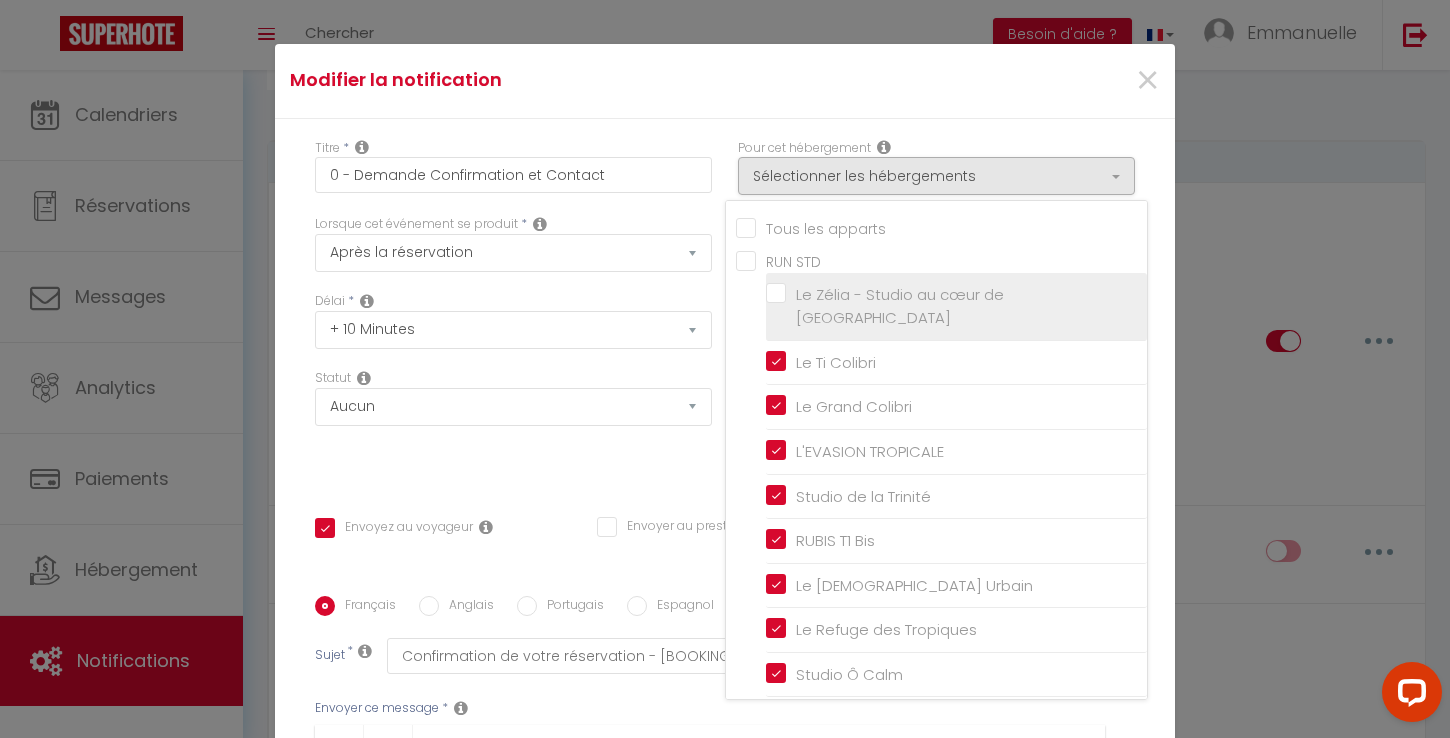 click on "Le Zélia - Studio au cœur de [GEOGRAPHIC_DATA]" at bounding box center [956, 306] 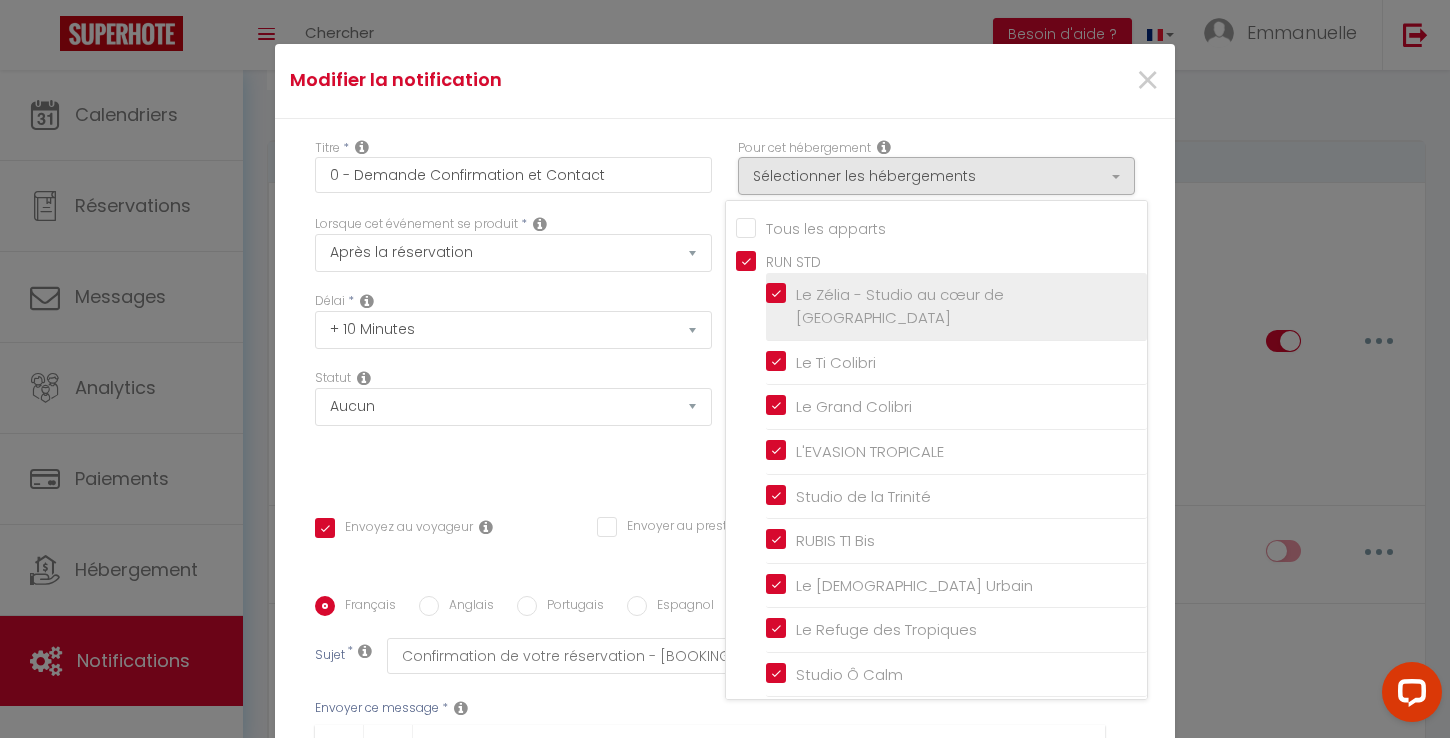 checkbox on "true" 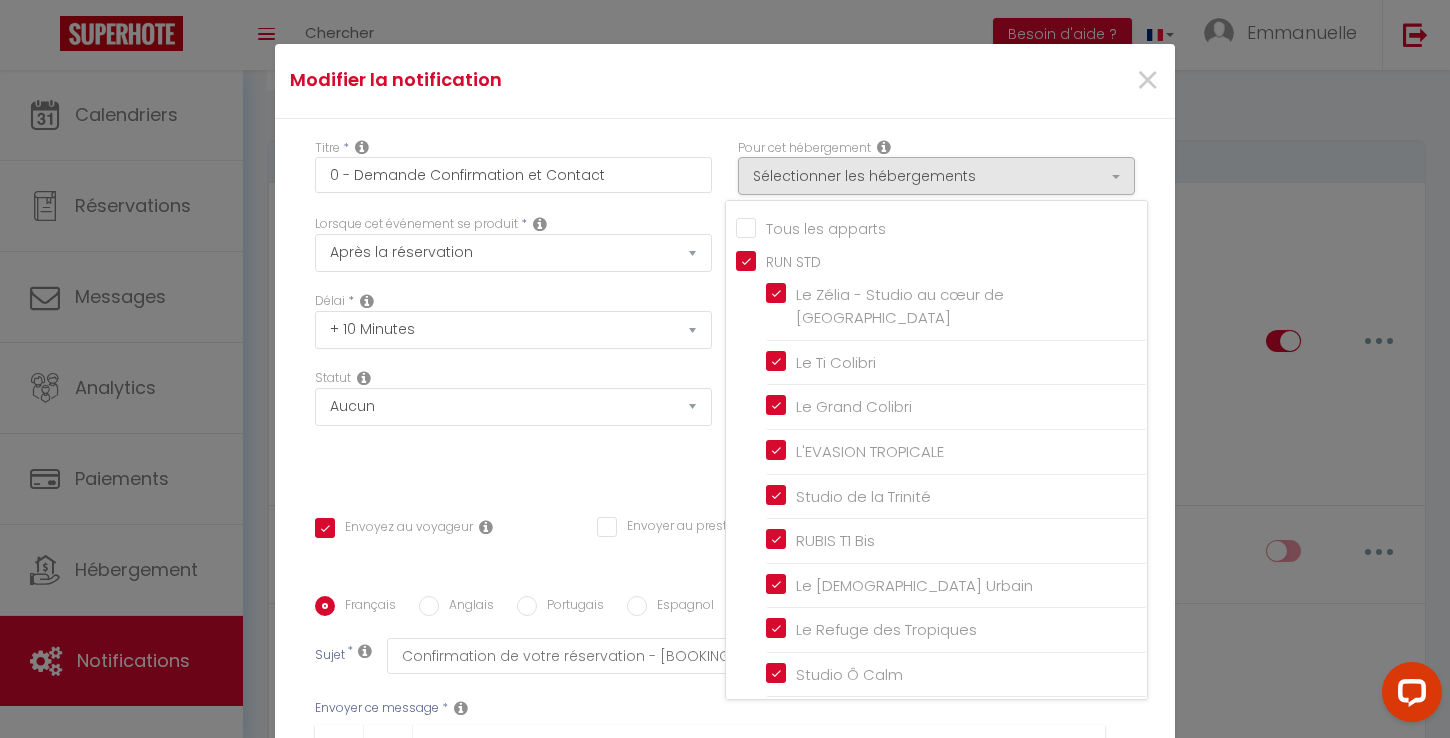 click on "Titre   *     0 - Demande Confirmation et Contact   Pour cet hébergement
Sélectionner les hébergements
Tous les apparts
RUN STD
Le Zélia - Studio au cœur de [GEOGRAPHIC_DATA]
Le Ti Colibri
Le [GEOGRAPHIC_DATA]
L'EVASION TROPICALE
[GEOGRAPHIC_DATA]
RUBIS T1 Bis
Le [DEMOGRAPHIC_DATA] Urbain" at bounding box center (725, 597) 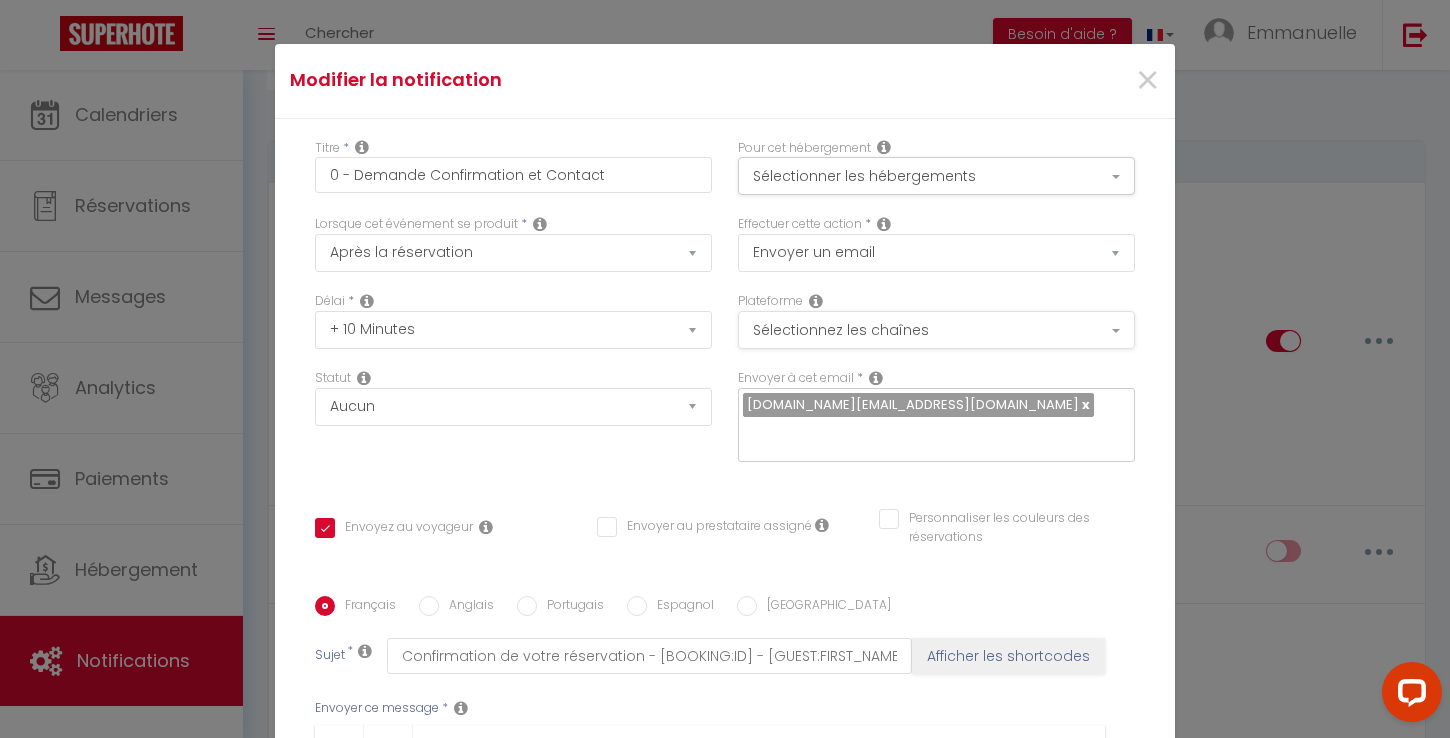 scroll, scrollTop: 327, scrollLeft: 0, axis: vertical 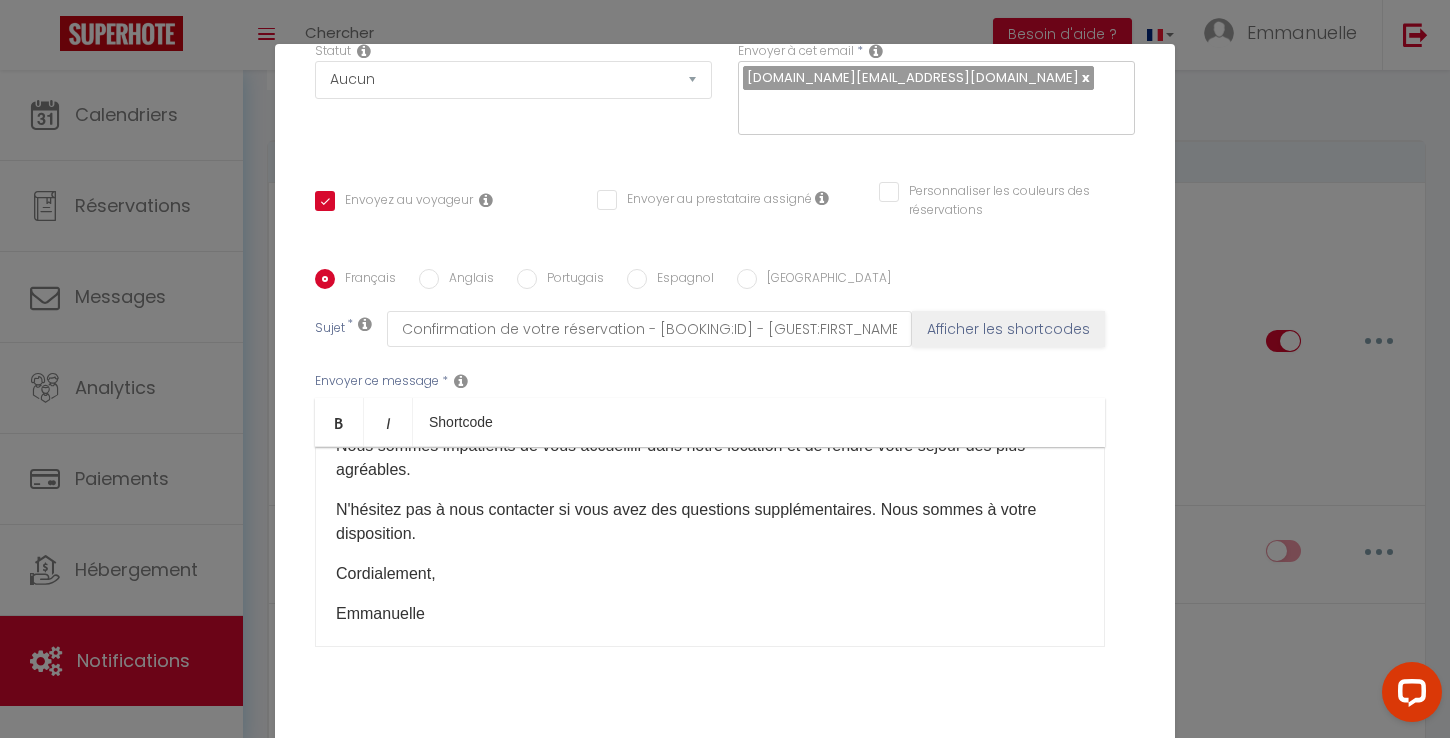 click on "Mettre à jour" at bounding box center [769, 771] 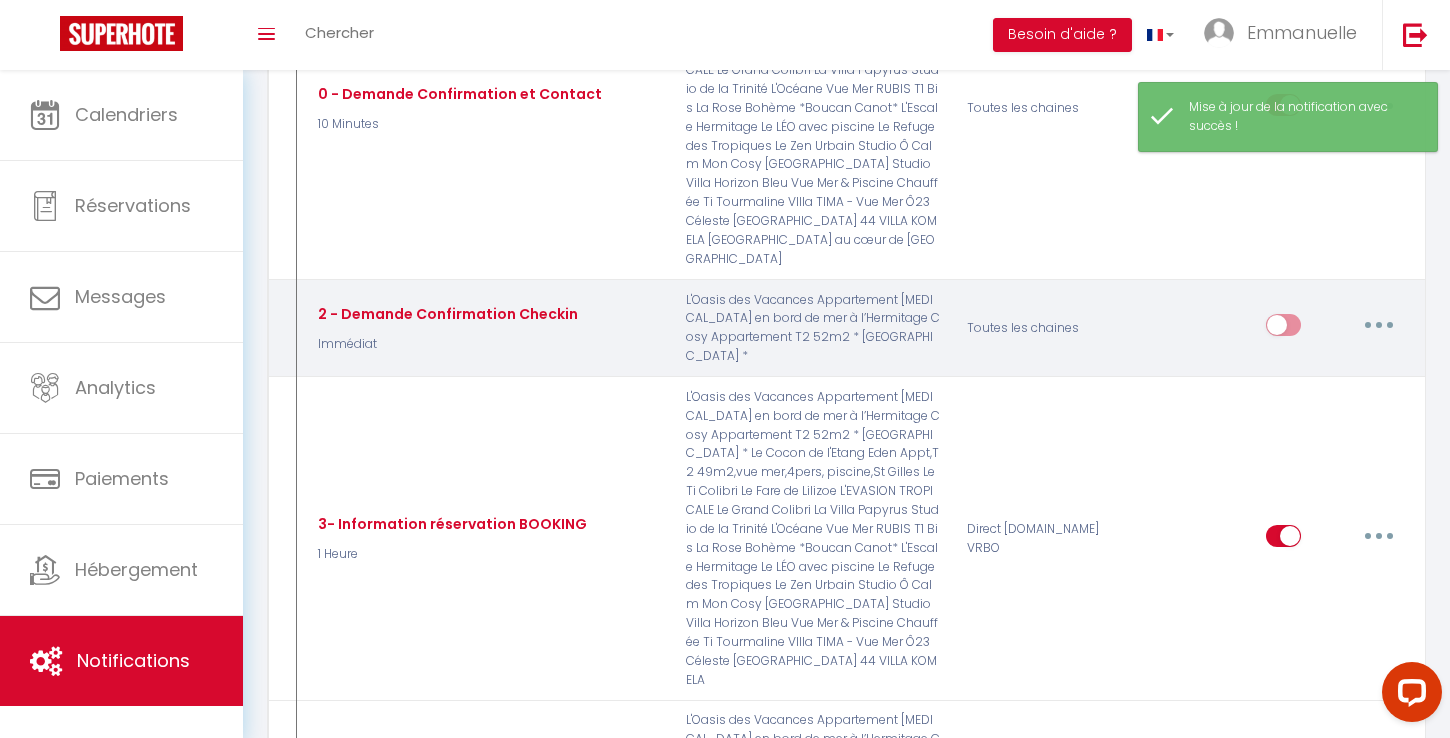scroll, scrollTop: 440, scrollLeft: 0, axis: vertical 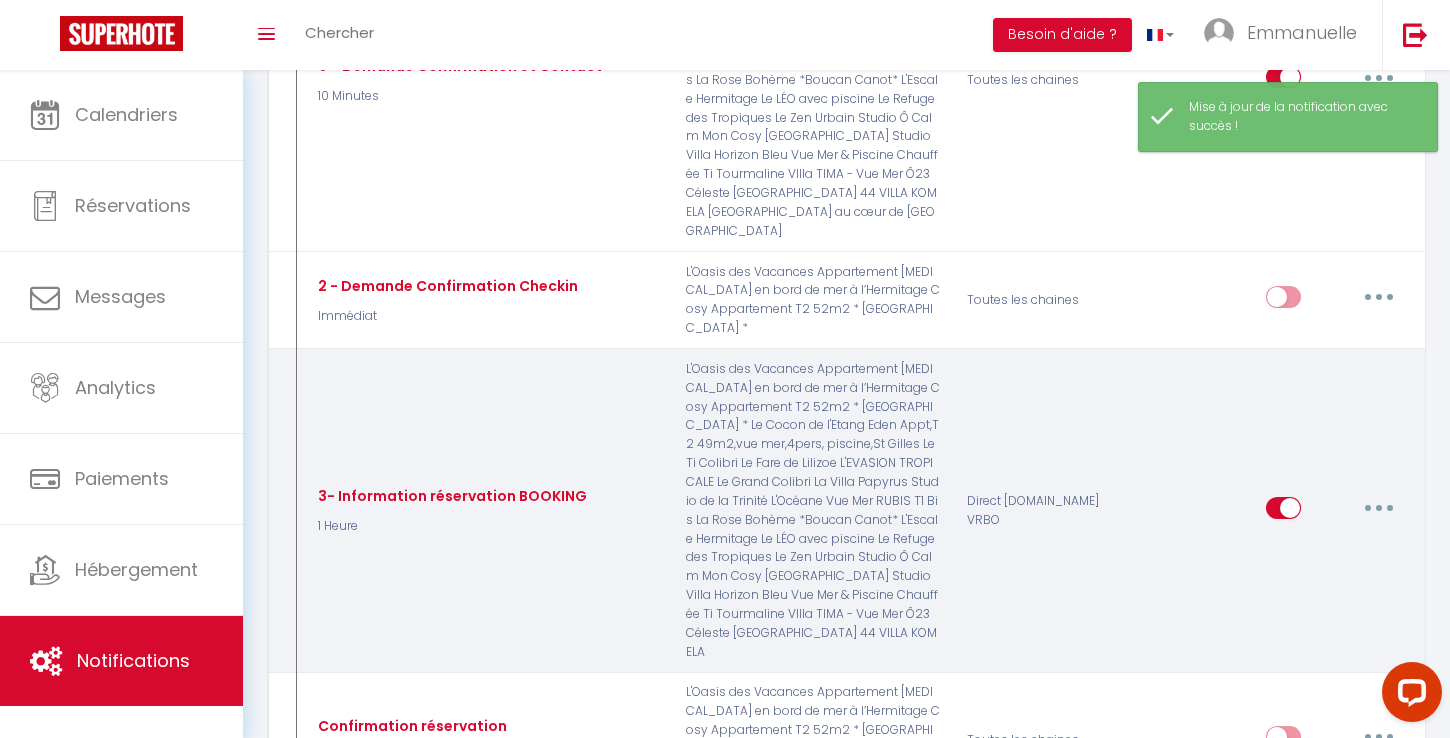 click at bounding box center (1379, 508) 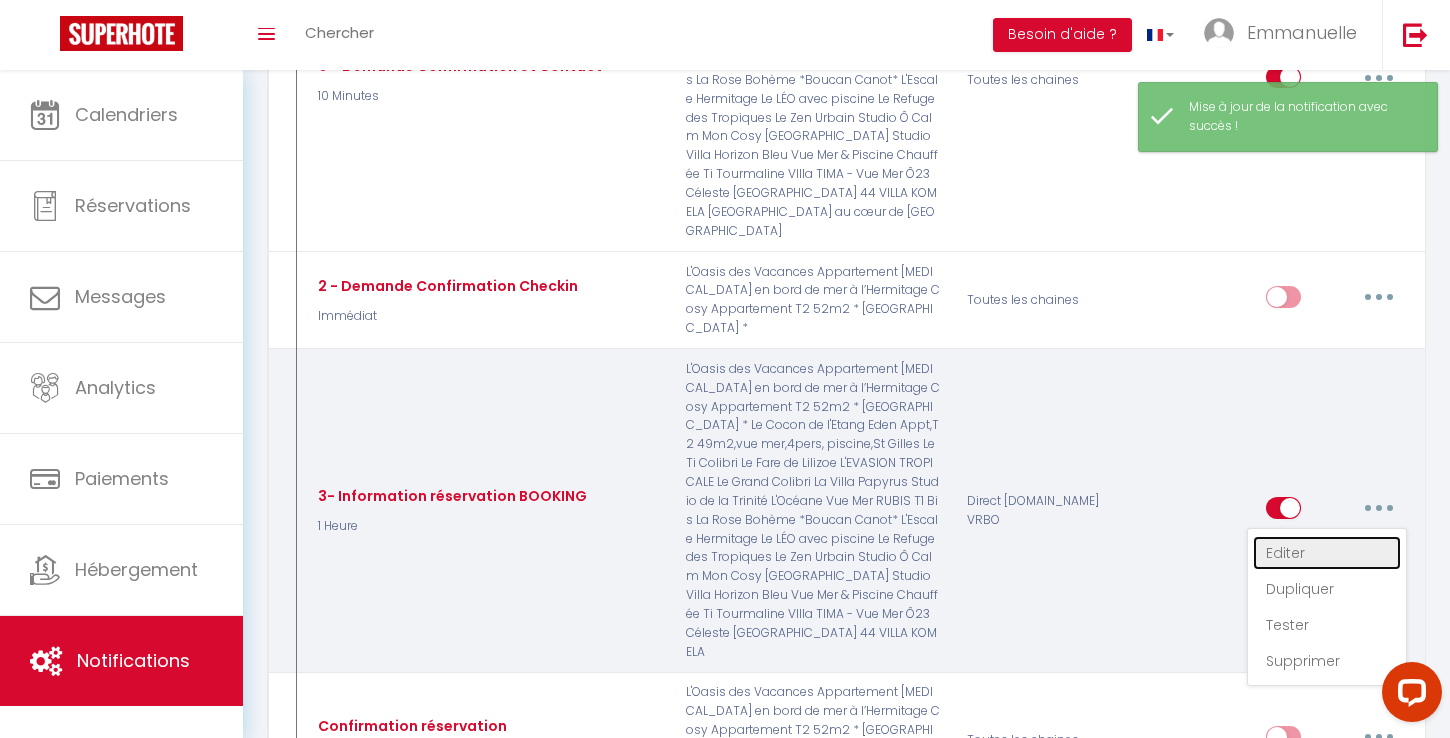 click on "Editer" at bounding box center [1327, 553] 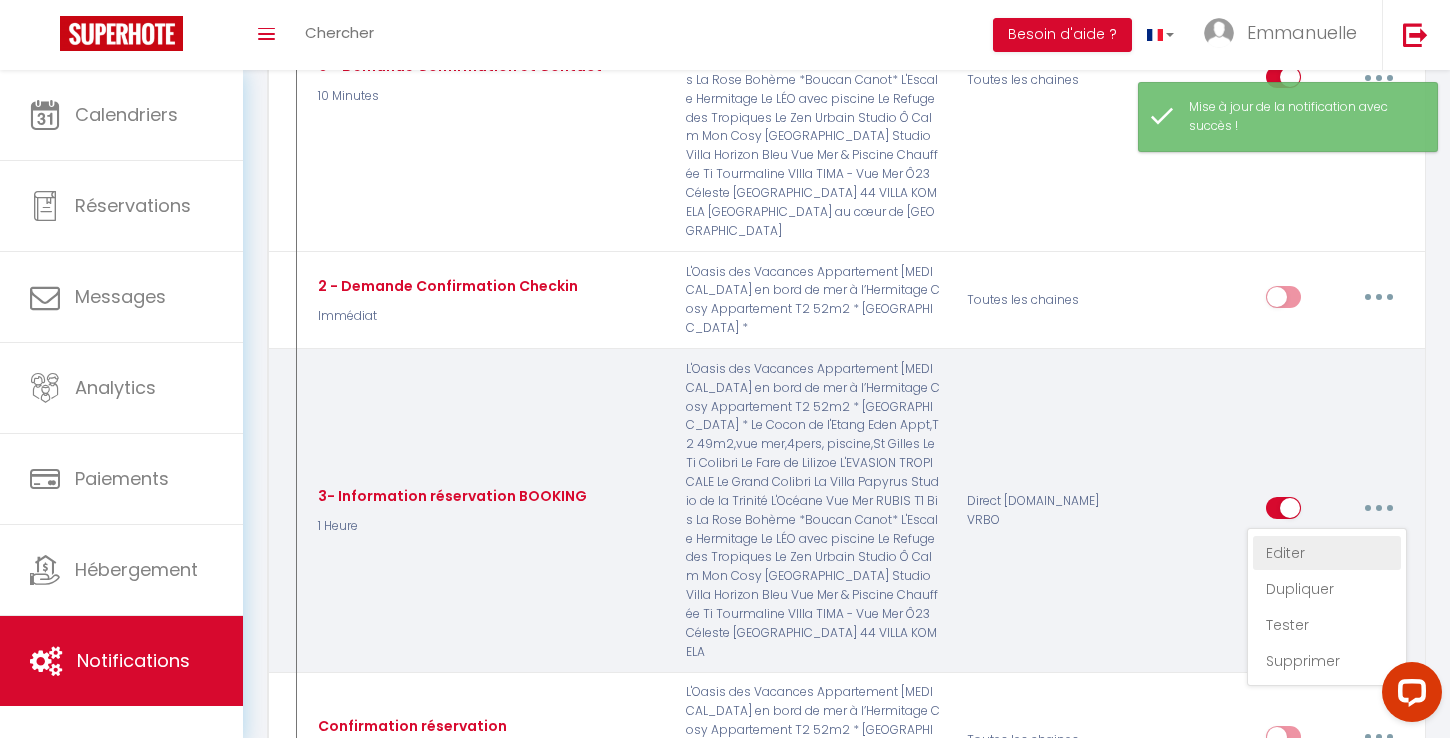 type on "3- Information réservation BOOKING" 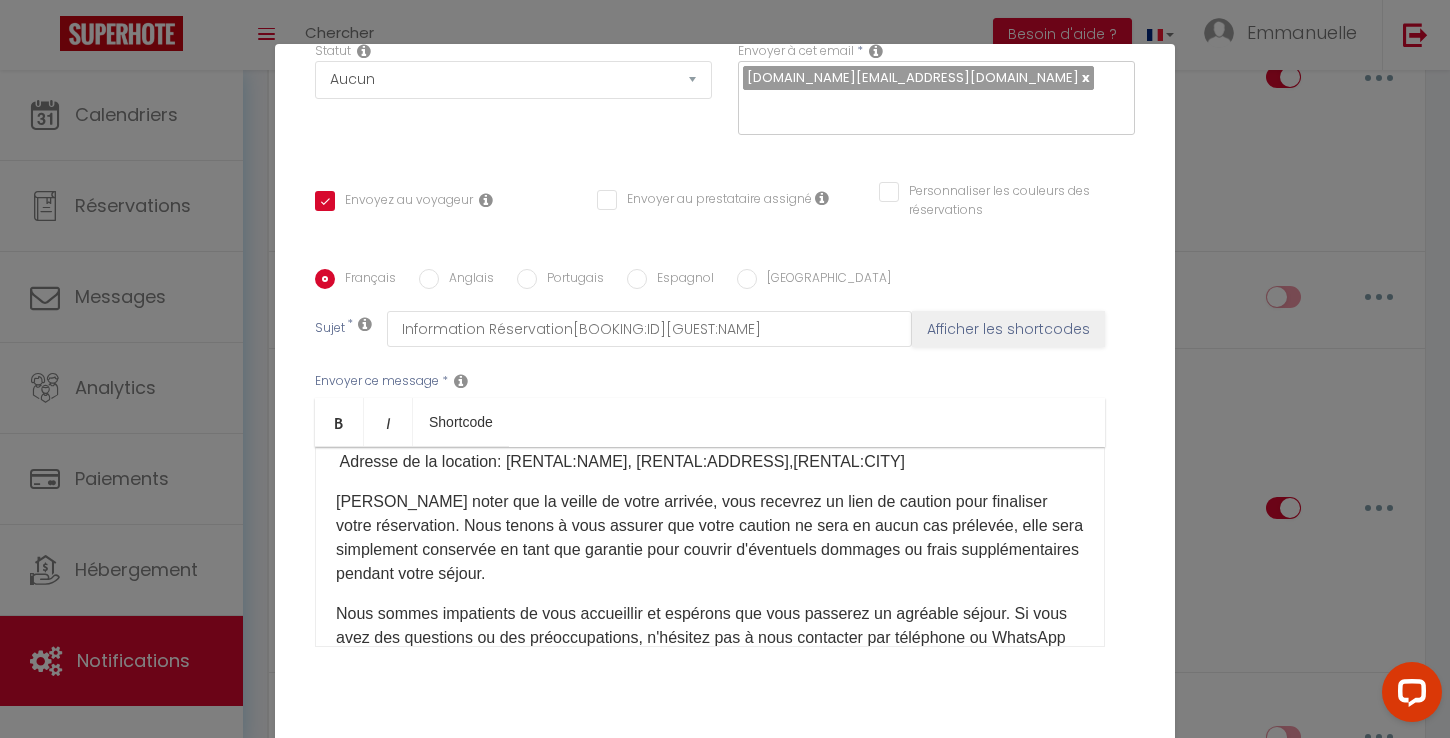scroll, scrollTop: 0, scrollLeft: 0, axis: both 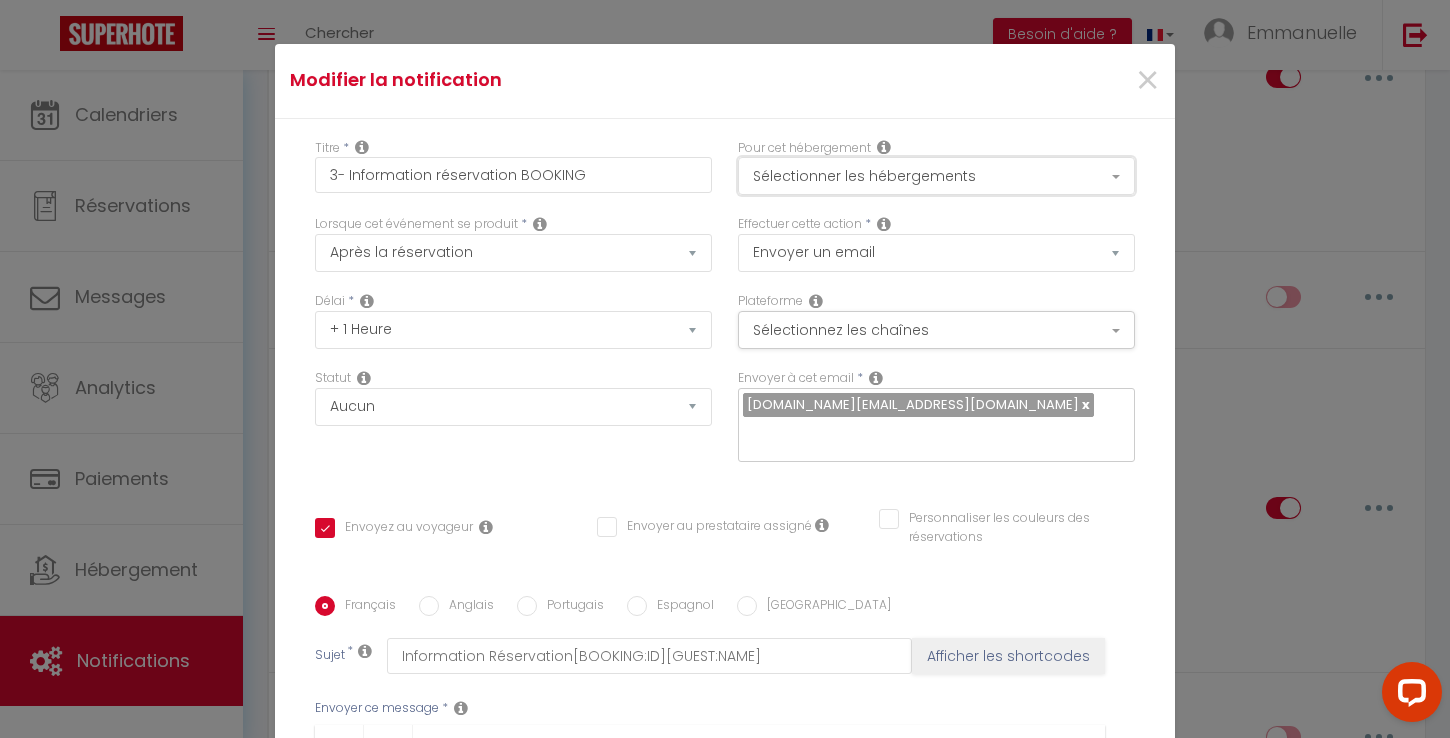click on "Sélectionner les hébergements" at bounding box center (936, 176) 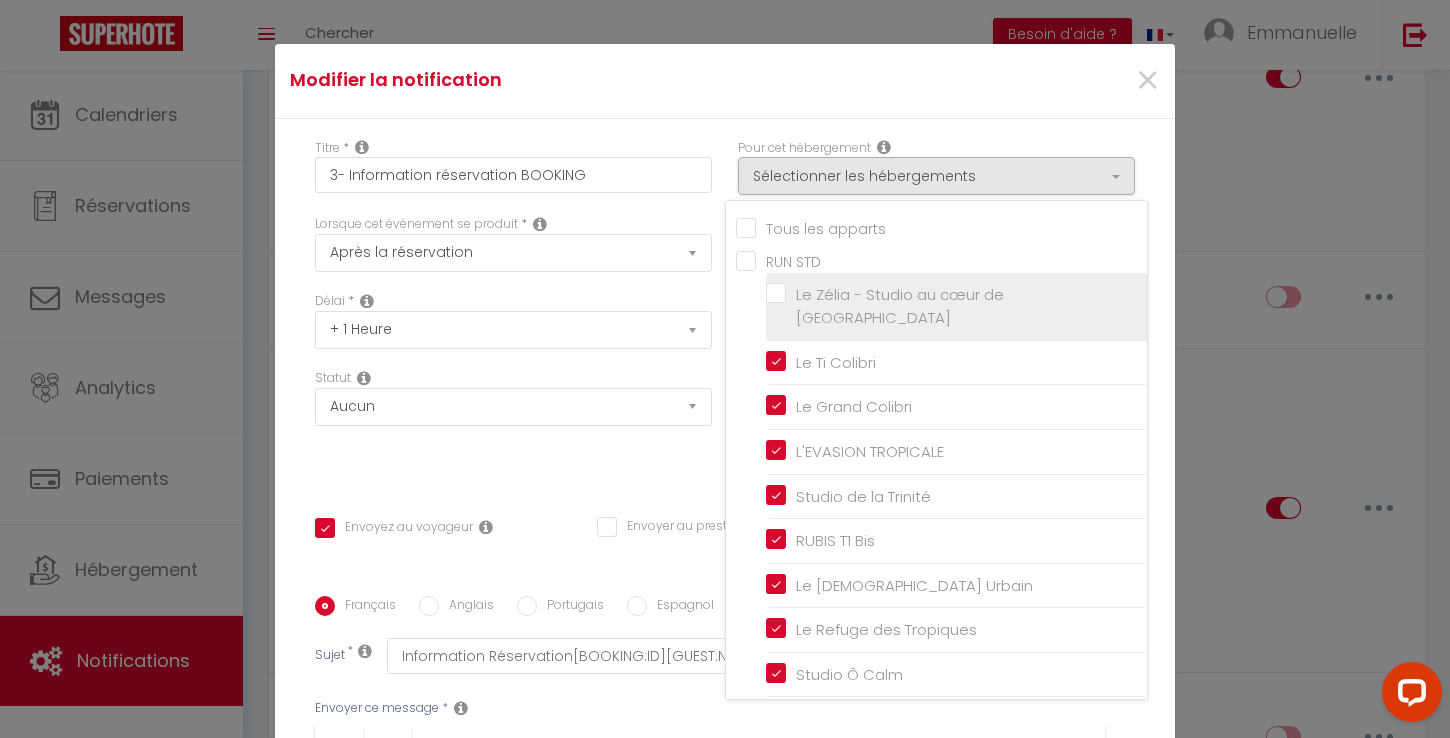 click on "Le Zélia - Studio au cœur de [GEOGRAPHIC_DATA]" at bounding box center (956, 306) 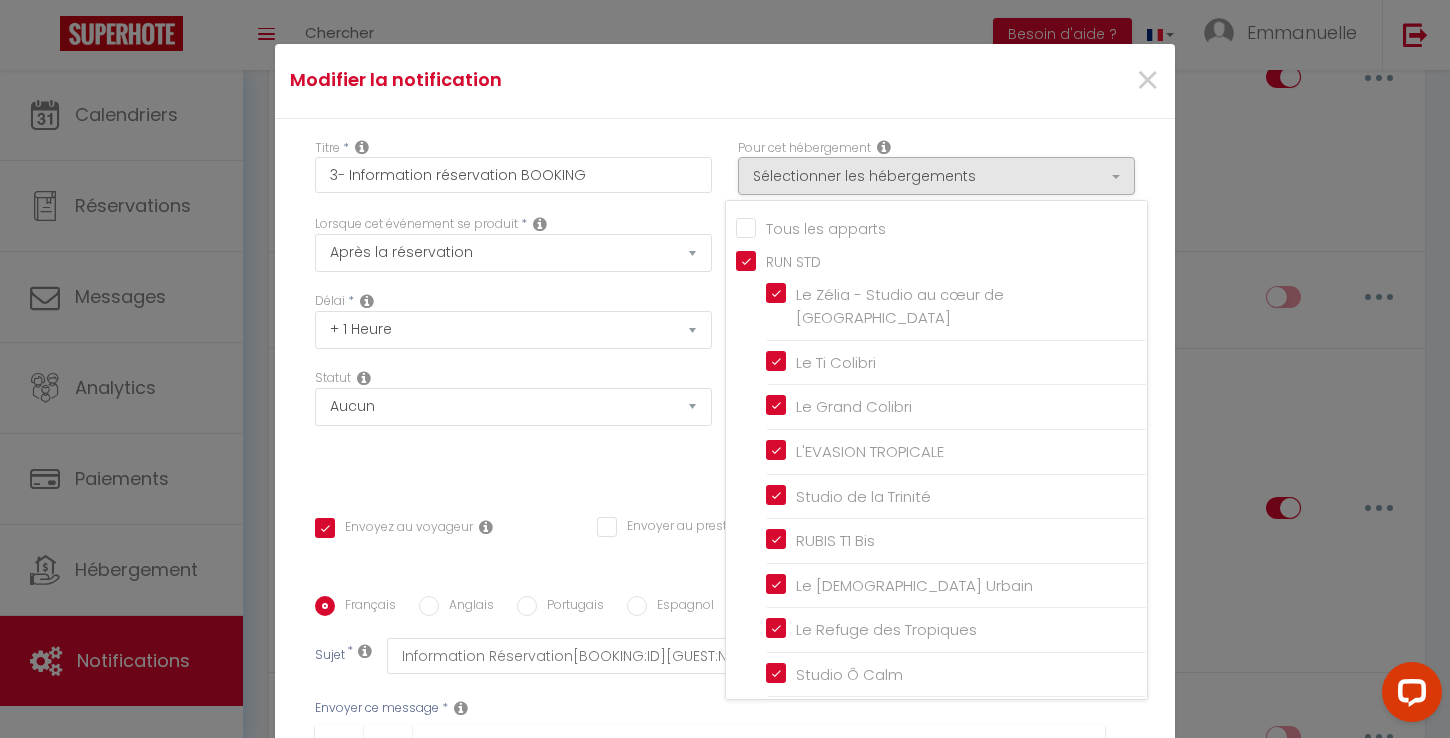 click on "Pour cet hébergement
Sélectionner les hébergements
Tous les apparts
RUN STD
Le Zélia - Studio au cœur de [GEOGRAPHIC_DATA]
Le Ti Colibri
Le [GEOGRAPHIC_DATA]
L'EVASION TROPICALE
[GEOGRAPHIC_DATA]
RUBIS T1 Bis
Le [DEMOGRAPHIC_DATA] Urbain" at bounding box center (936, 167) 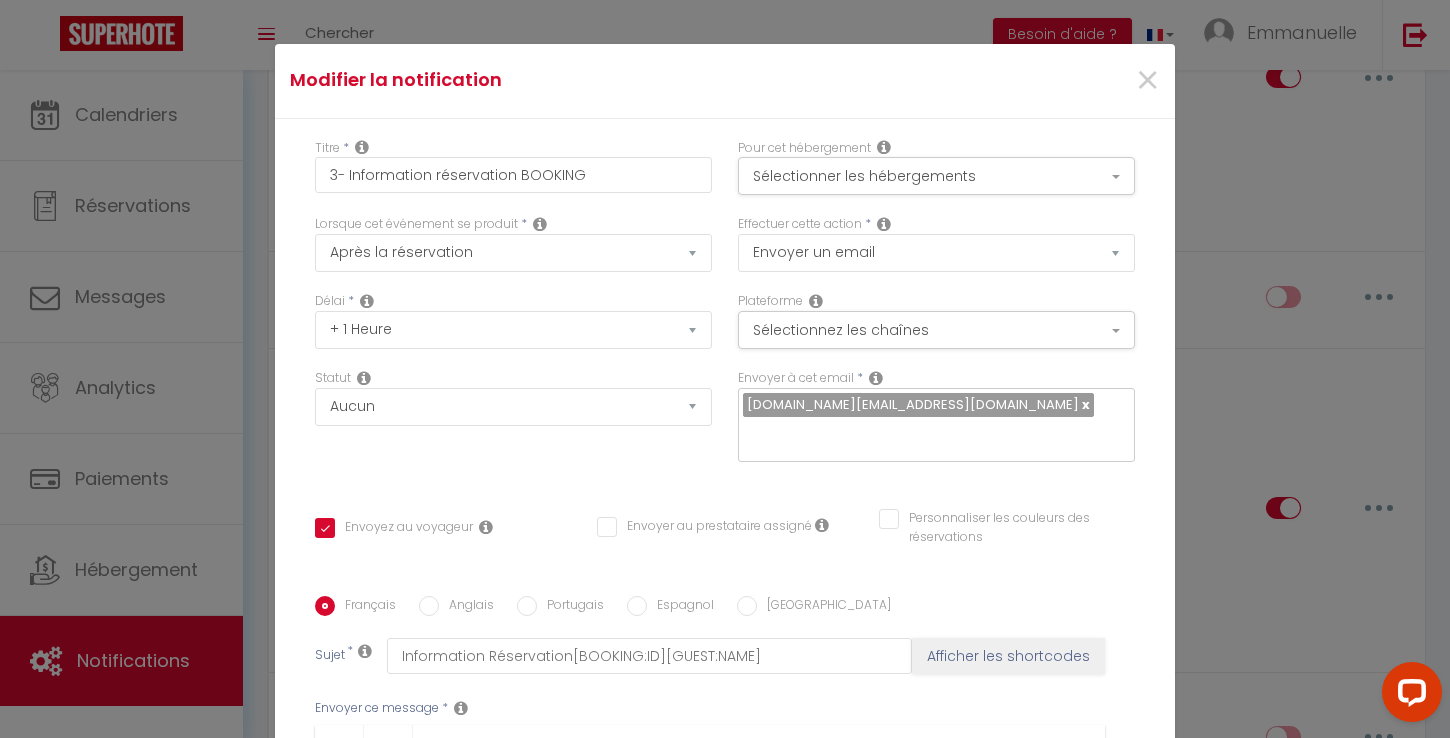 scroll, scrollTop: 327, scrollLeft: 0, axis: vertical 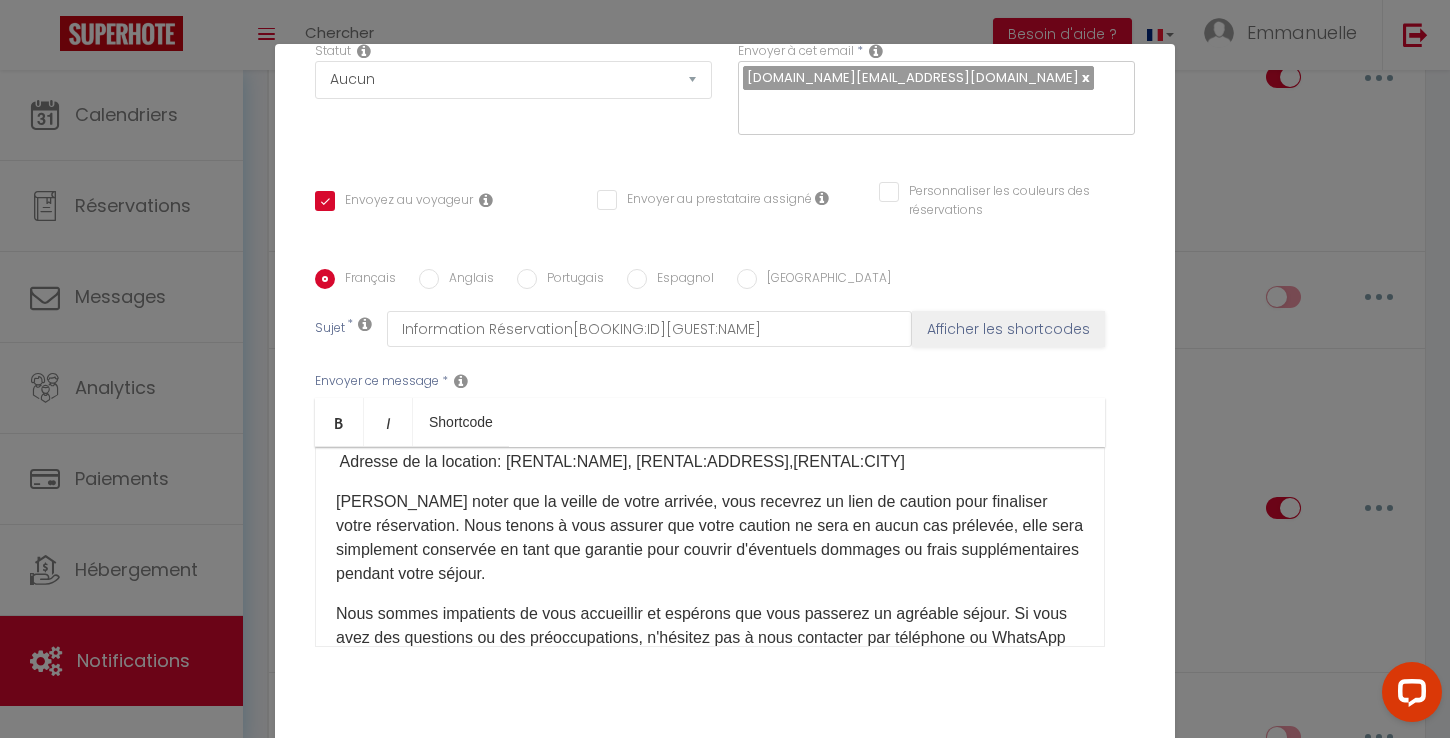 click on "Mettre à jour" at bounding box center (769, 771) 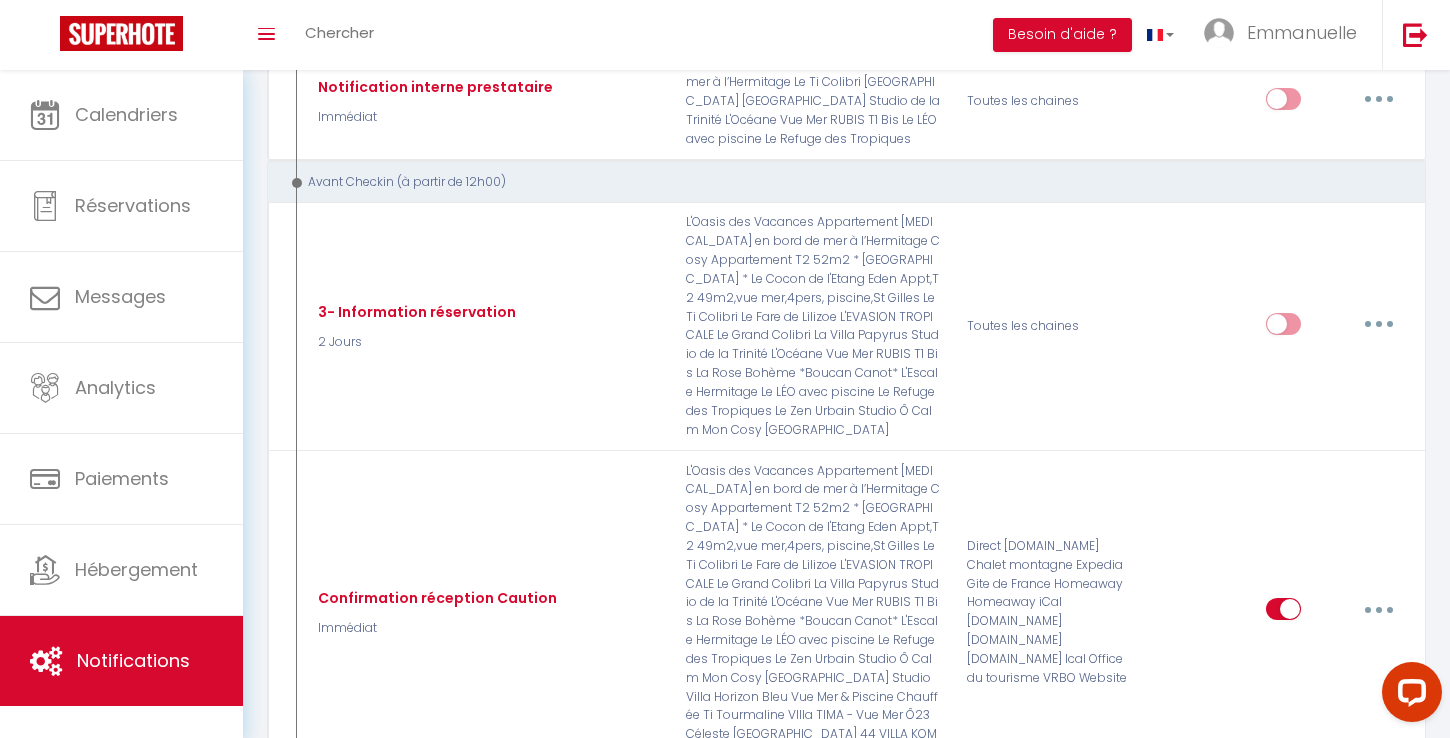 scroll, scrollTop: 1249, scrollLeft: 0, axis: vertical 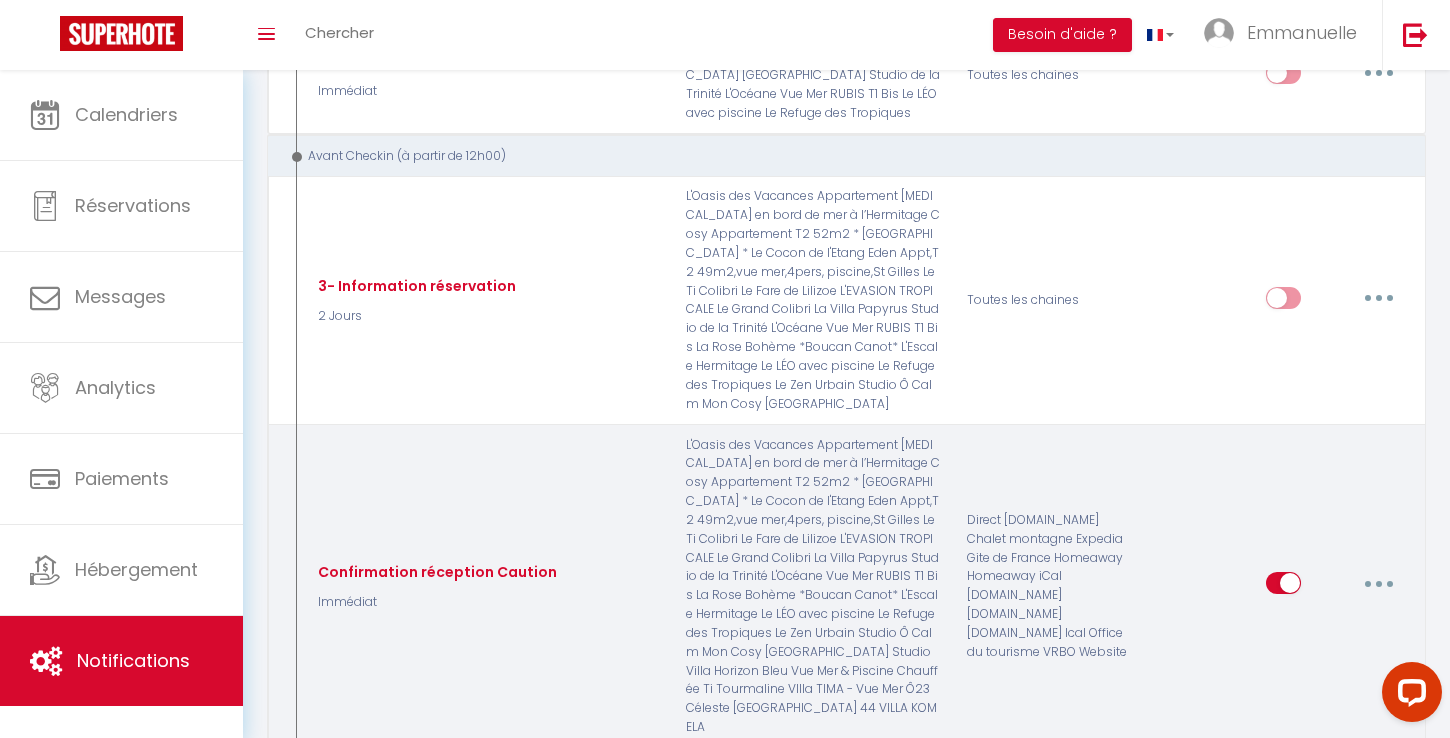 click at bounding box center [1379, 583] 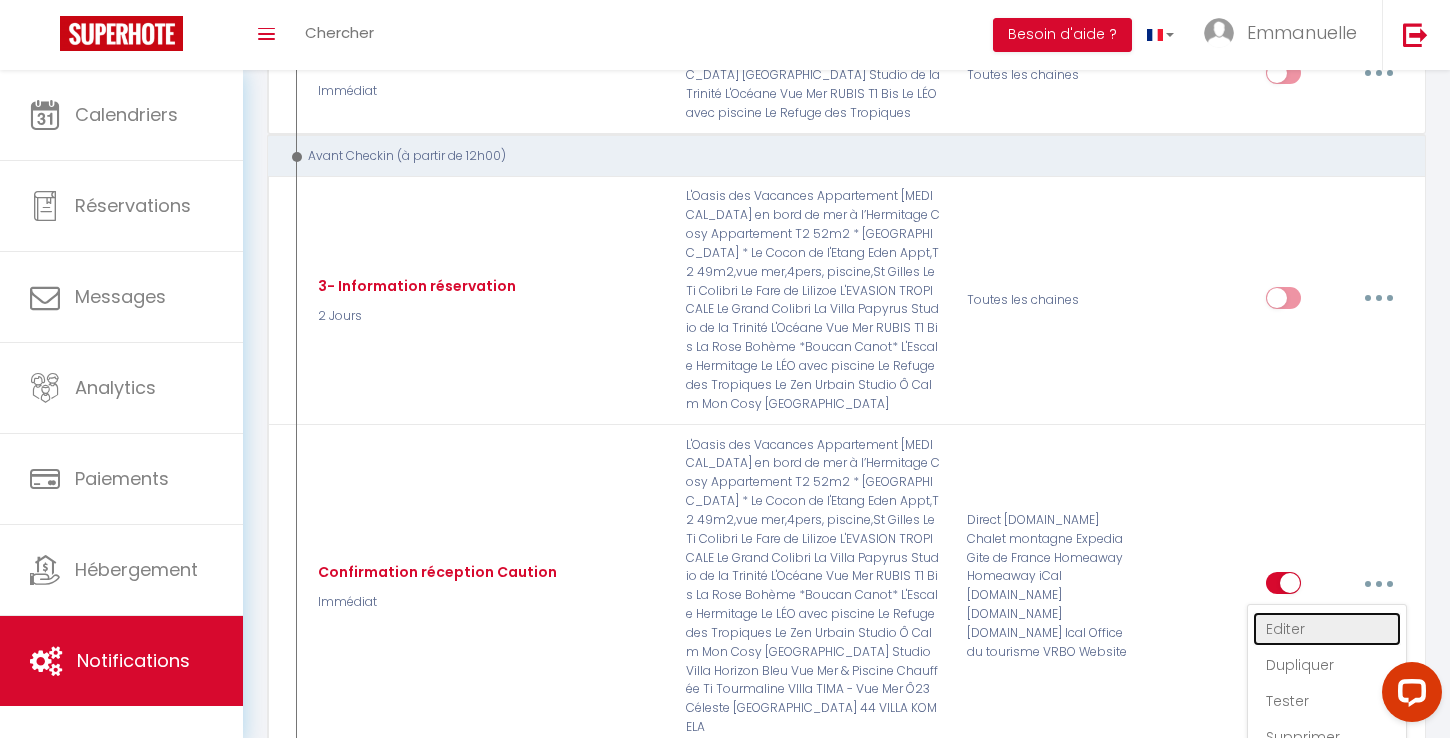 click on "Editer" at bounding box center [1327, 629] 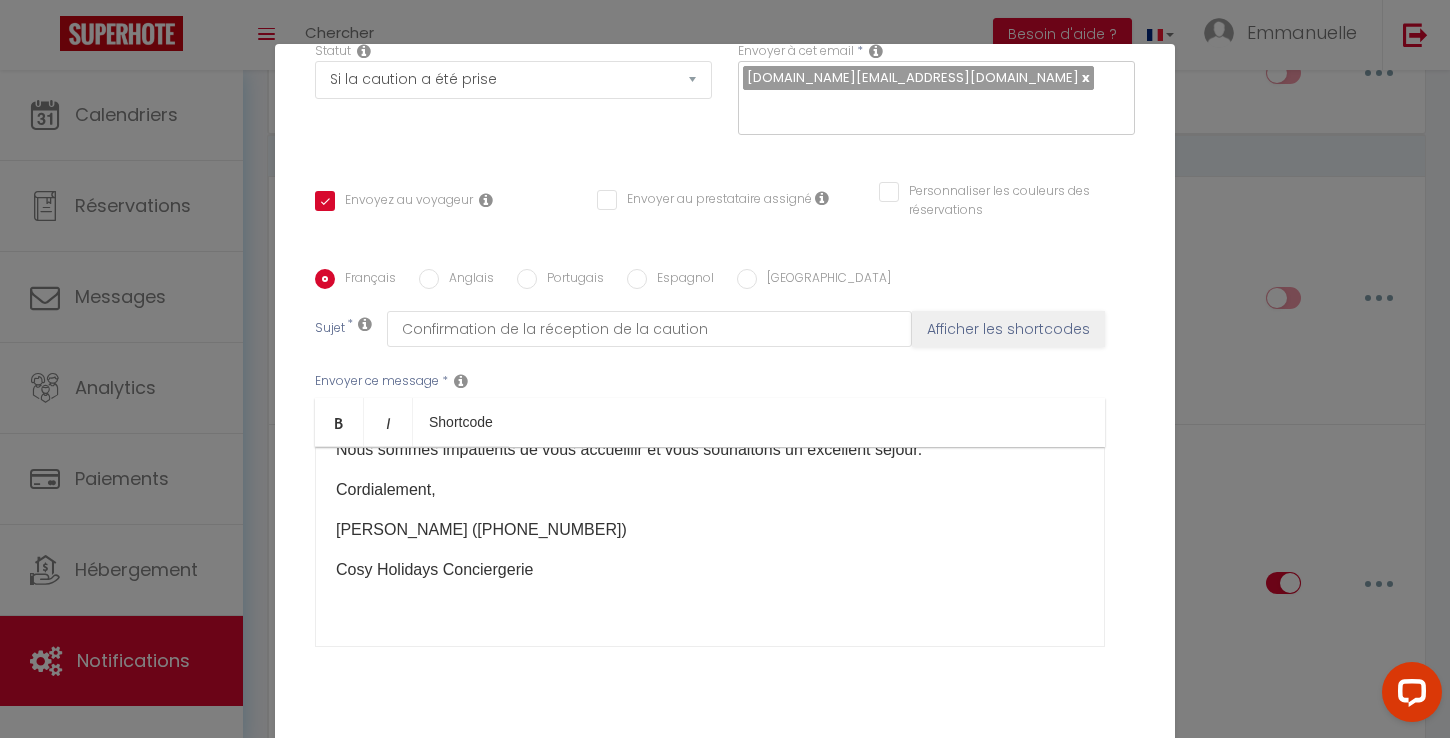 scroll, scrollTop: 262, scrollLeft: 0, axis: vertical 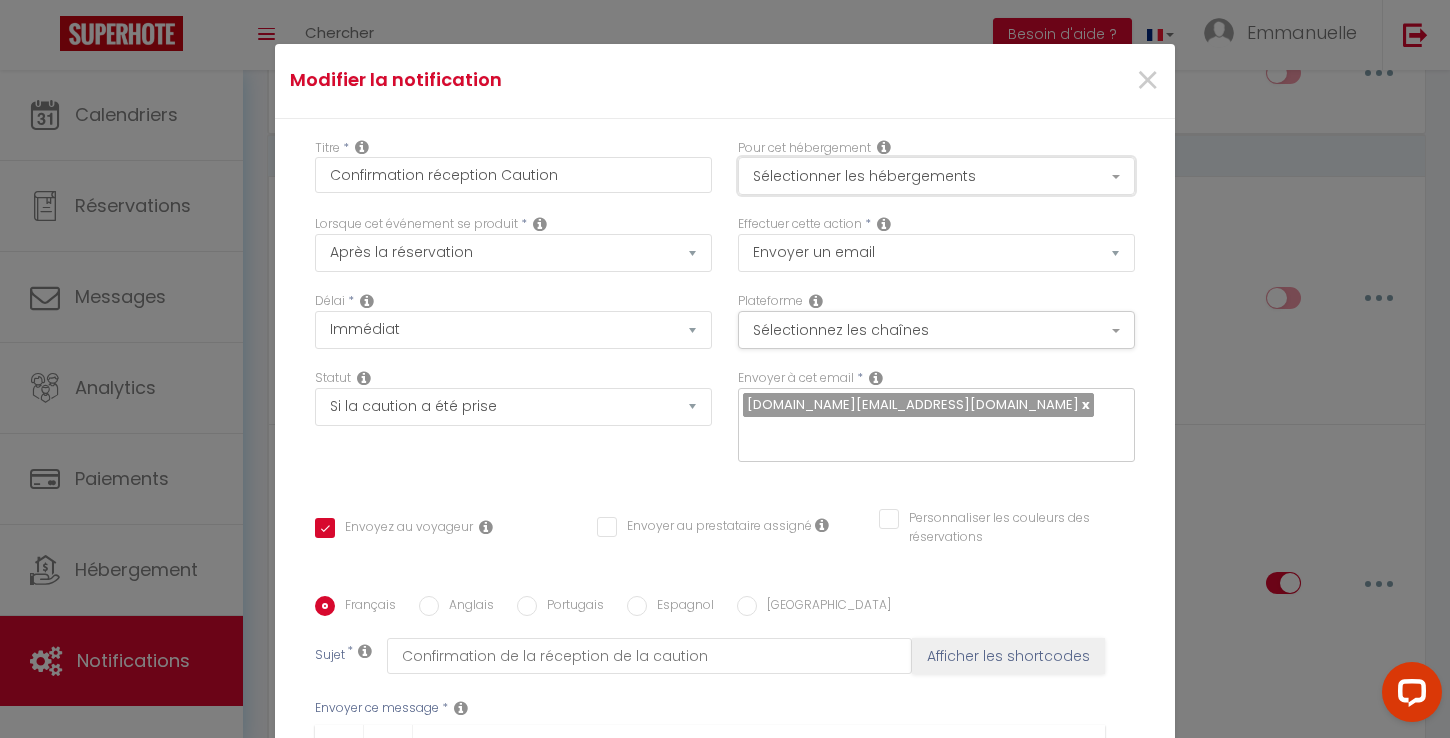 click on "Sélectionner les hébergements" at bounding box center (936, 176) 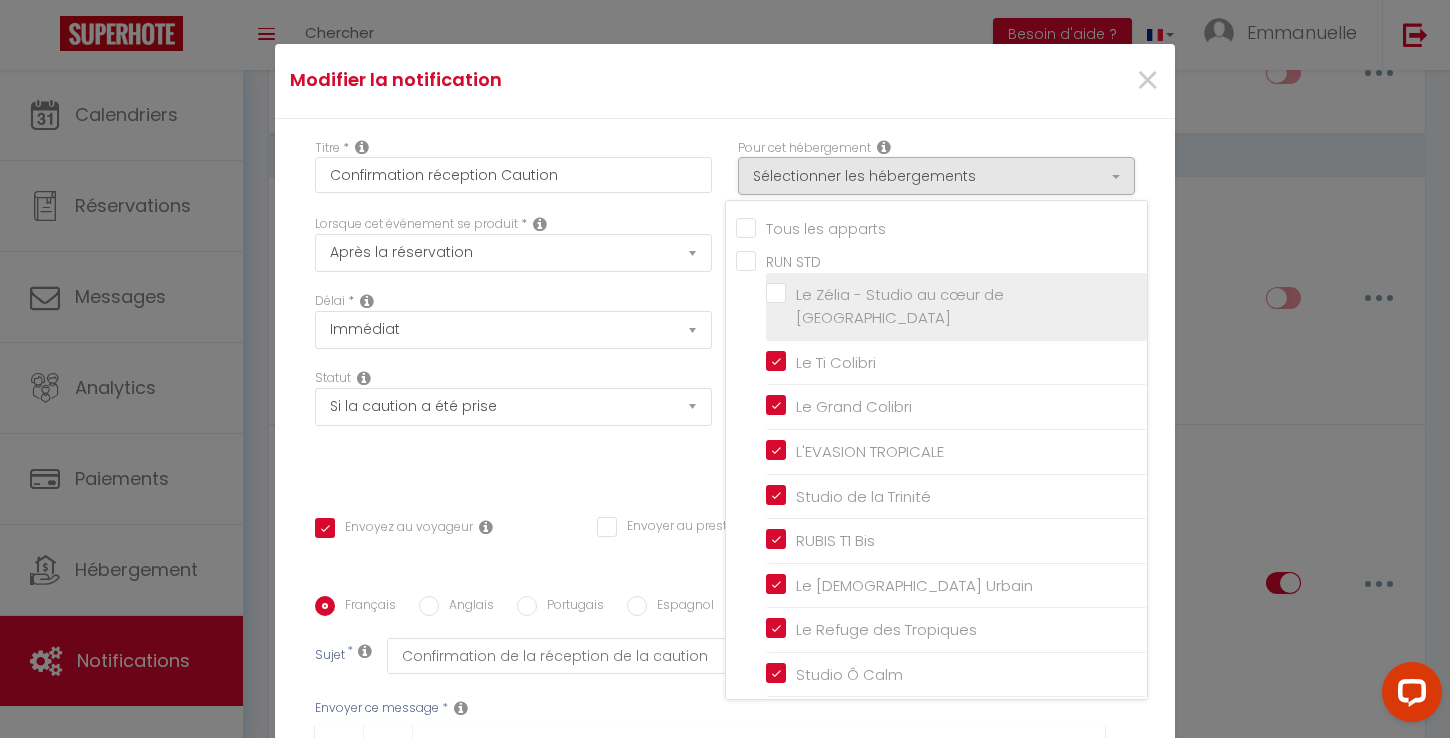 click on "Le Zélia - Studio au cœur de [GEOGRAPHIC_DATA]" at bounding box center (960, 306) 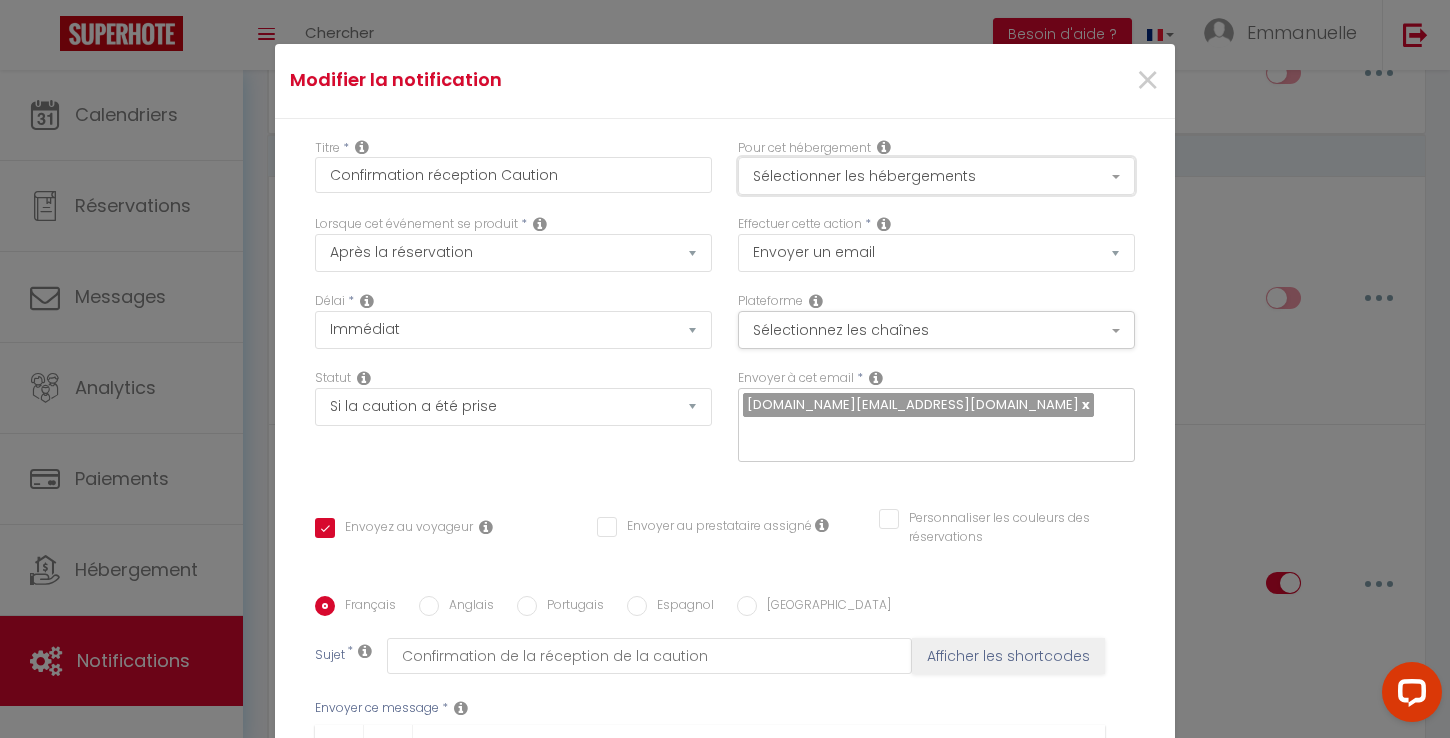 click on "Sélectionner les hébergements" at bounding box center [936, 176] 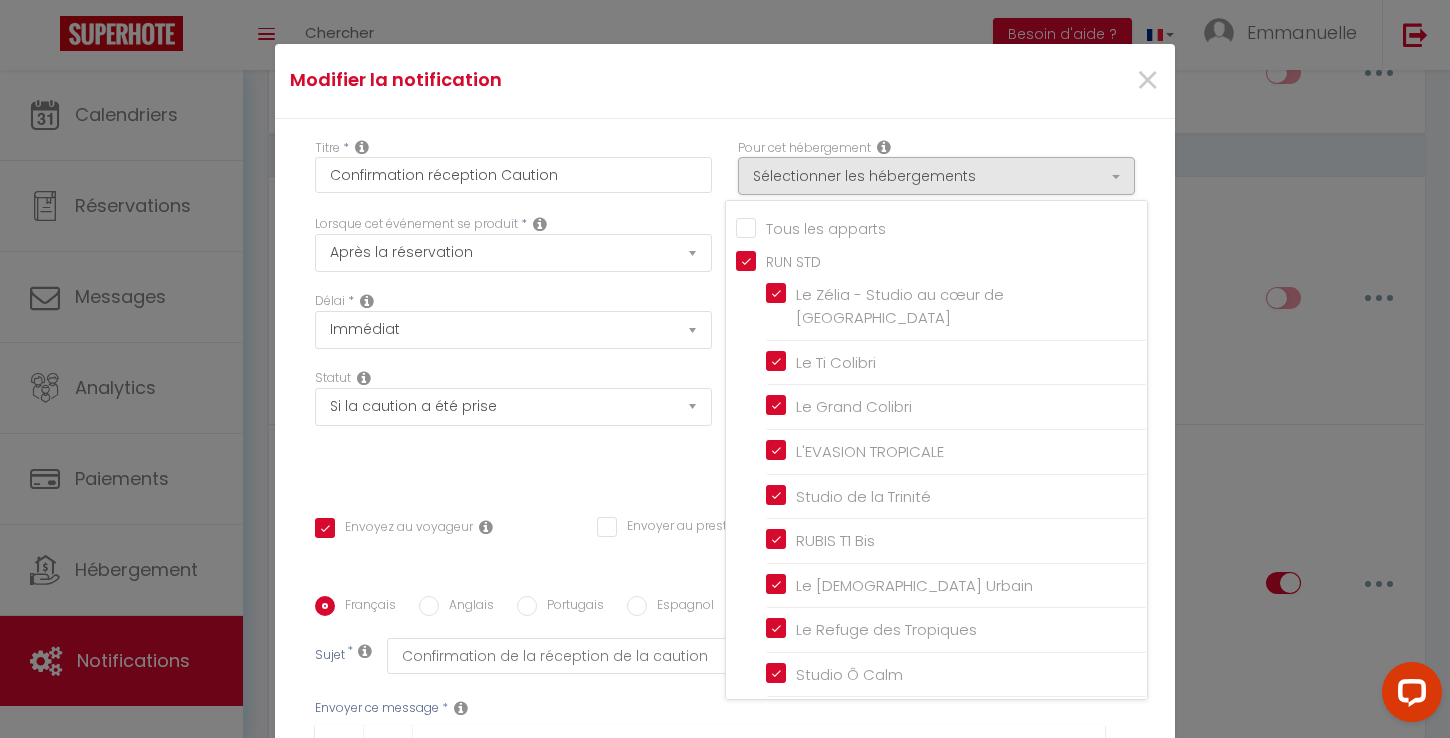 click on "Titre   *     Confirmation réception Caution   Pour cet hébergement
Sélectionner les hébergements
Tous les apparts
RUN STD
Le Zélia - Studio au cœur de [GEOGRAPHIC_DATA]
Le Ti Colibri
Le [GEOGRAPHIC_DATA]
L'EVASION TROPICALE
[GEOGRAPHIC_DATA]
RUBIS T1 Bis
Le [DEMOGRAPHIC_DATA] Urbain" at bounding box center (725, 597) 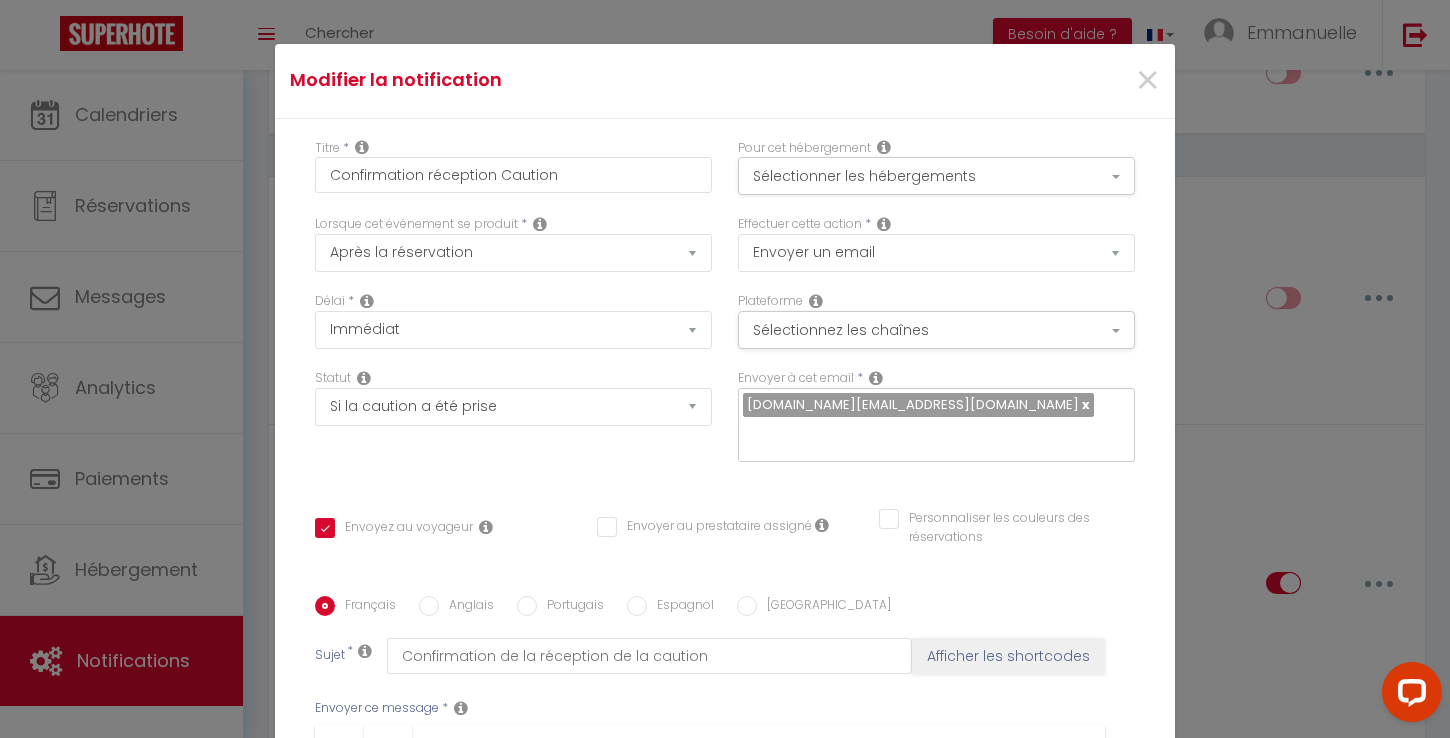 scroll, scrollTop: 327, scrollLeft: 0, axis: vertical 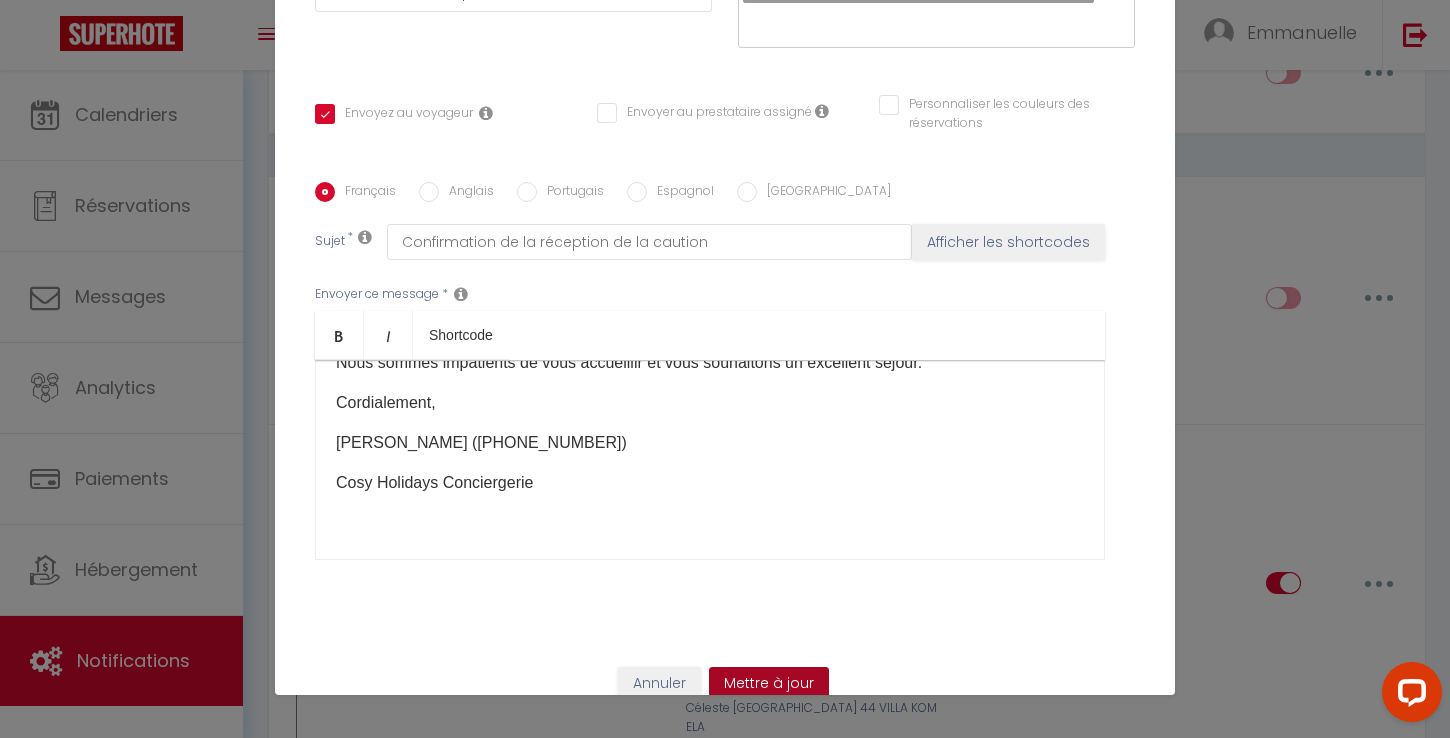 click on "Mettre à jour" at bounding box center (769, 684) 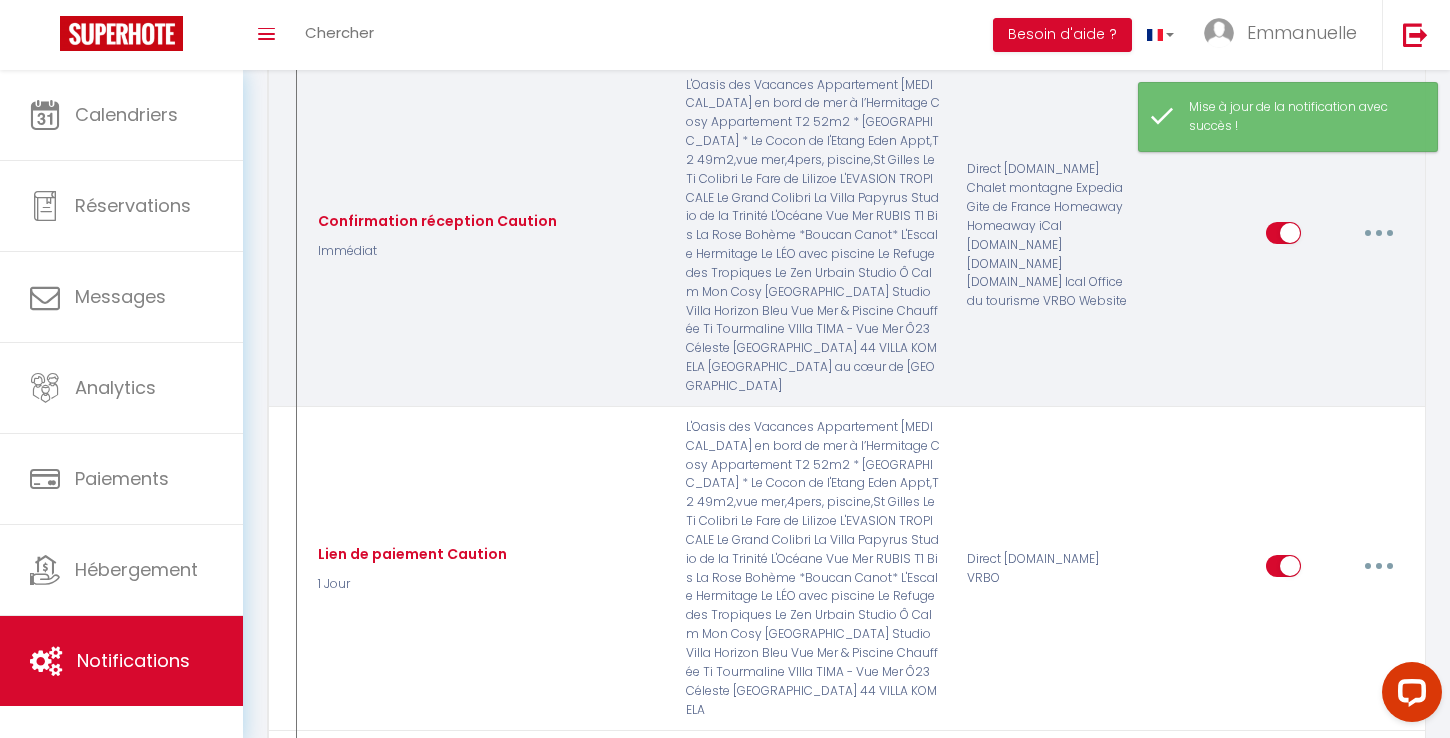 scroll, scrollTop: 1610, scrollLeft: 0, axis: vertical 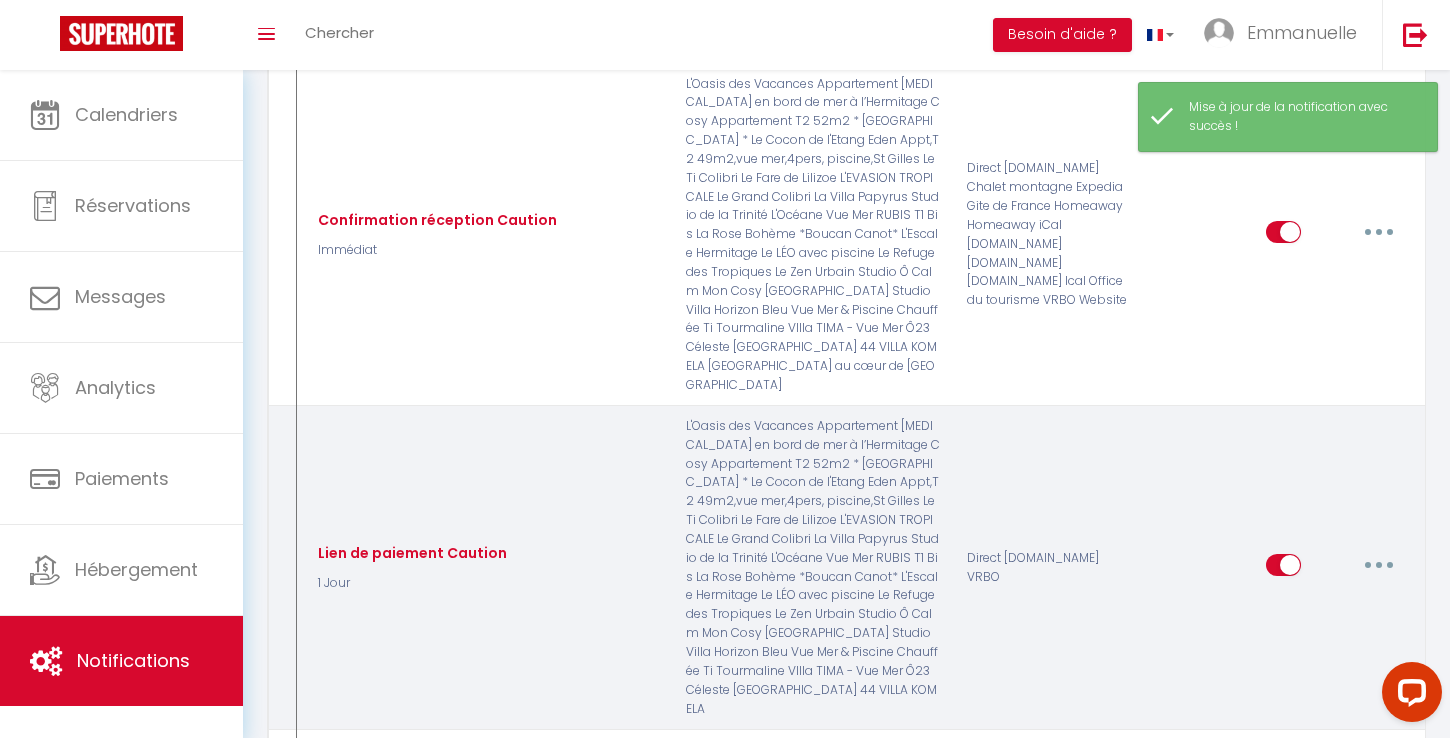 click at bounding box center [1379, 565] 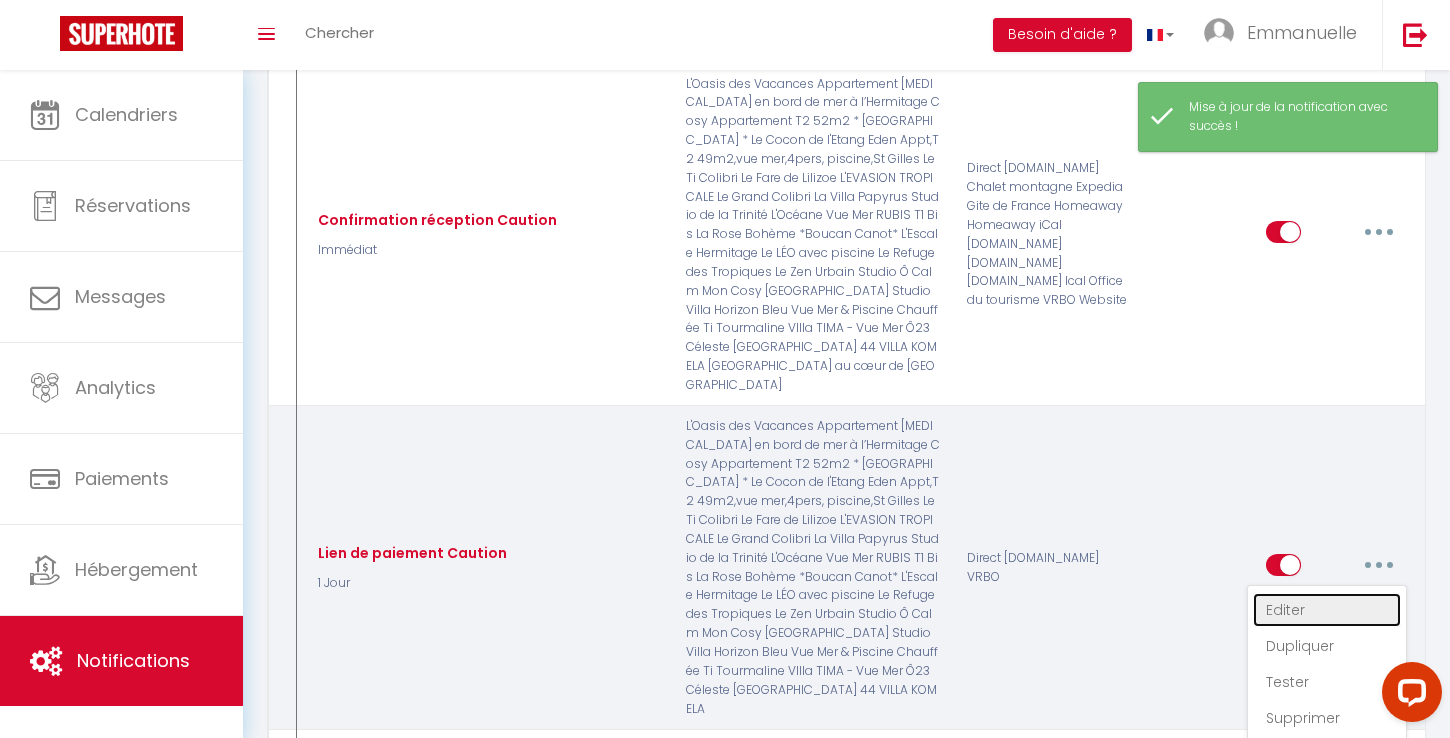 click on "Editer" at bounding box center (1327, 610) 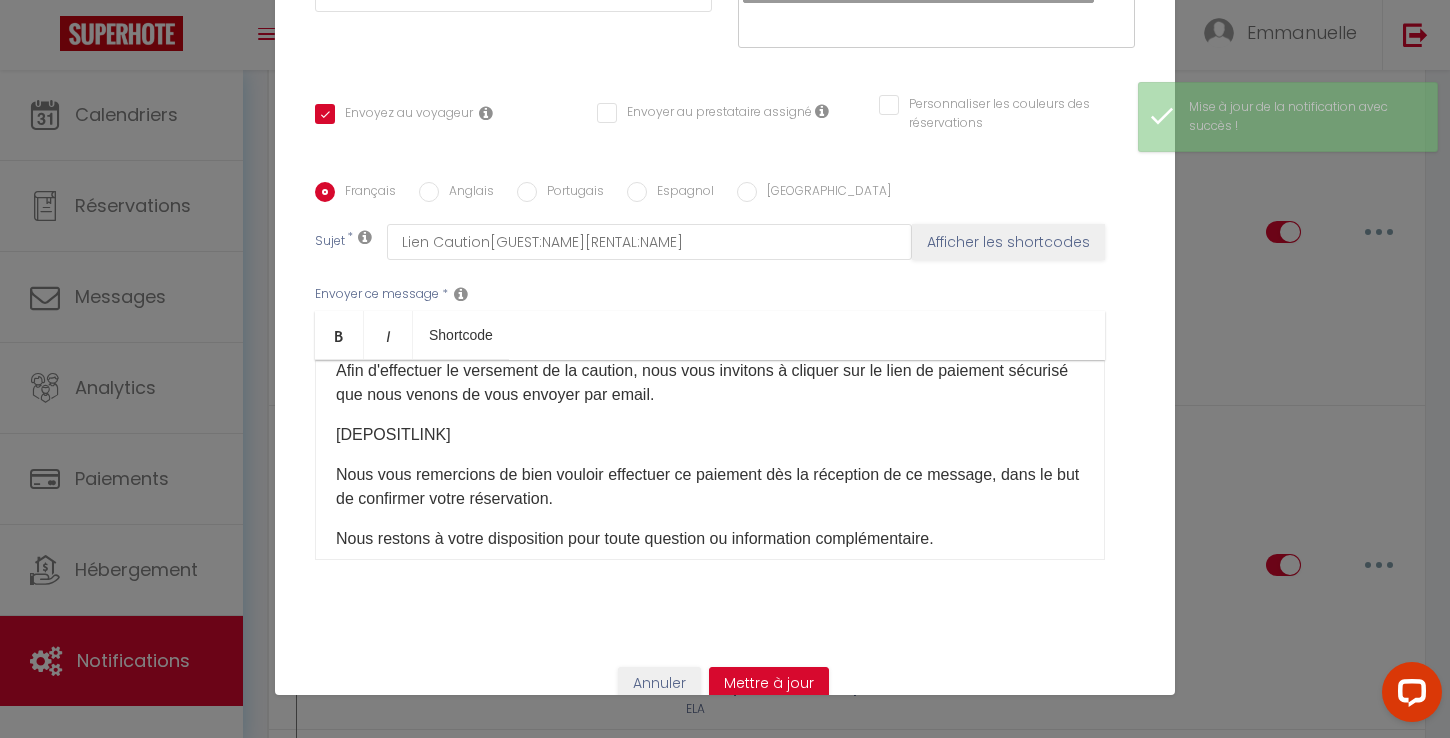 scroll, scrollTop: 0, scrollLeft: 0, axis: both 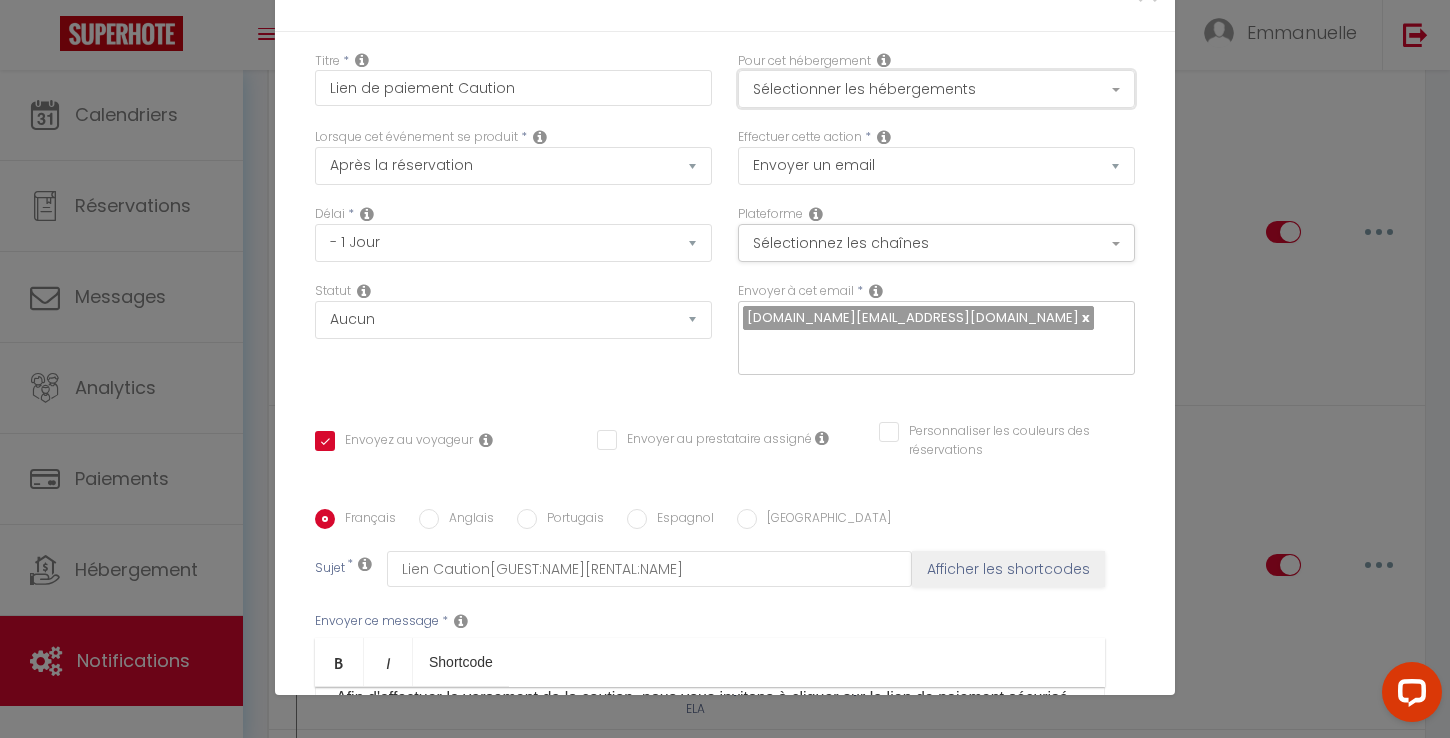 click on "Sélectionner les hébergements" at bounding box center (936, 89) 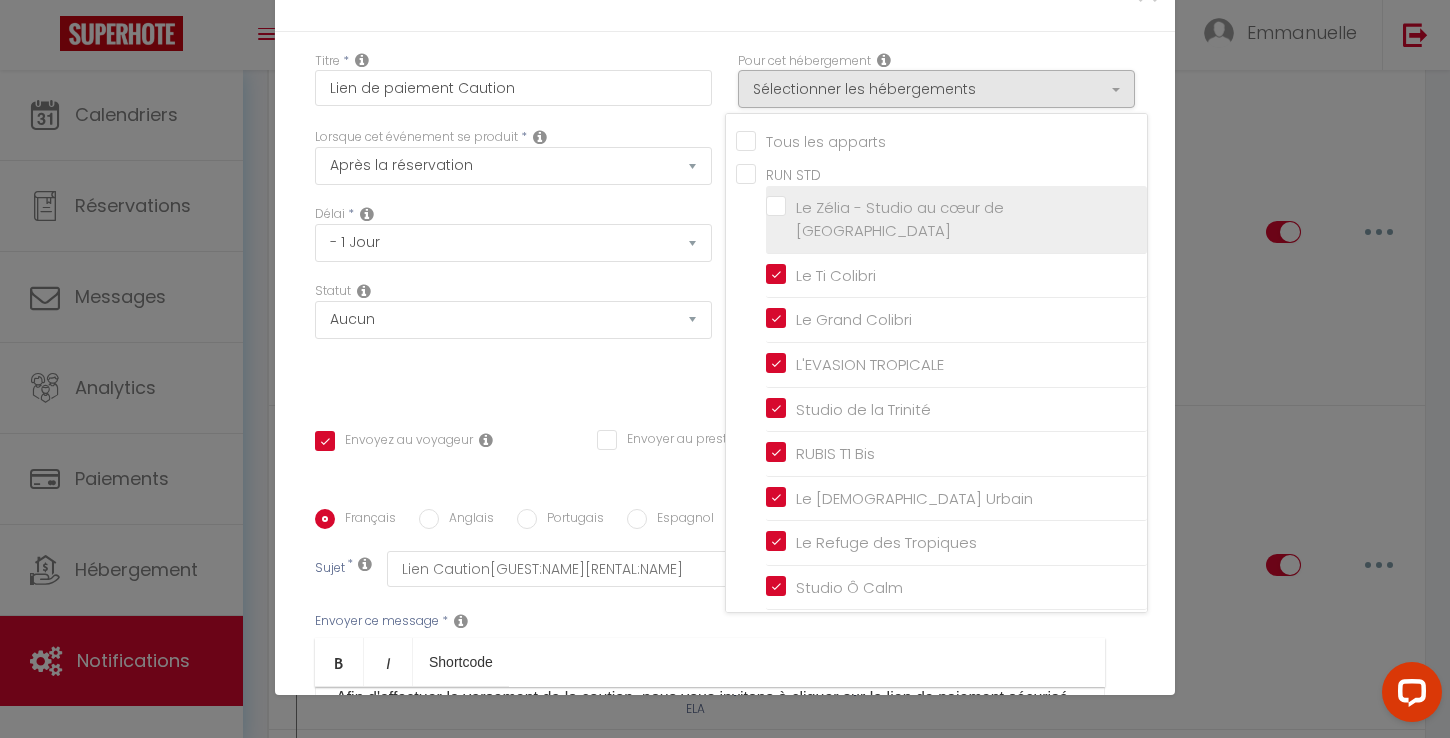 click on "Le Zélia - Studio au cœur de [GEOGRAPHIC_DATA]" at bounding box center (956, 219) 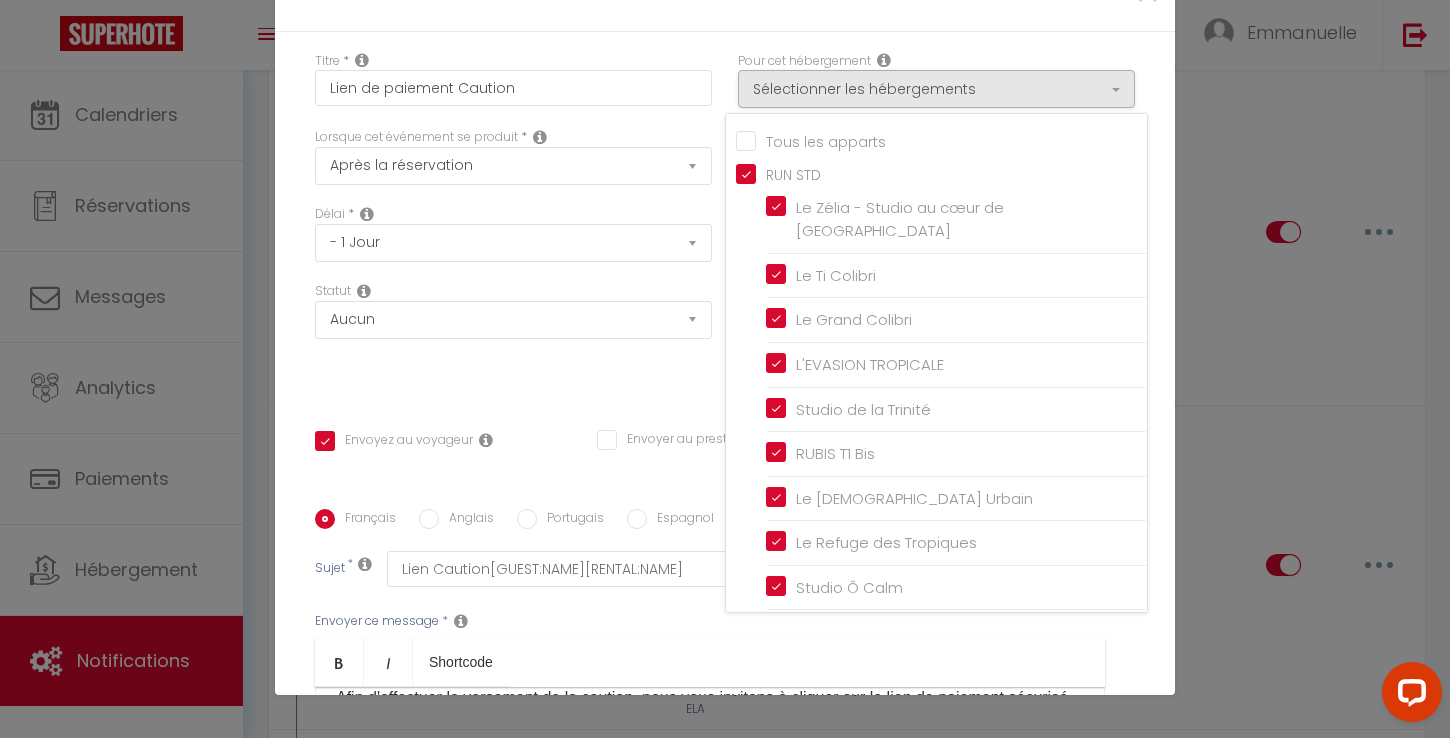 click on "Pour cet hébergement
Sélectionner les hébergements
Tous les apparts
RUN STD
Le Zélia - Studio au cœur de [GEOGRAPHIC_DATA]
Le Ti Colibri
Le [GEOGRAPHIC_DATA]
L'EVASION TROPICALE
[GEOGRAPHIC_DATA]
RUBIS T1 Bis
Le [DEMOGRAPHIC_DATA] Urbain" at bounding box center (936, 80) 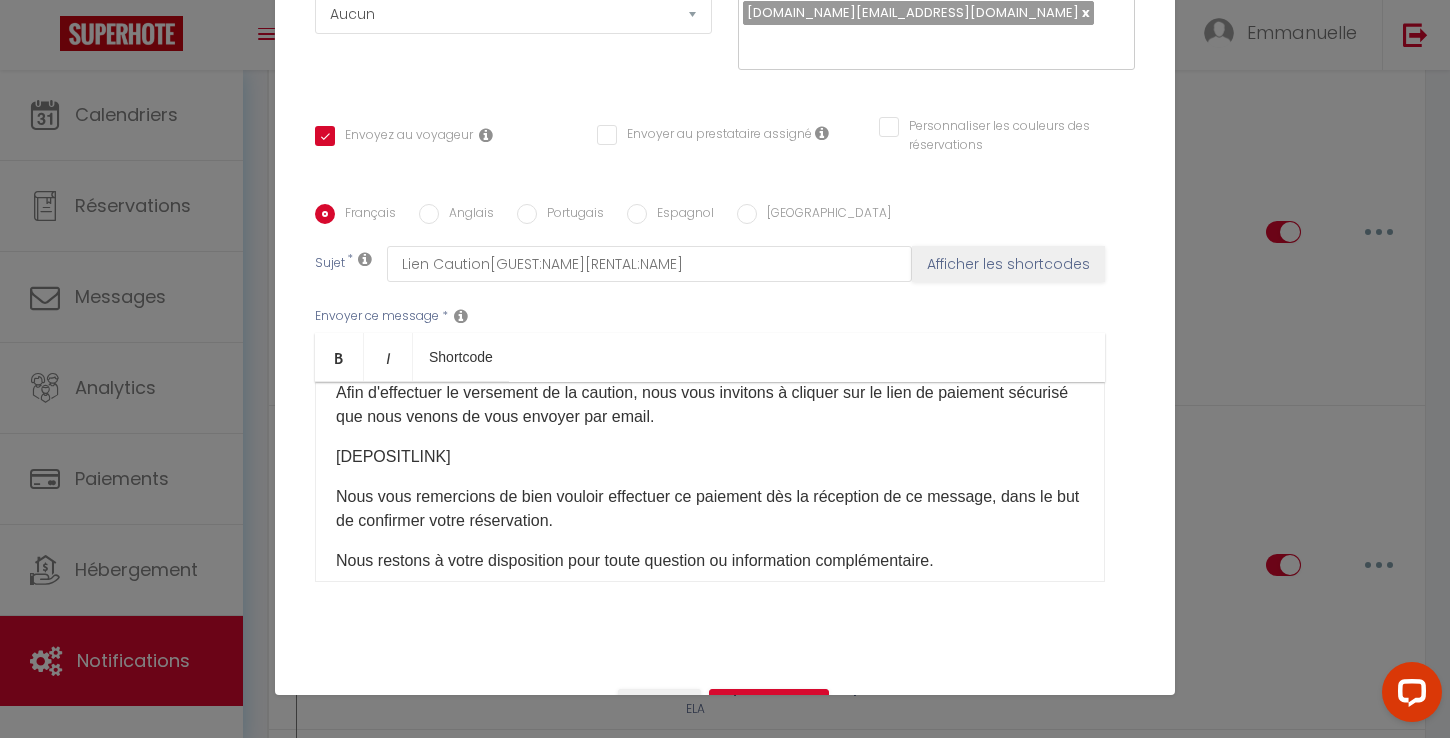 scroll, scrollTop: 327, scrollLeft: 0, axis: vertical 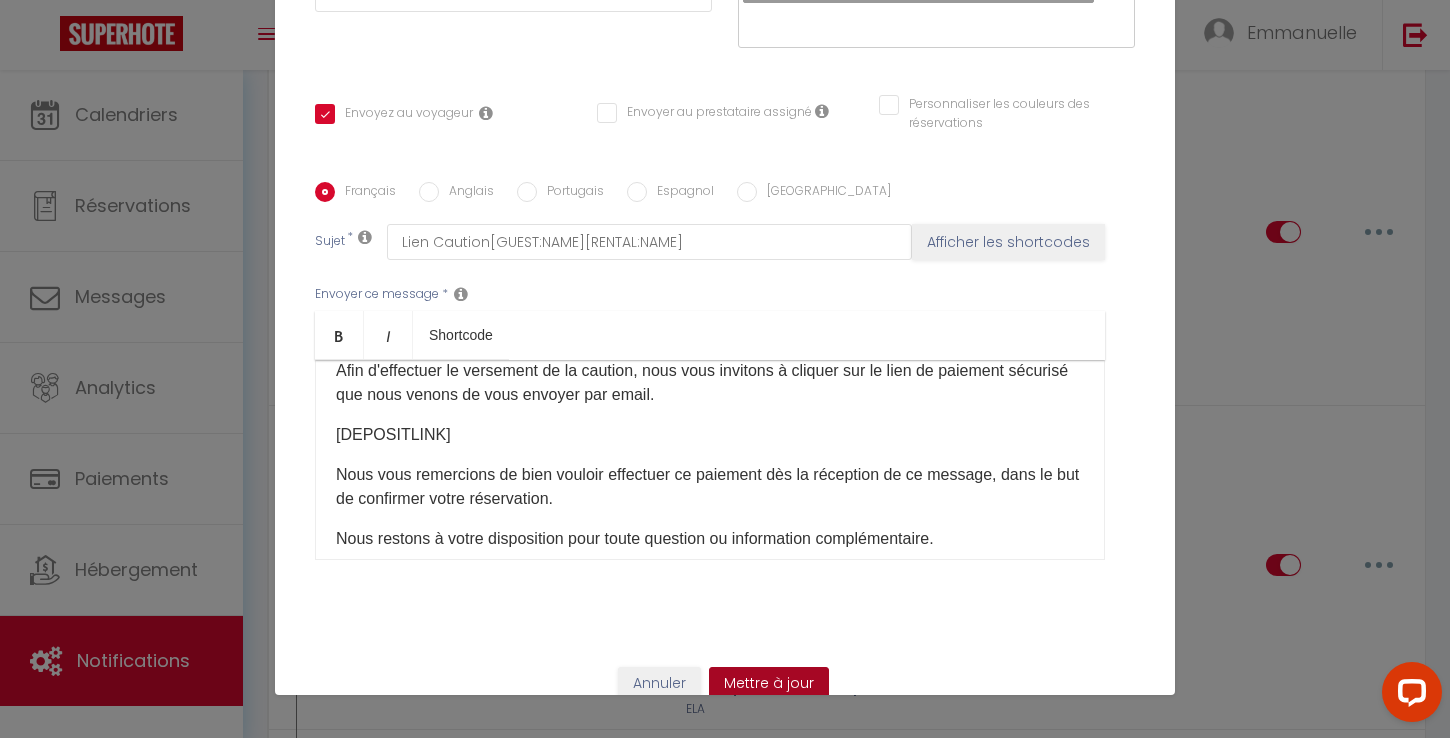 click on "Mettre à jour" at bounding box center [769, 684] 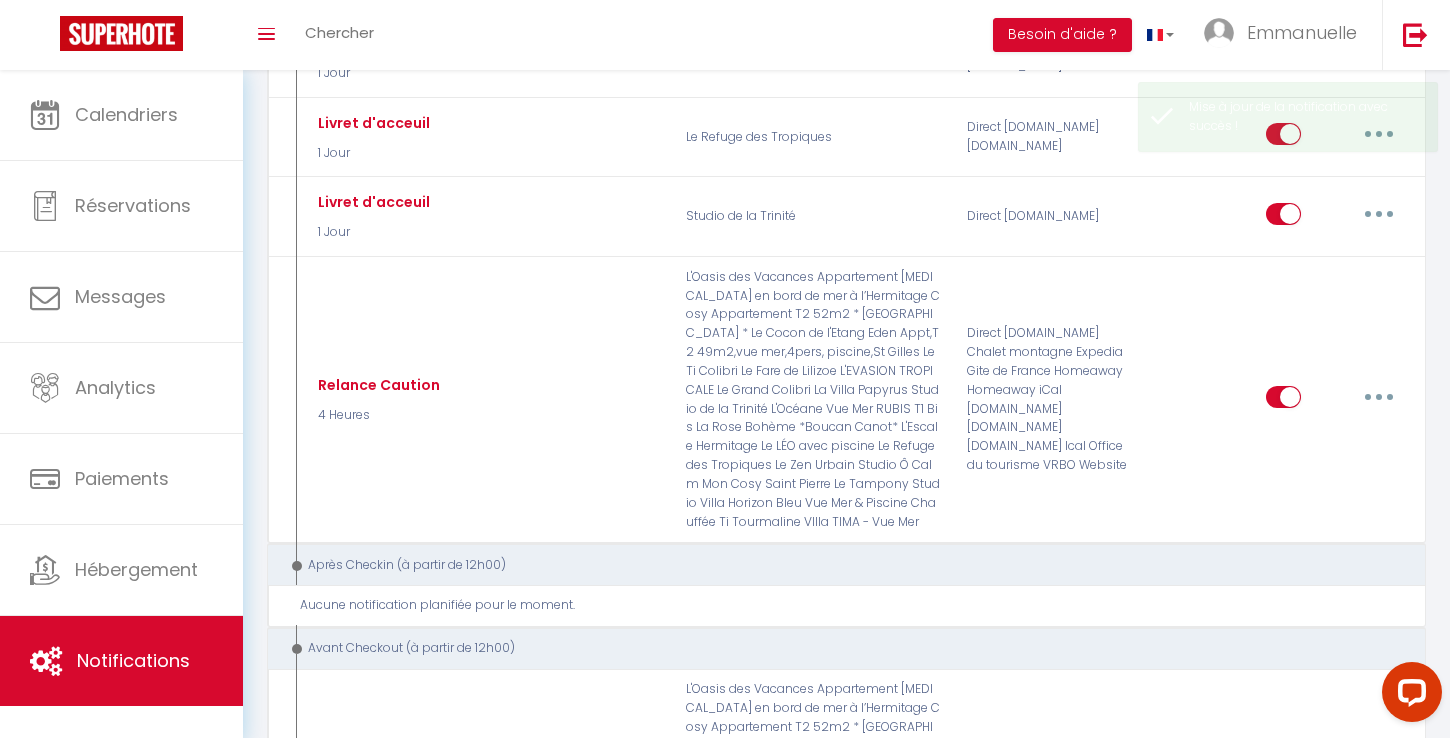scroll, scrollTop: 2336, scrollLeft: 0, axis: vertical 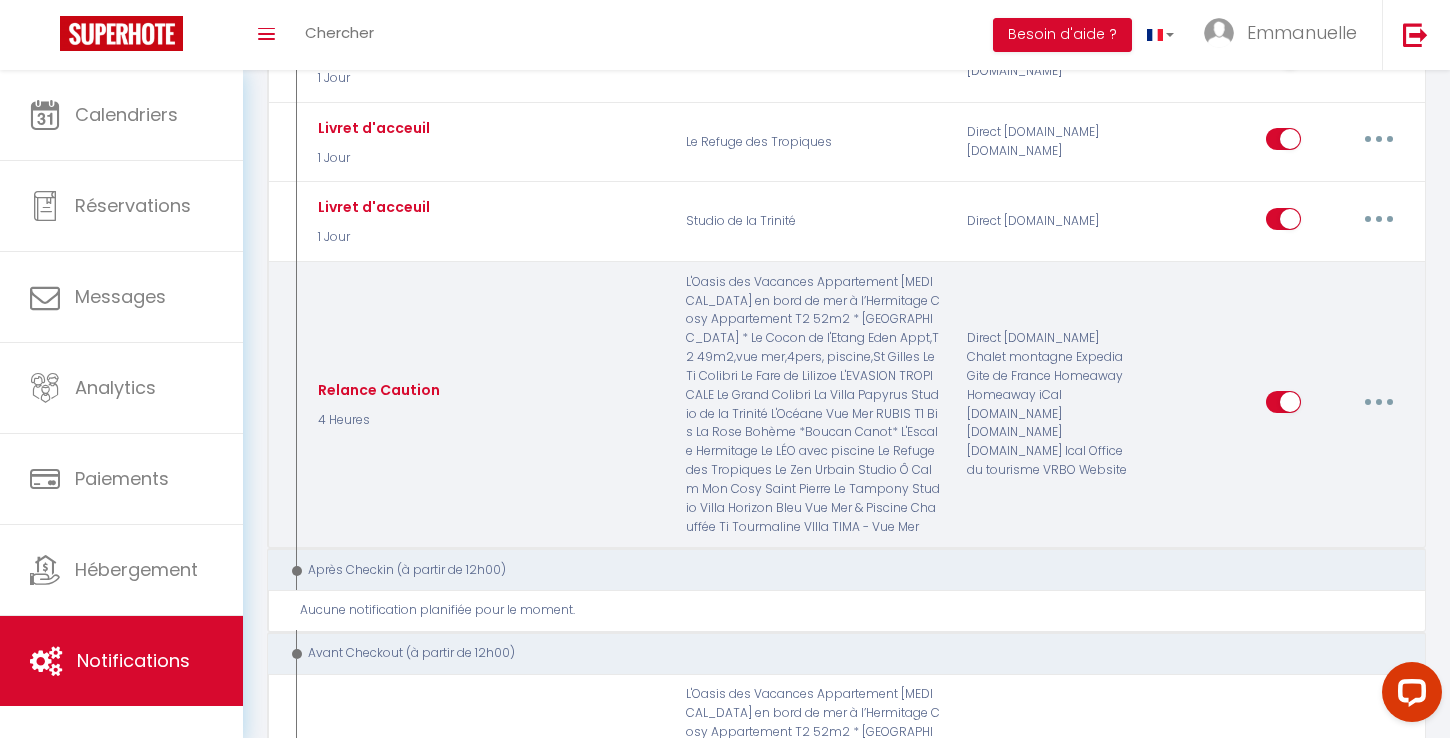 click at bounding box center [1379, 402] 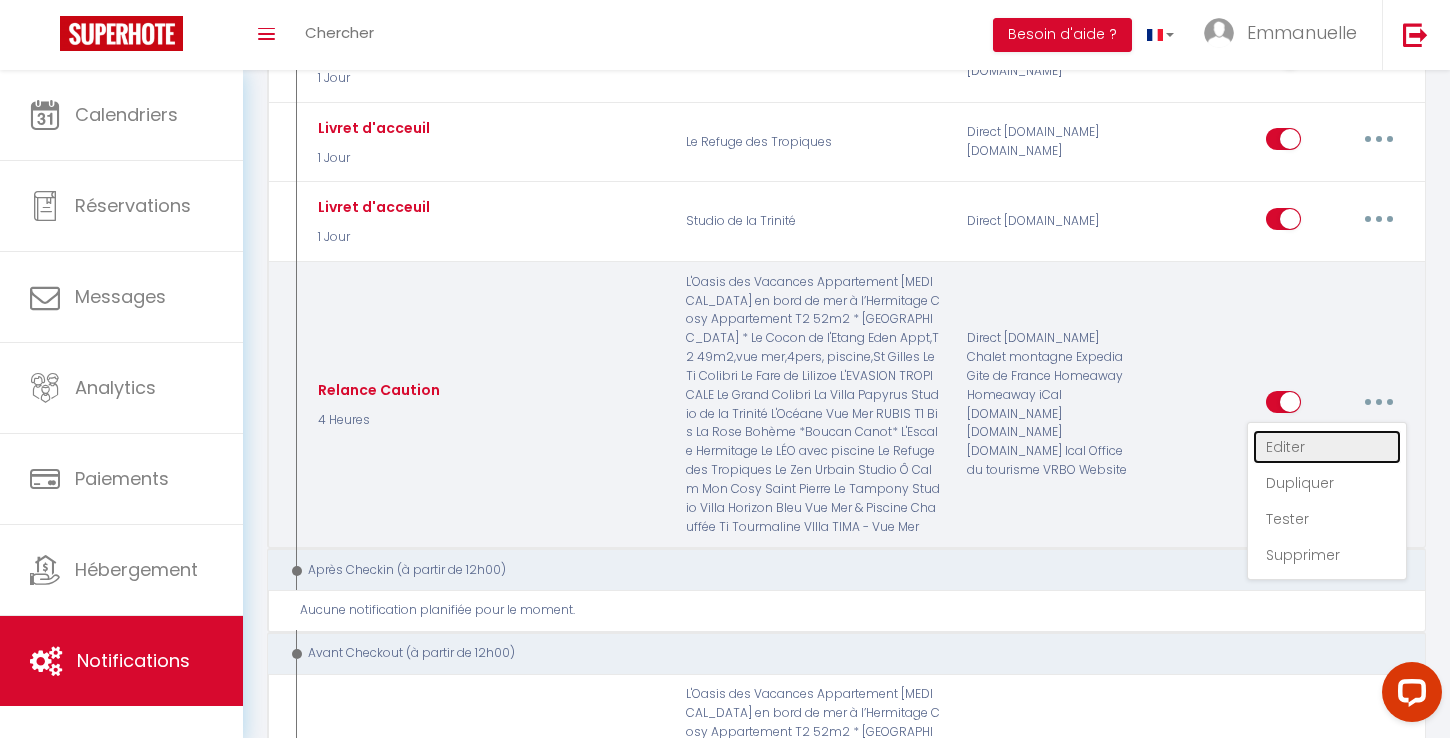 click on "Editer" at bounding box center [1327, 447] 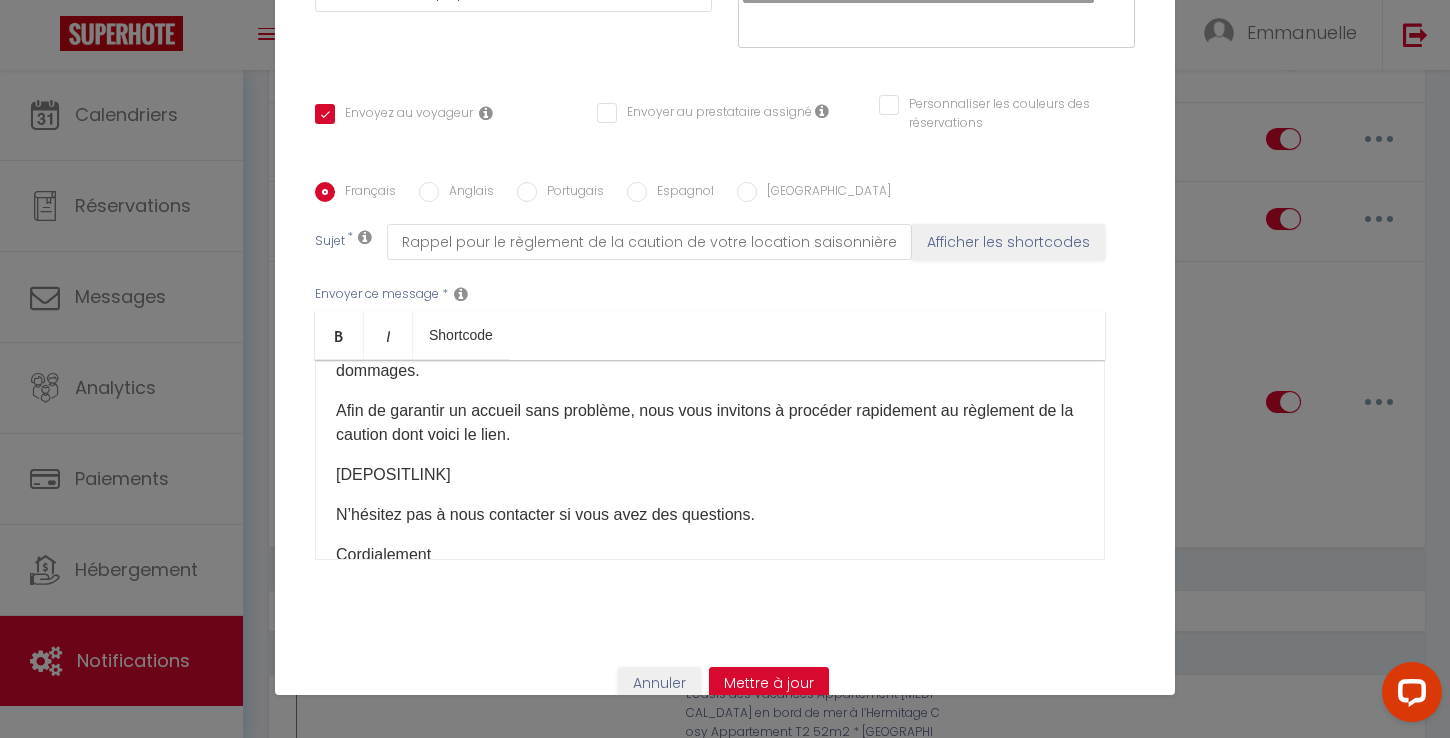 scroll, scrollTop: 0, scrollLeft: 0, axis: both 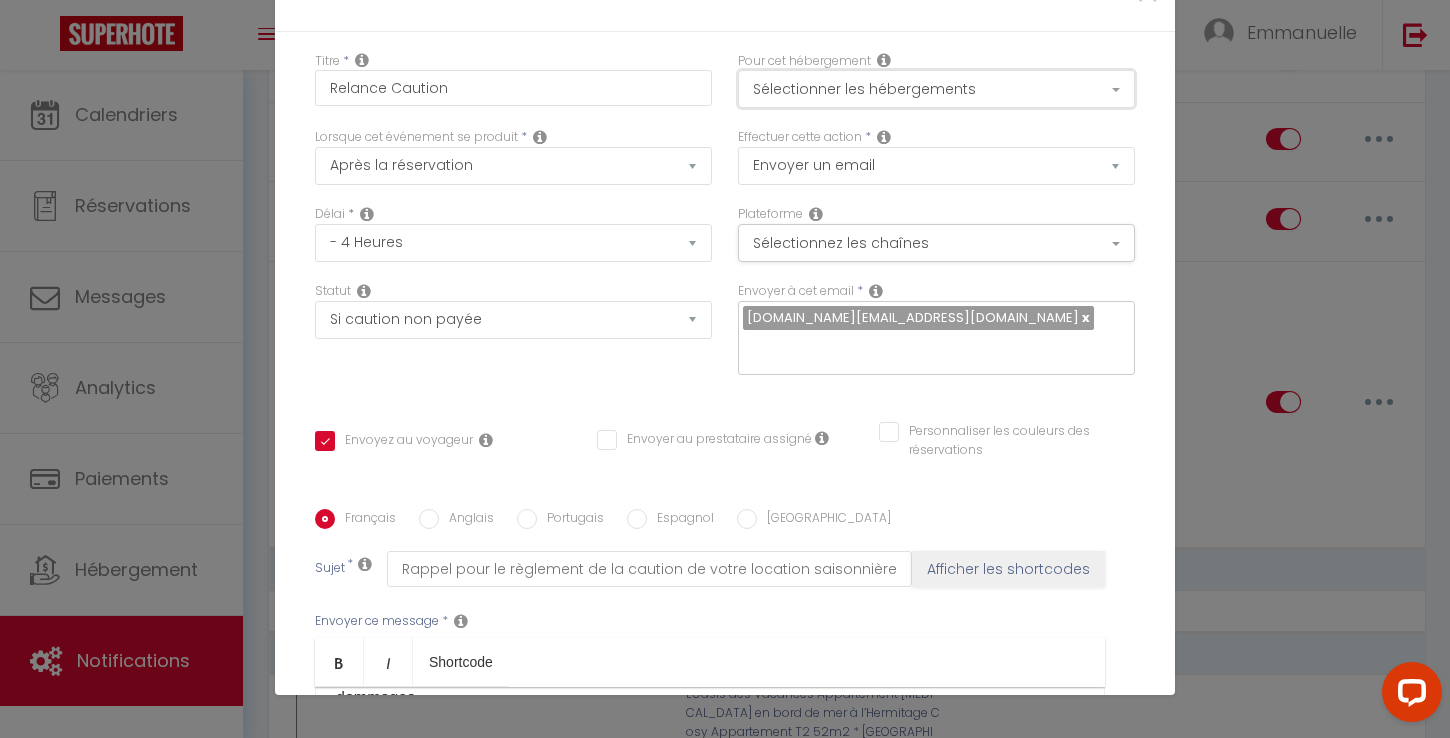 click on "Sélectionner les hébergements" at bounding box center (936, 89) 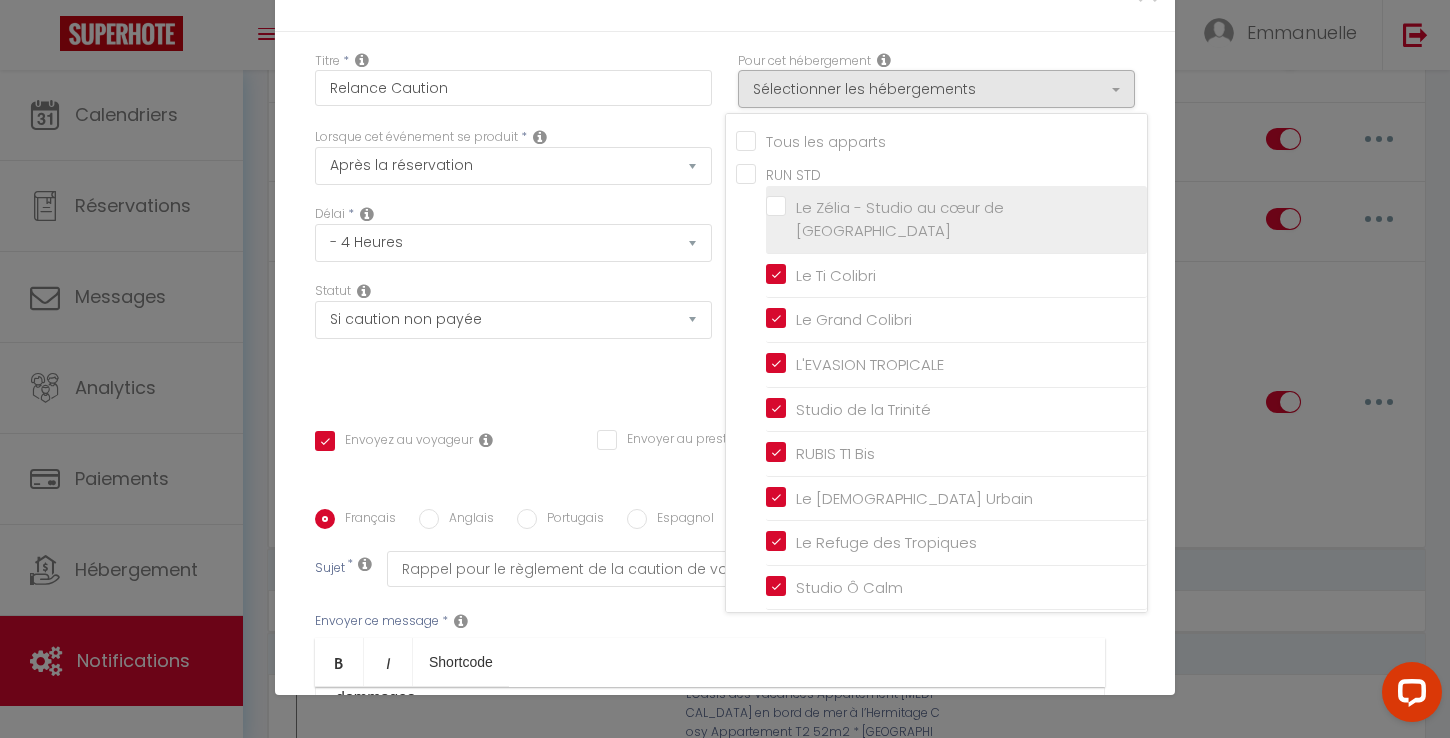 drag, startPoint x: 778, startPoint y: 206, endPoint x: 828, endPoint y: 227, distance: 54.230988 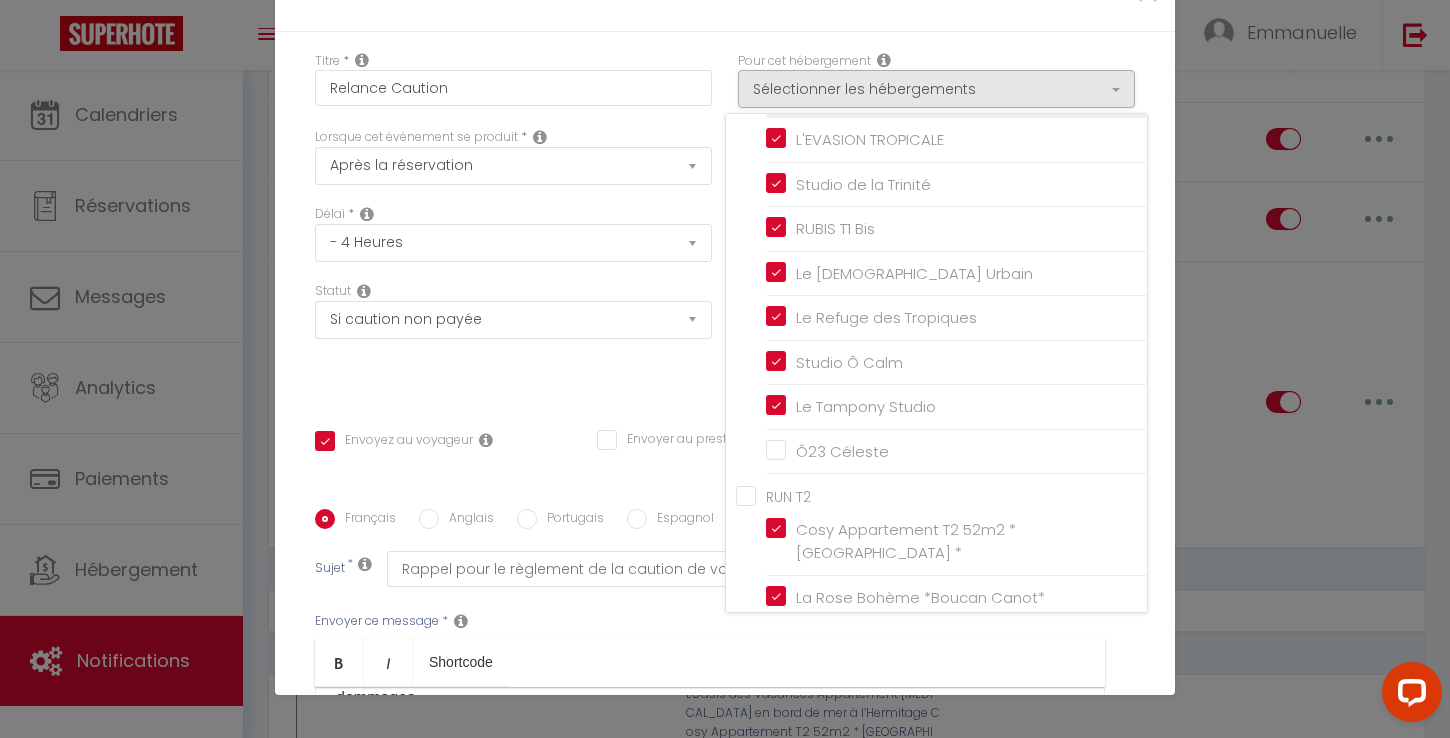 scroll, scrollTop: 0, scrollLeft: 0, axis: both 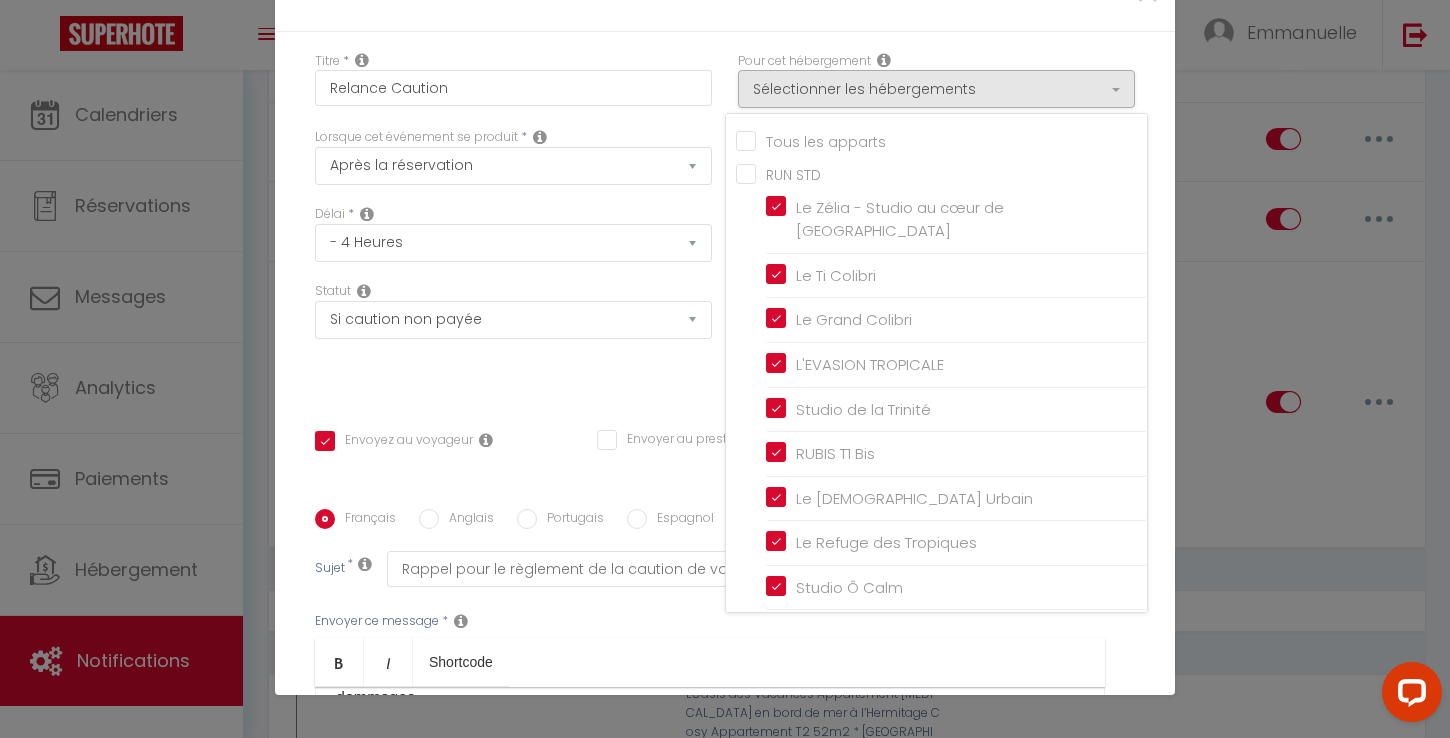 click on "Titre   *     Relance Caution   Pour cet hébergement
Sélectionner les hébergements
Tous les apparts
RUN STD
Le Zélia - Studio au cœur de [GEOGRAPHIC_DATA]
Le Ti Colibri
Le [GEOGRAPHIC_DATA]
L'EVASION TROPICALE
[GEOGRAPHIC_DATA]
RUBIS T1 Bis
Le [DEMOGRAPHIC_DATA] Urbain" at bounding box center (725, 510) 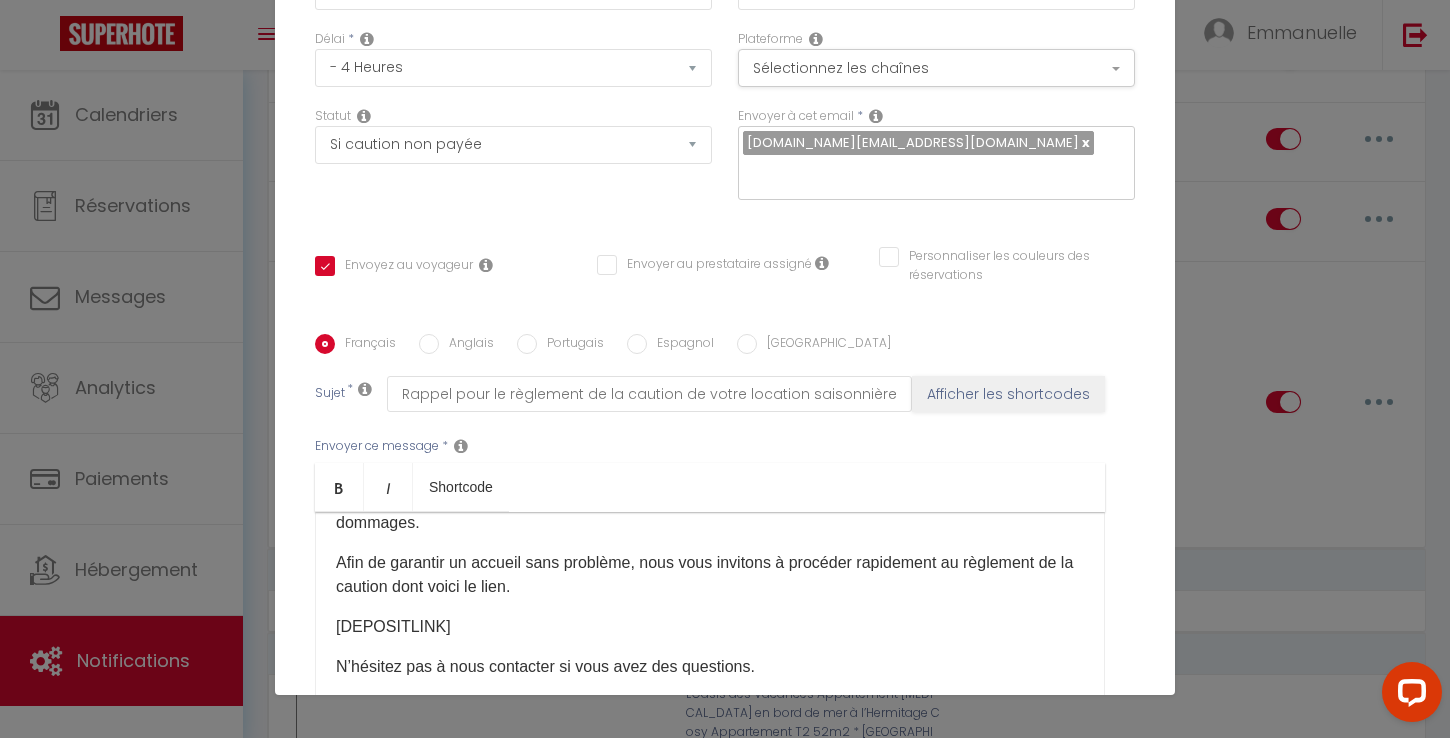 scroll, scrollTop: 327, scrollLeft: 0, axis: vertical 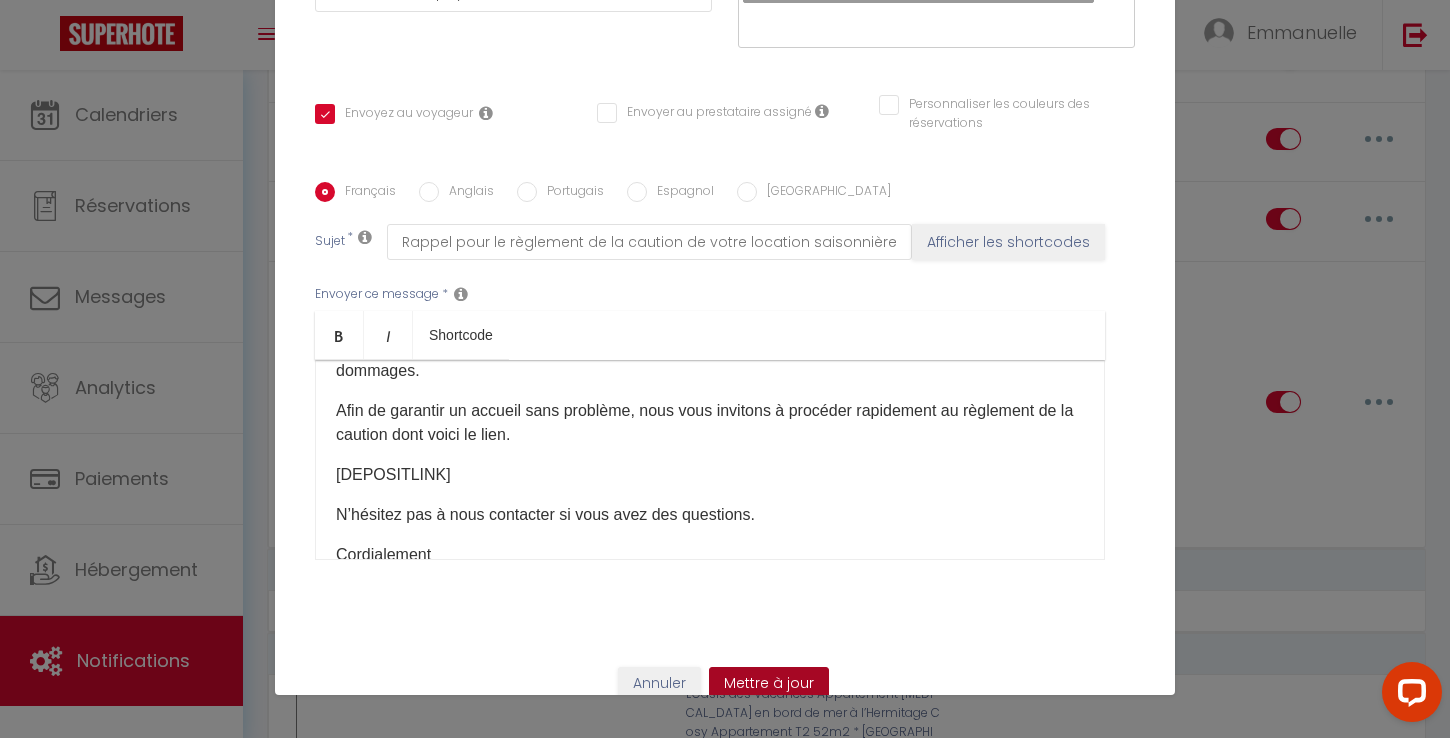 click on "Mettre à jour" at bounding box center (769, 684) 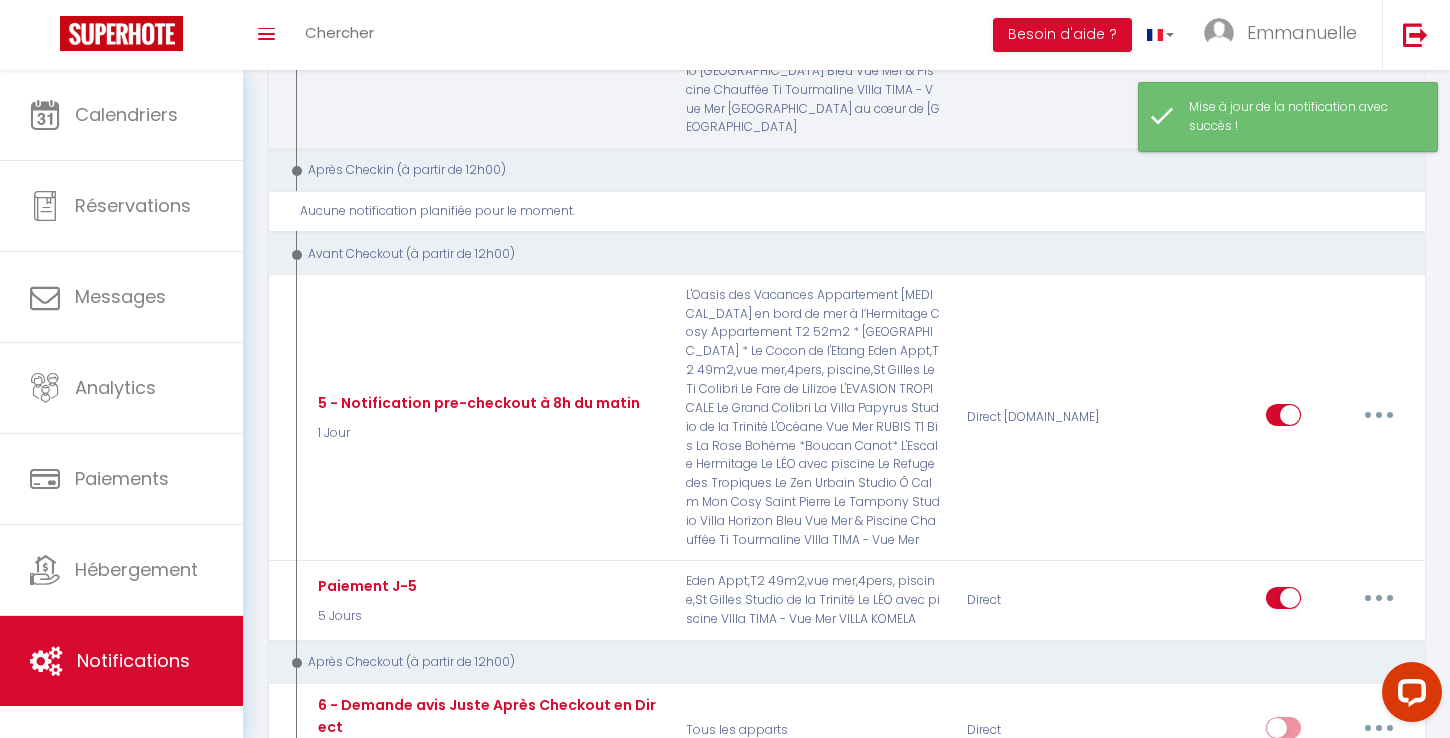 scroll, scrollTop: 2780, scrollLeft: 0, axis: vertical 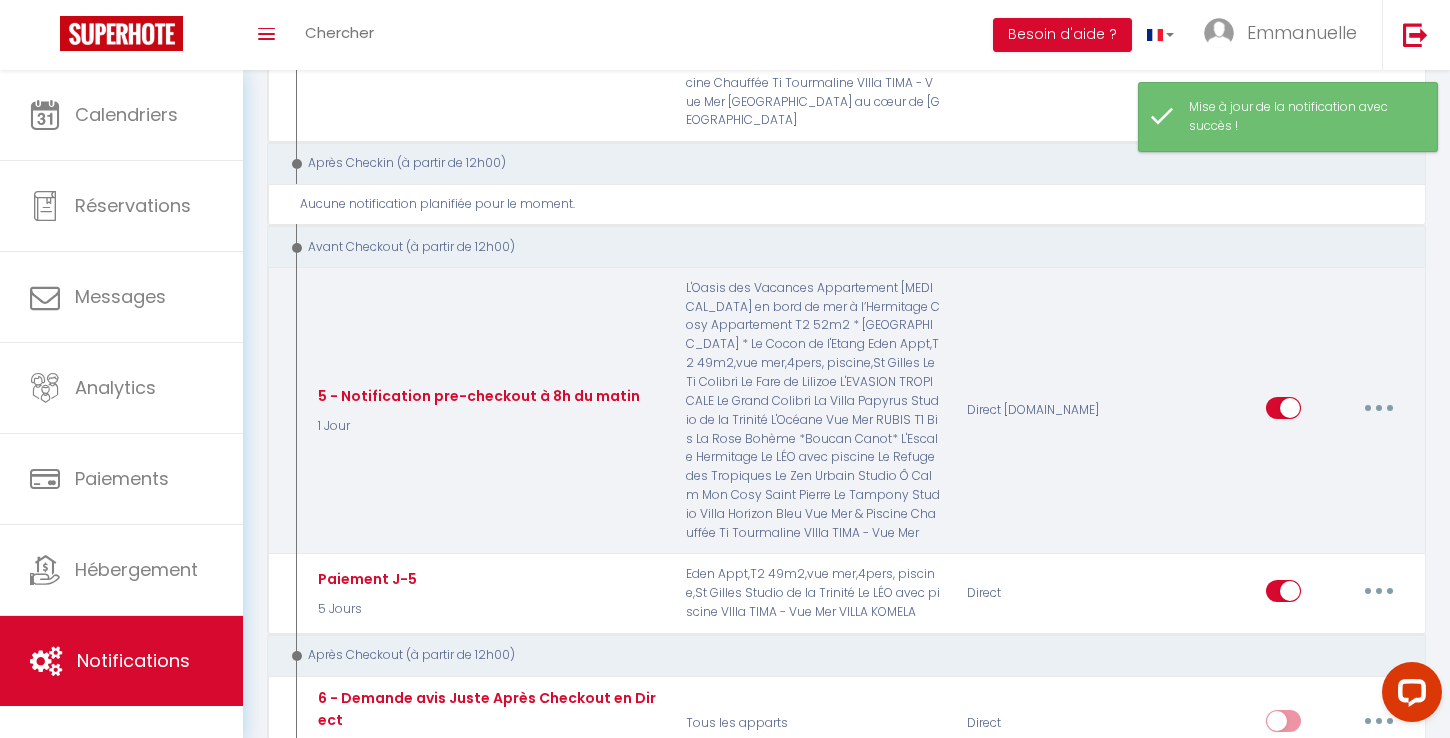click at bounding box center (1379, 408) 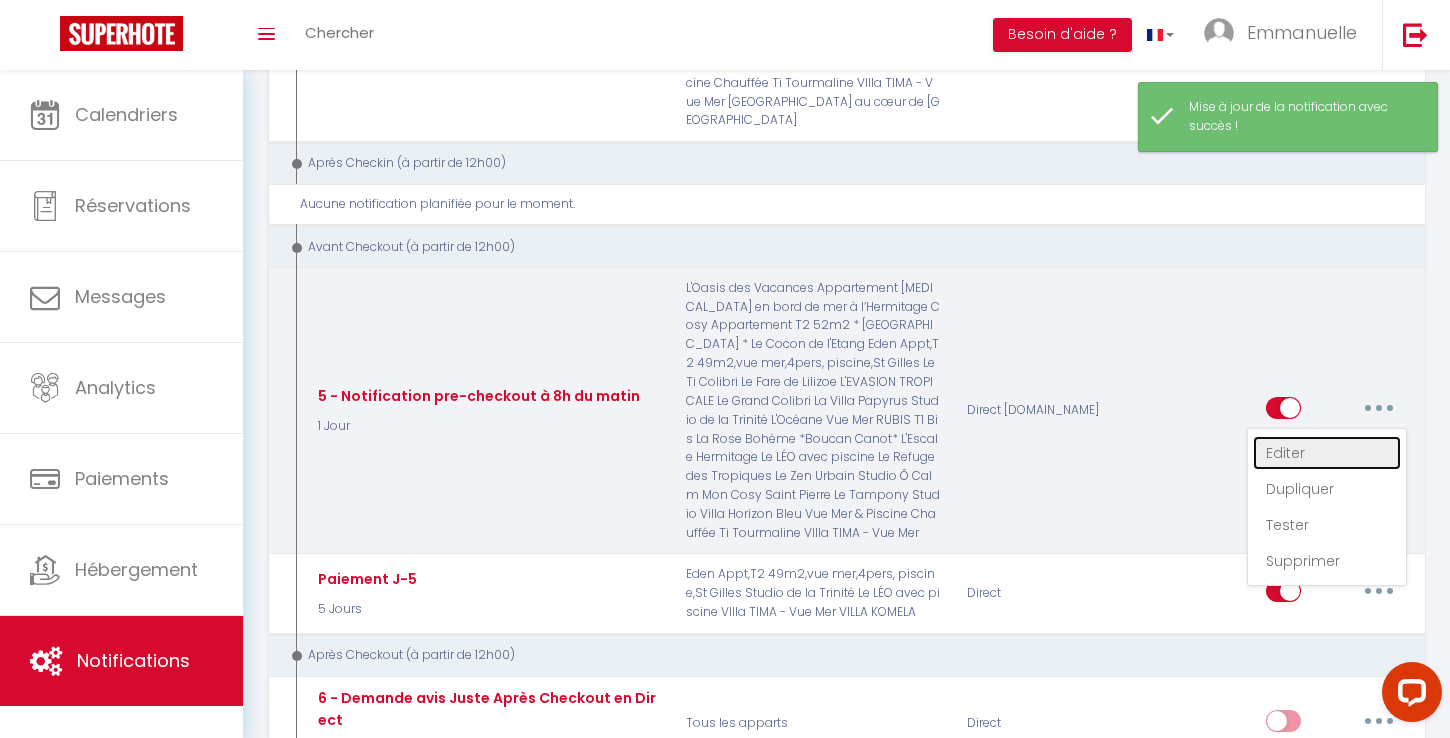click on "Editer" at bounding box center [1327, 453] 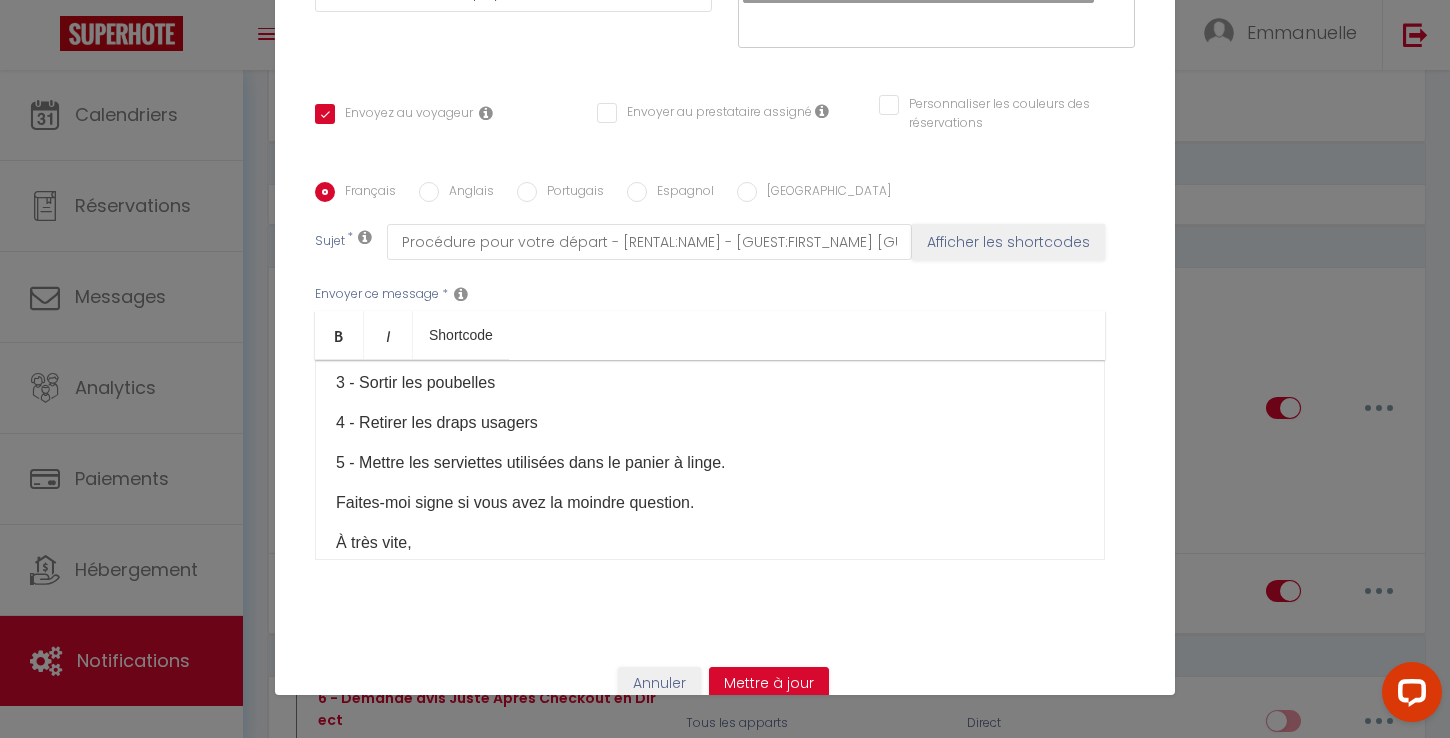 scroll, scrollTop: 256, scrollLeft: 0, axis: vertical 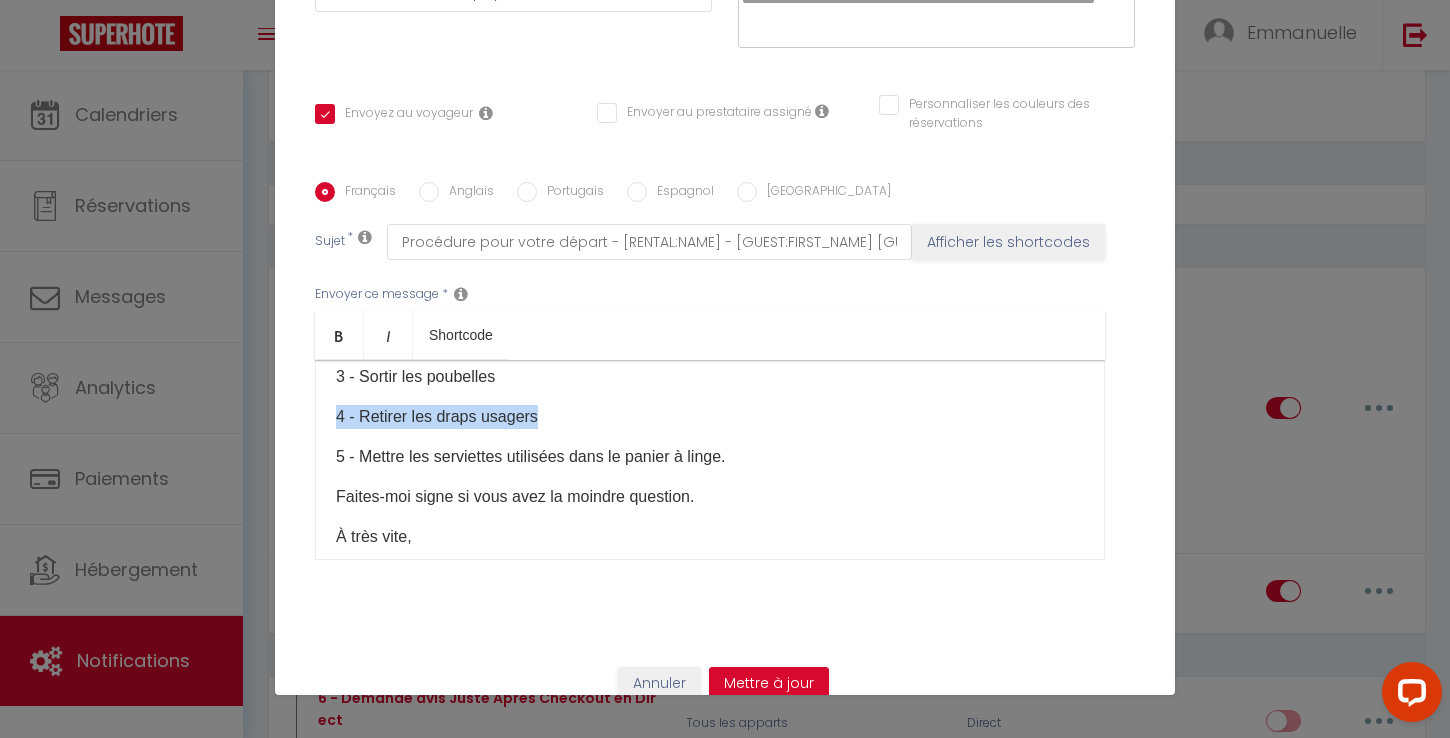 drag, startPoint x: 548, startPoint y: 392, endPoint x: 325, endPoint y: 397, distance: 223.05605 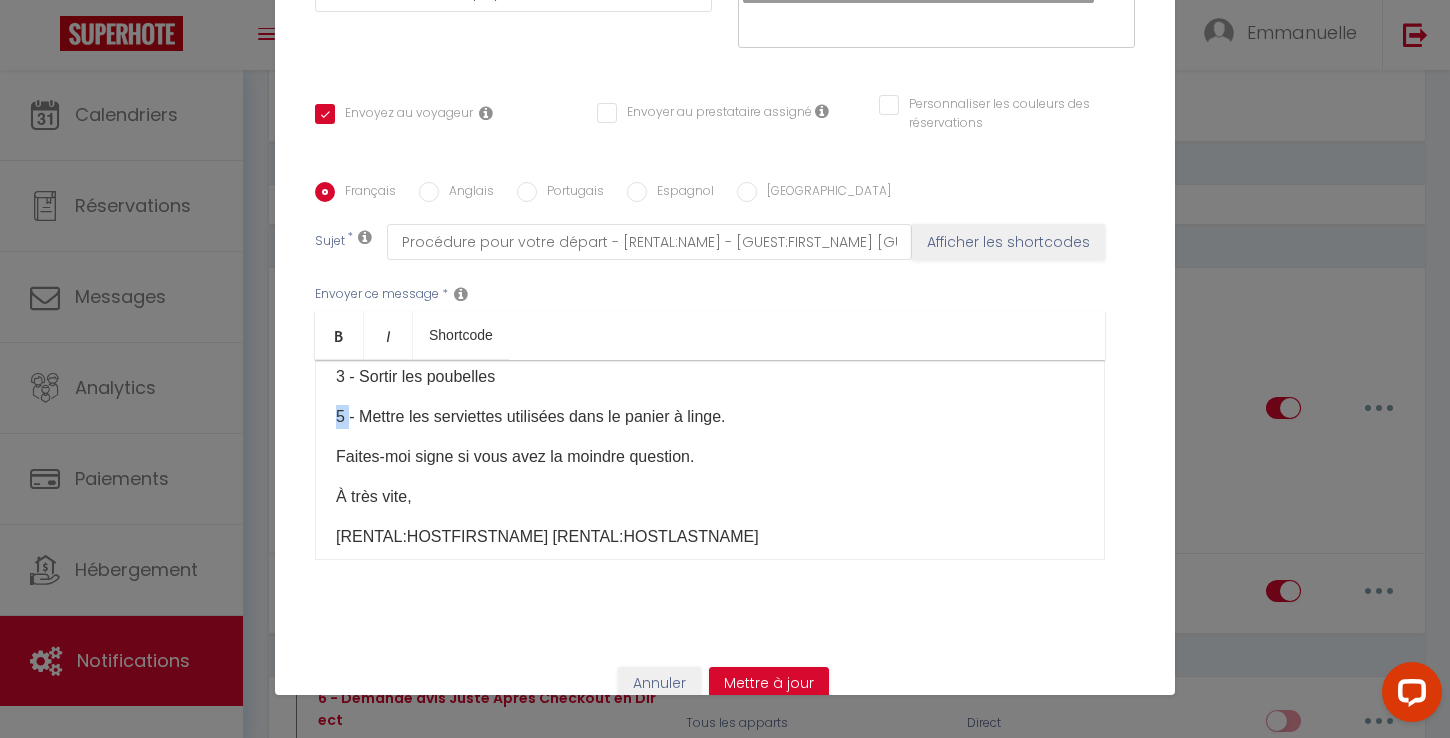 drag, startPoint x: 347, startPoint y: 389, endPoint x: 334, endPoint y: 389, distance: 13 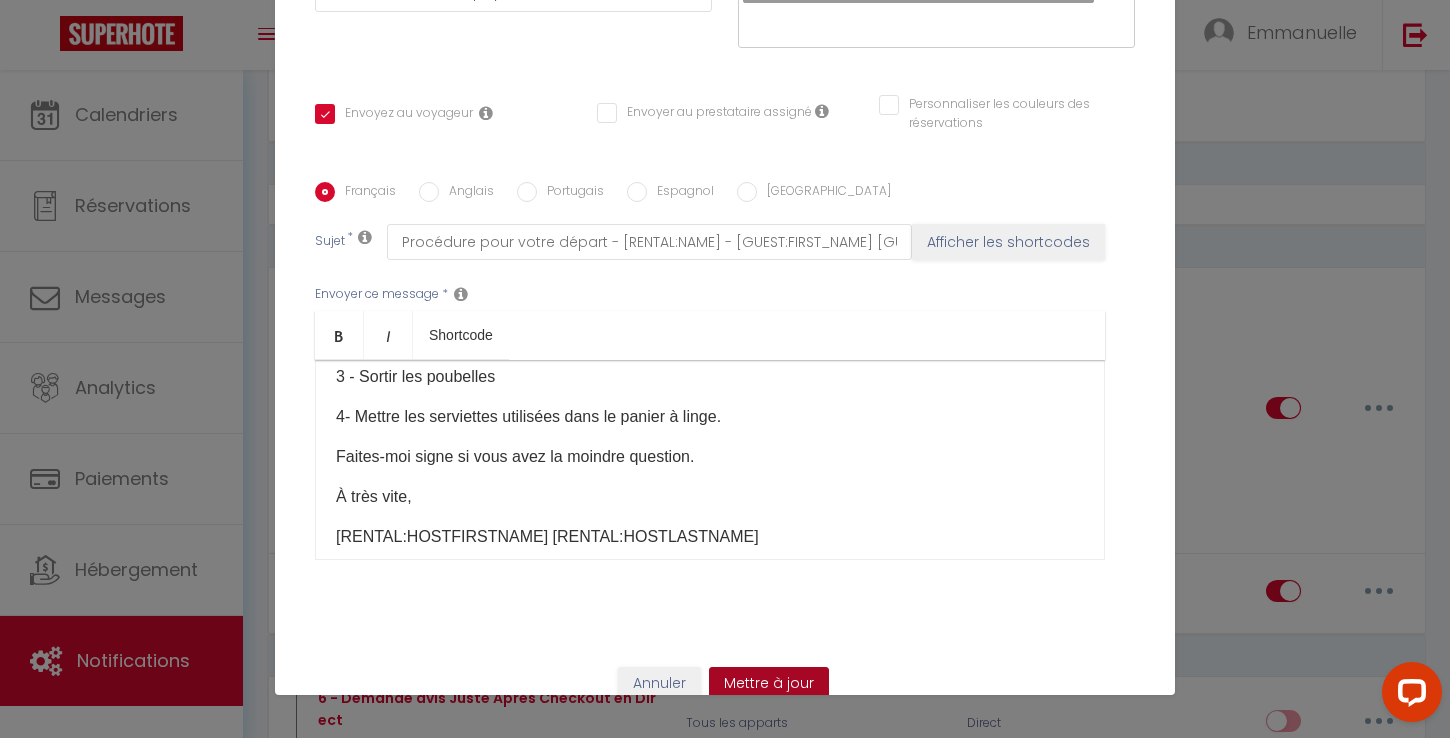 click on "Mettre à jour" at bounding box center [769, 684] 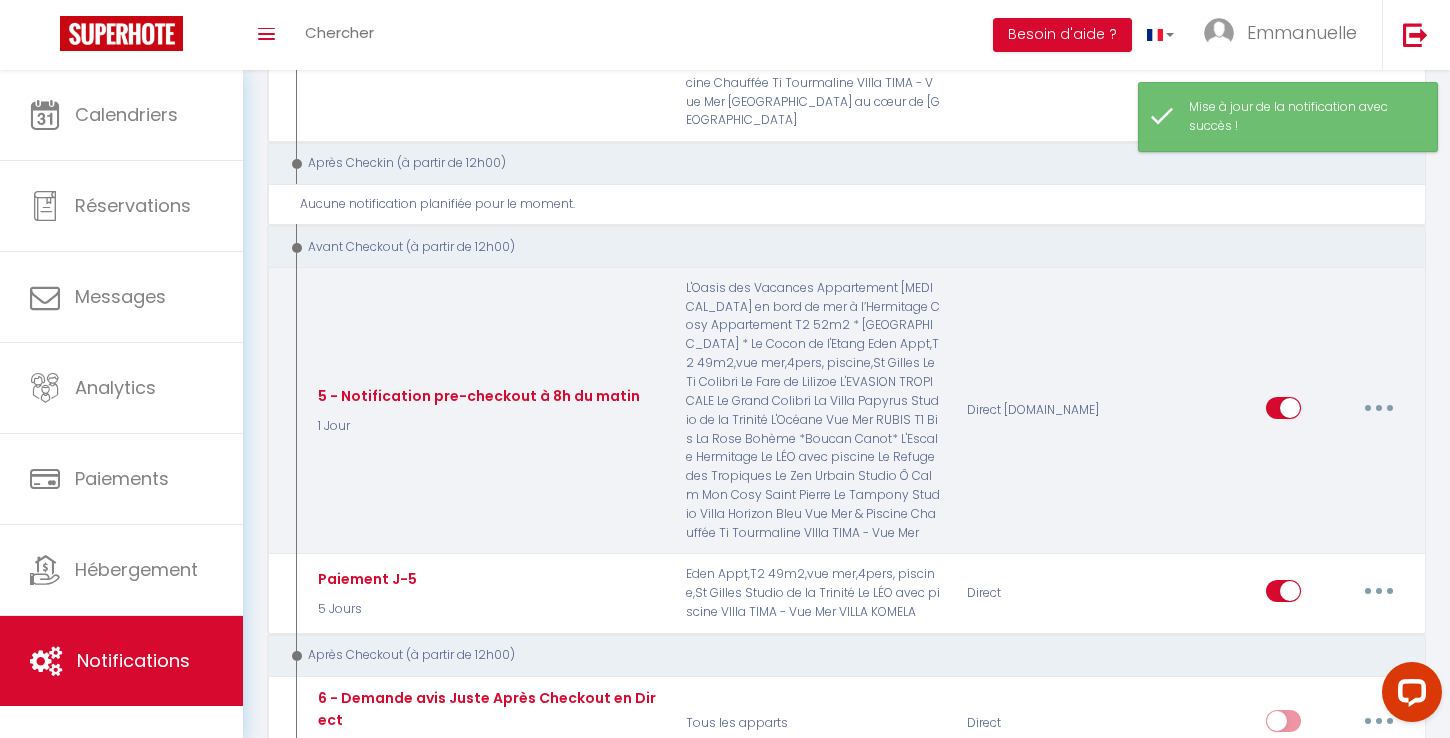 click at bounding box center (1379, 408) 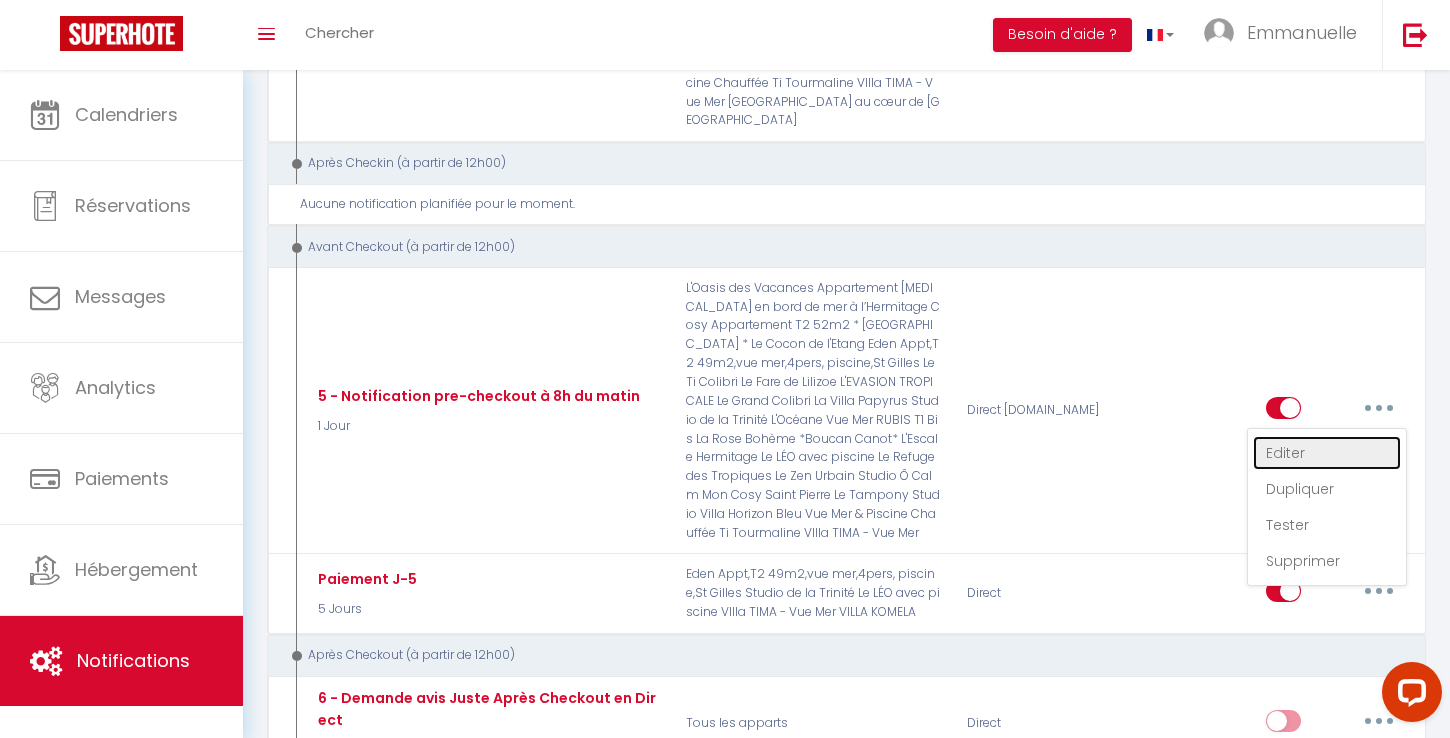 click on "Editer" at bounding box center [1327, 453] 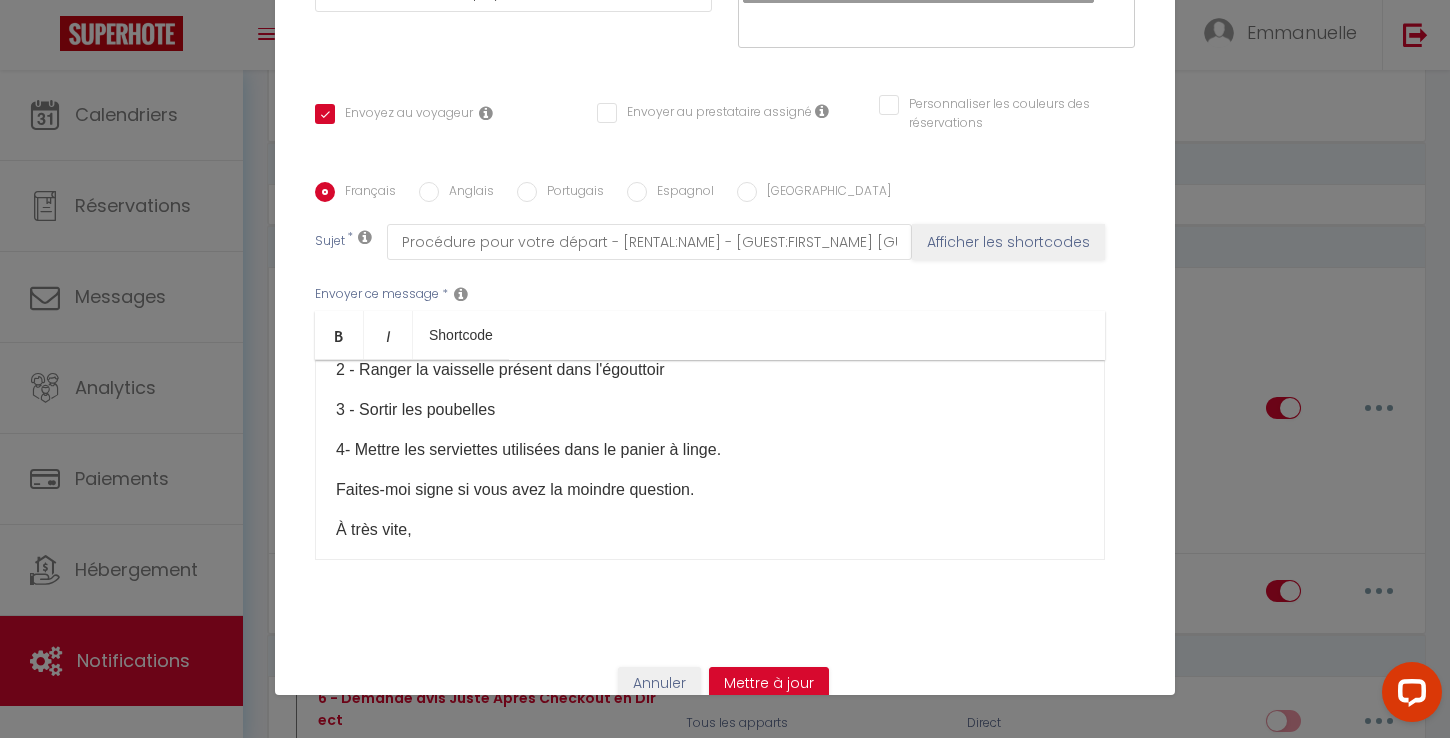 scroll, scrollTop: 224, scrollLeft: 0, axis: vertical 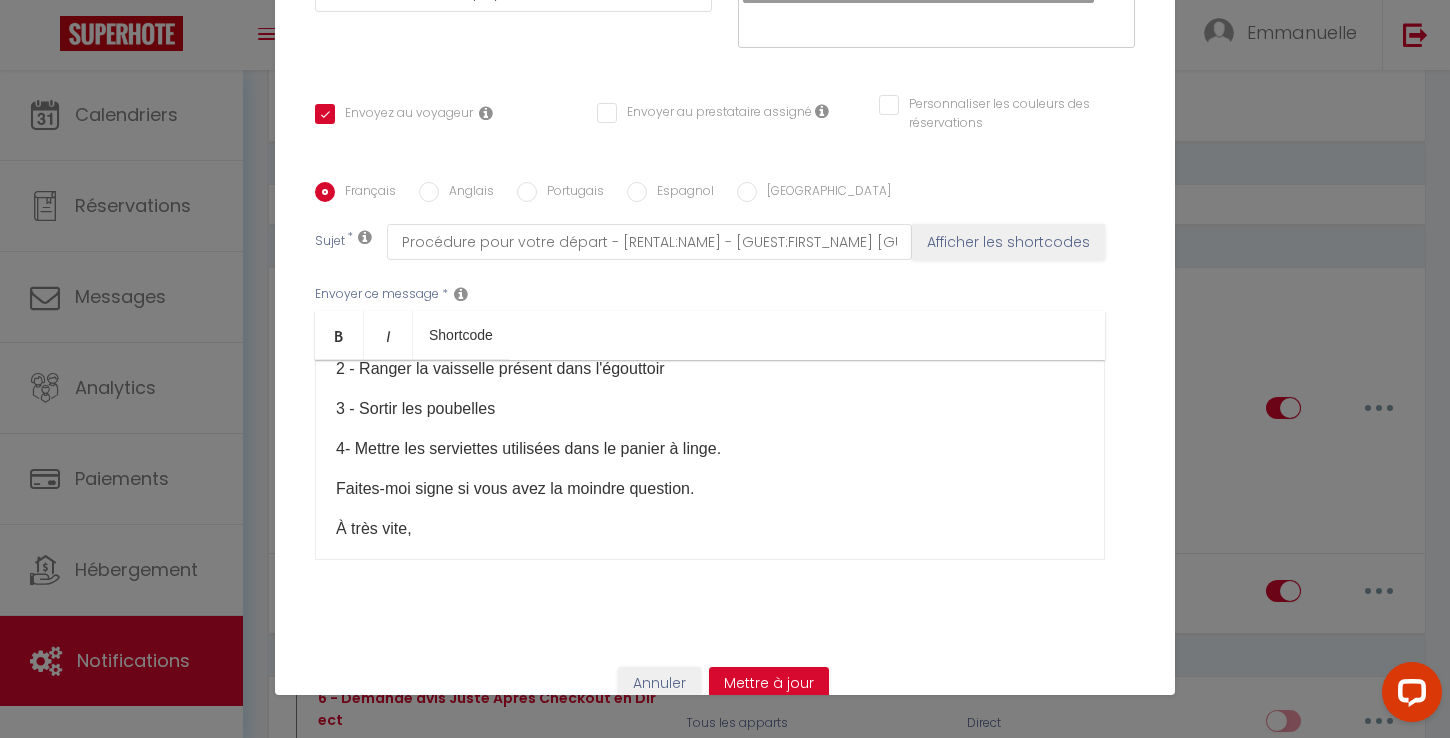 click on "4- Mettre les serviettes utilisées dans le panier à linge." at bounding box center [710, 449] 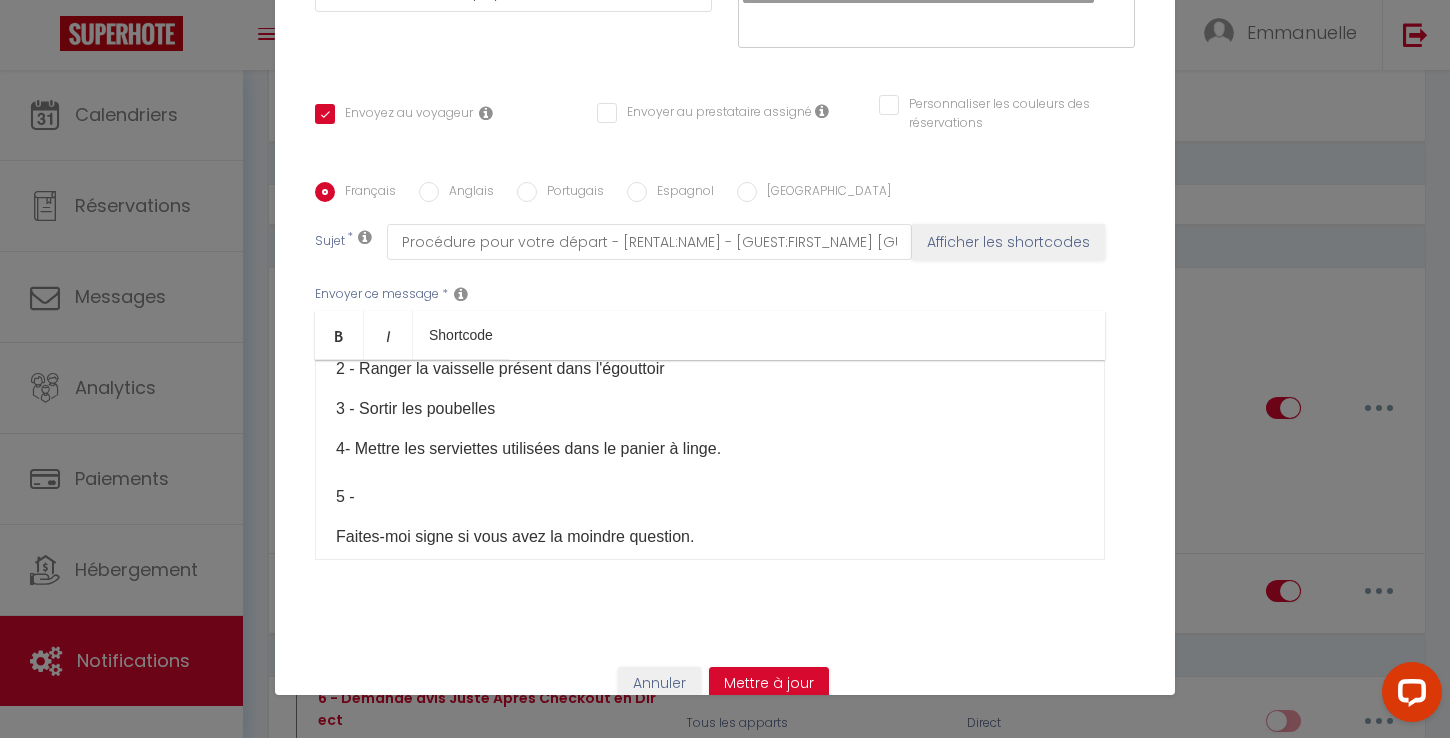 click on "4- Mettre les serviettes utilisées dans le panier à linge. 5 -" at bounding box center (710, 473) 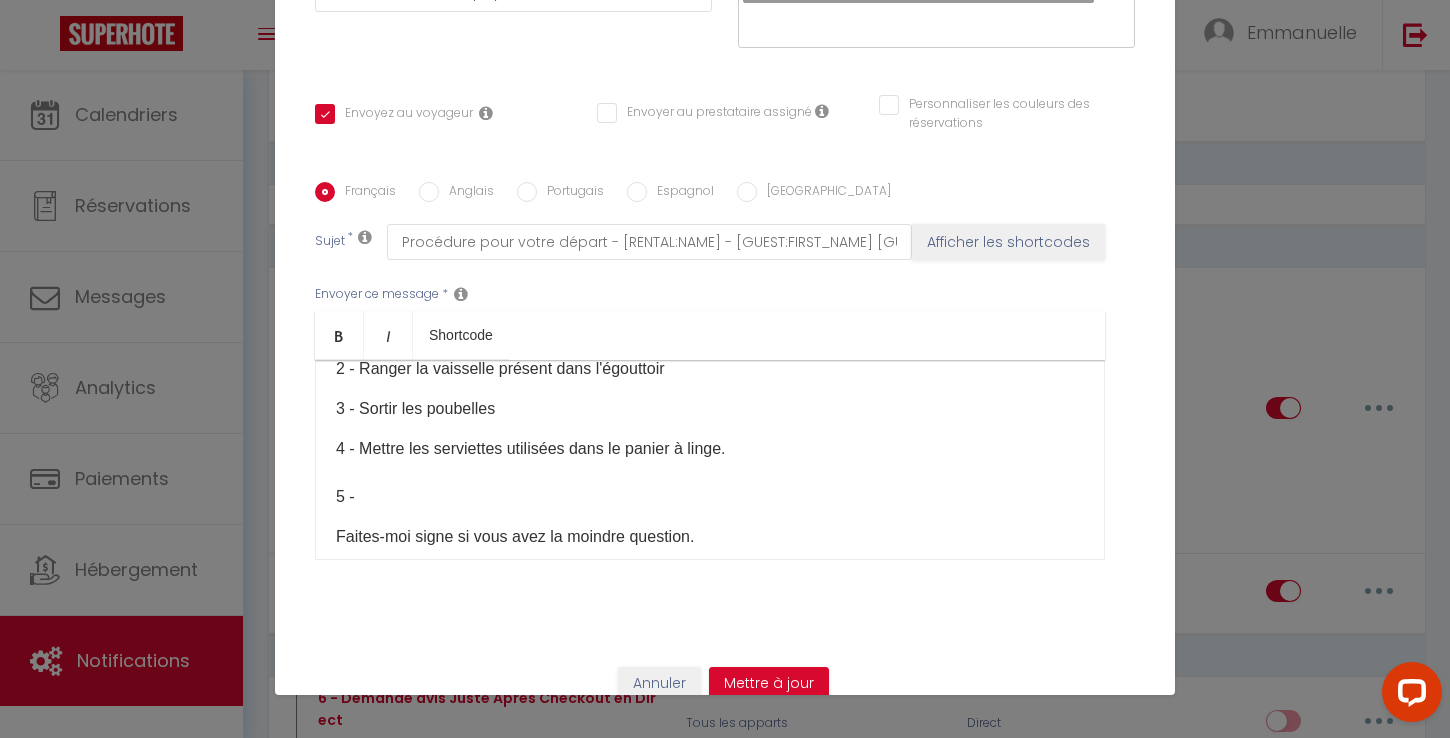 click on "3 - Sortir les poubelles" at bounding box center (710, 409) 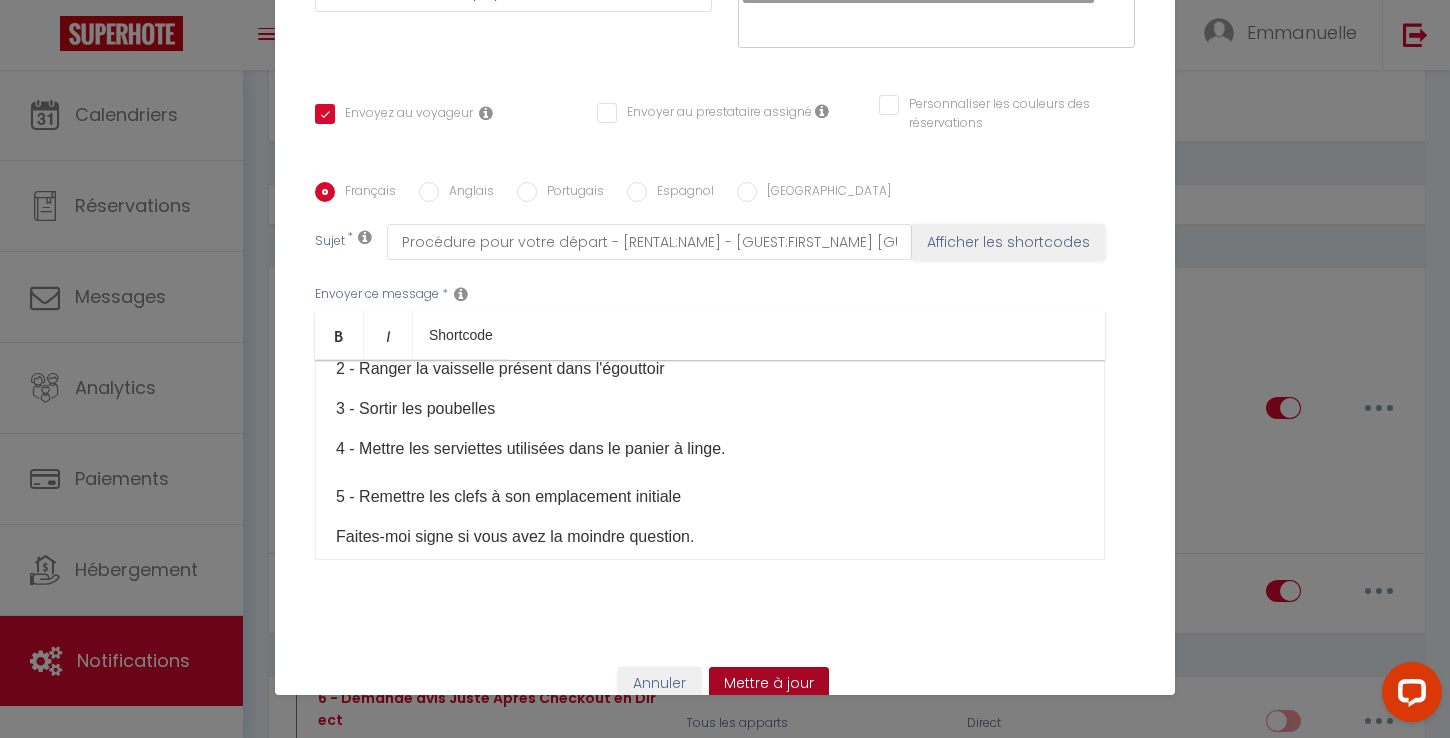 click on "Mettre à jour" at bounding box center (769, 684) 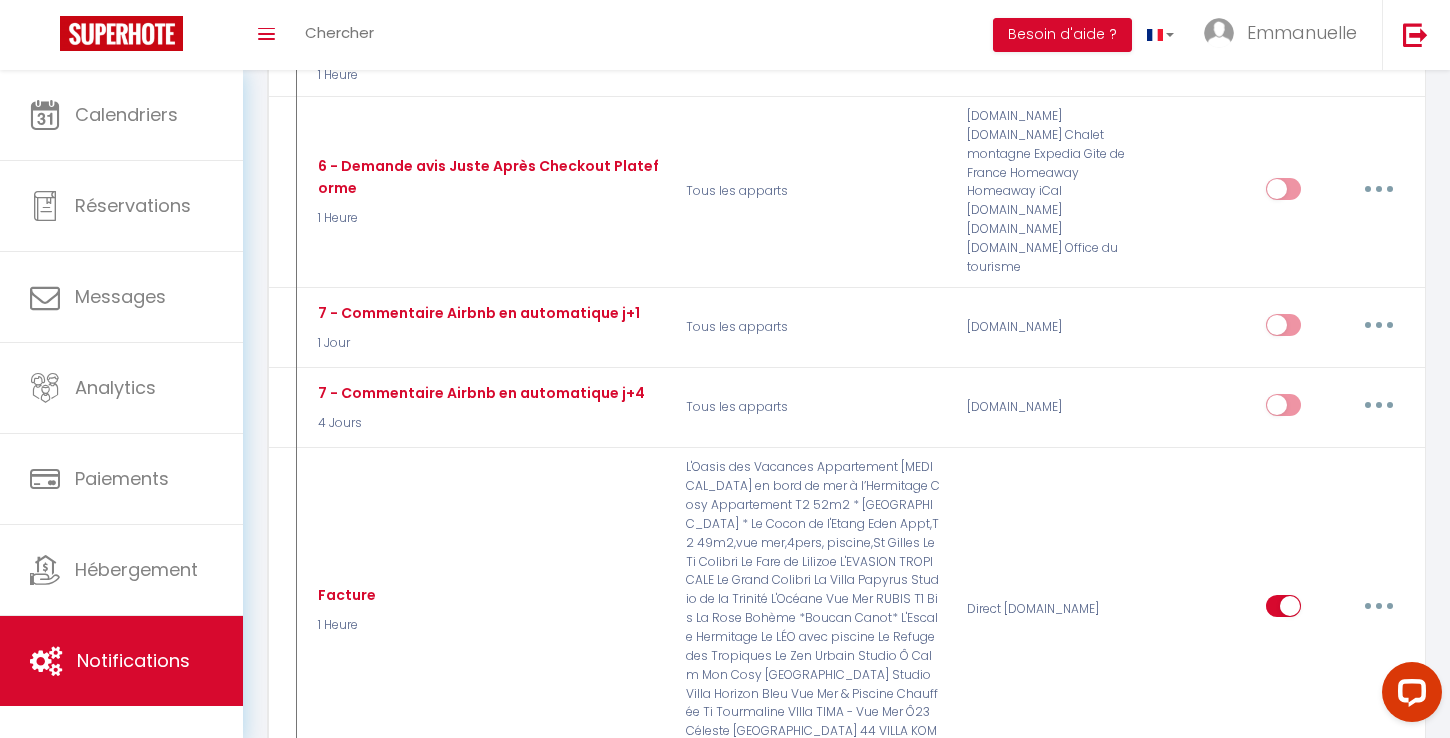 scroll, scrollTop: 3441, scrollLeft: 0, axis: vertical 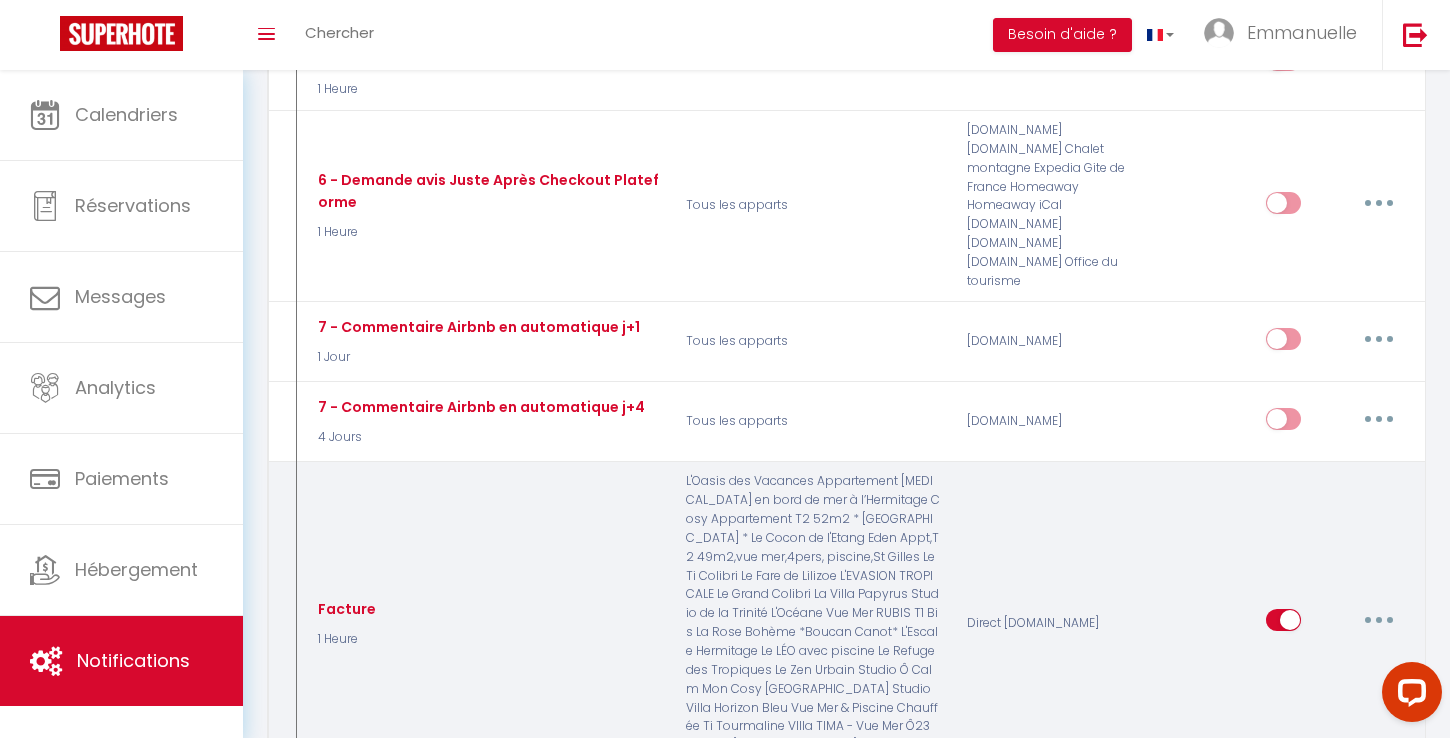 click at bounding box center (1379, 620) 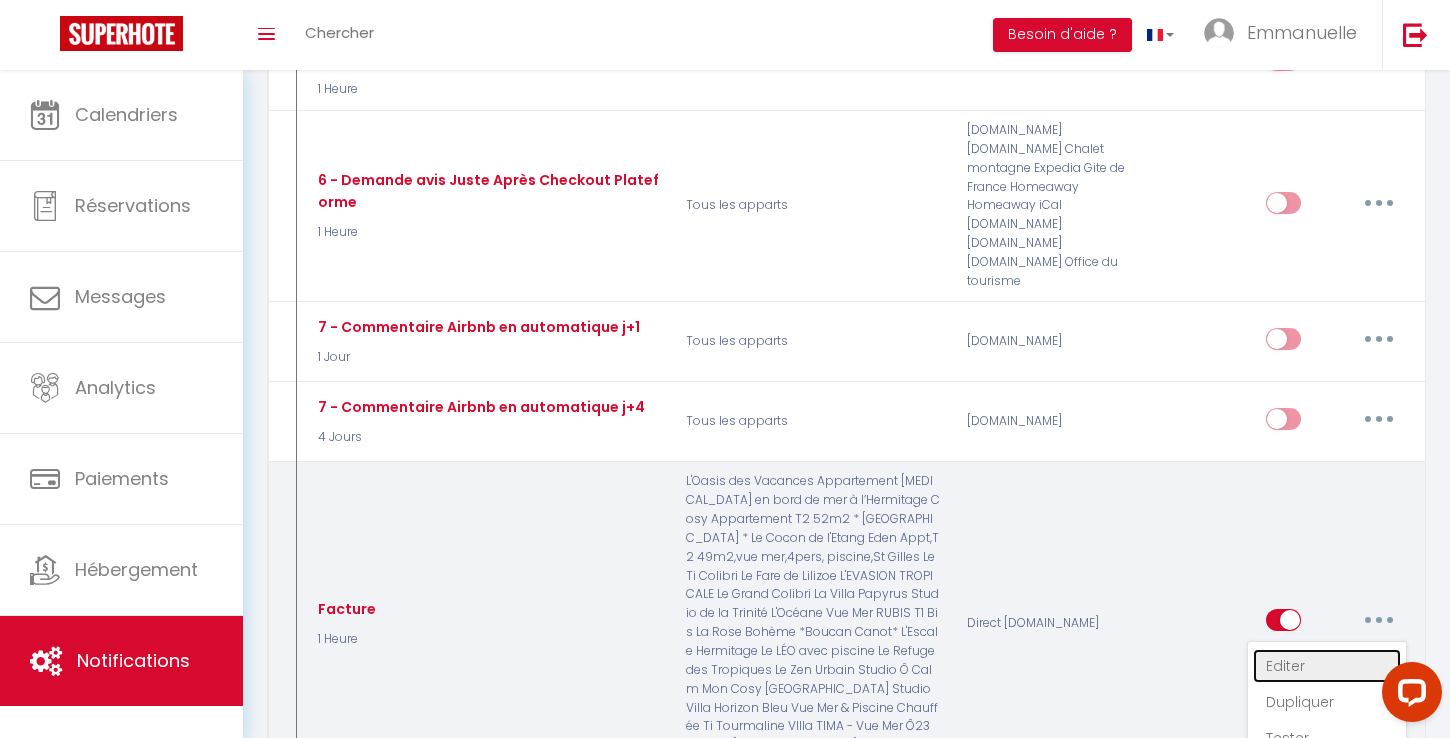click on "Editer" at bounding box center [1327, 666] 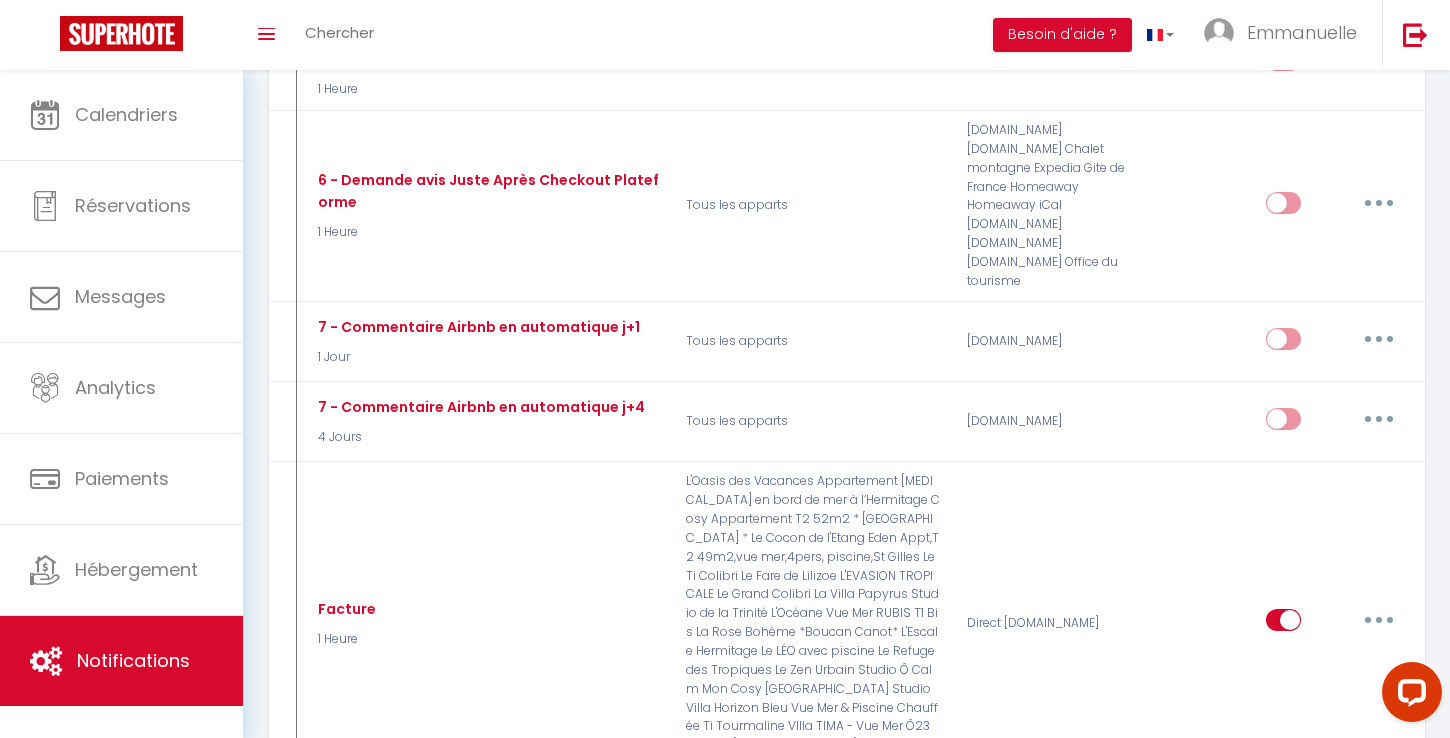 scroll, scrollTop: 182, scrollLeft: 0, axis: vertical 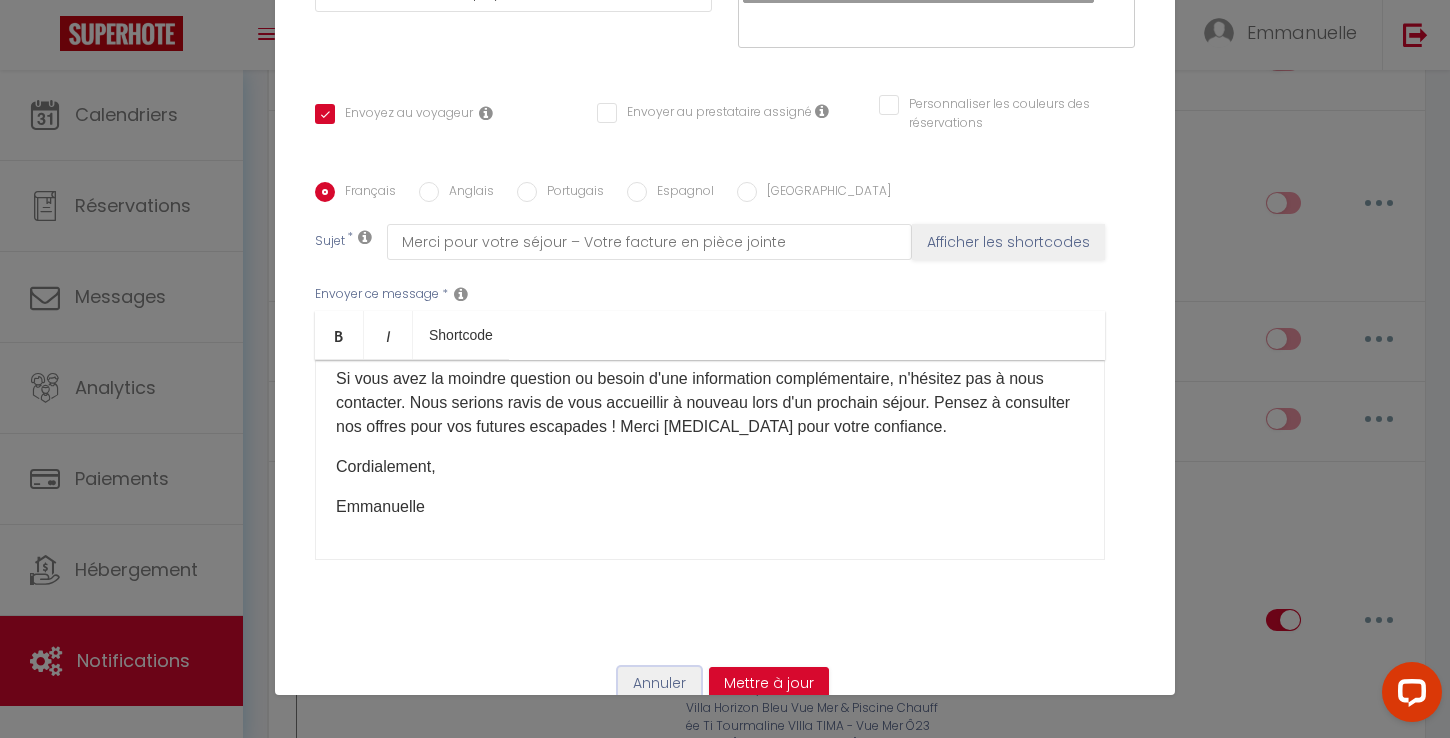 click on "Annuler" at bounding box center (659, 684) 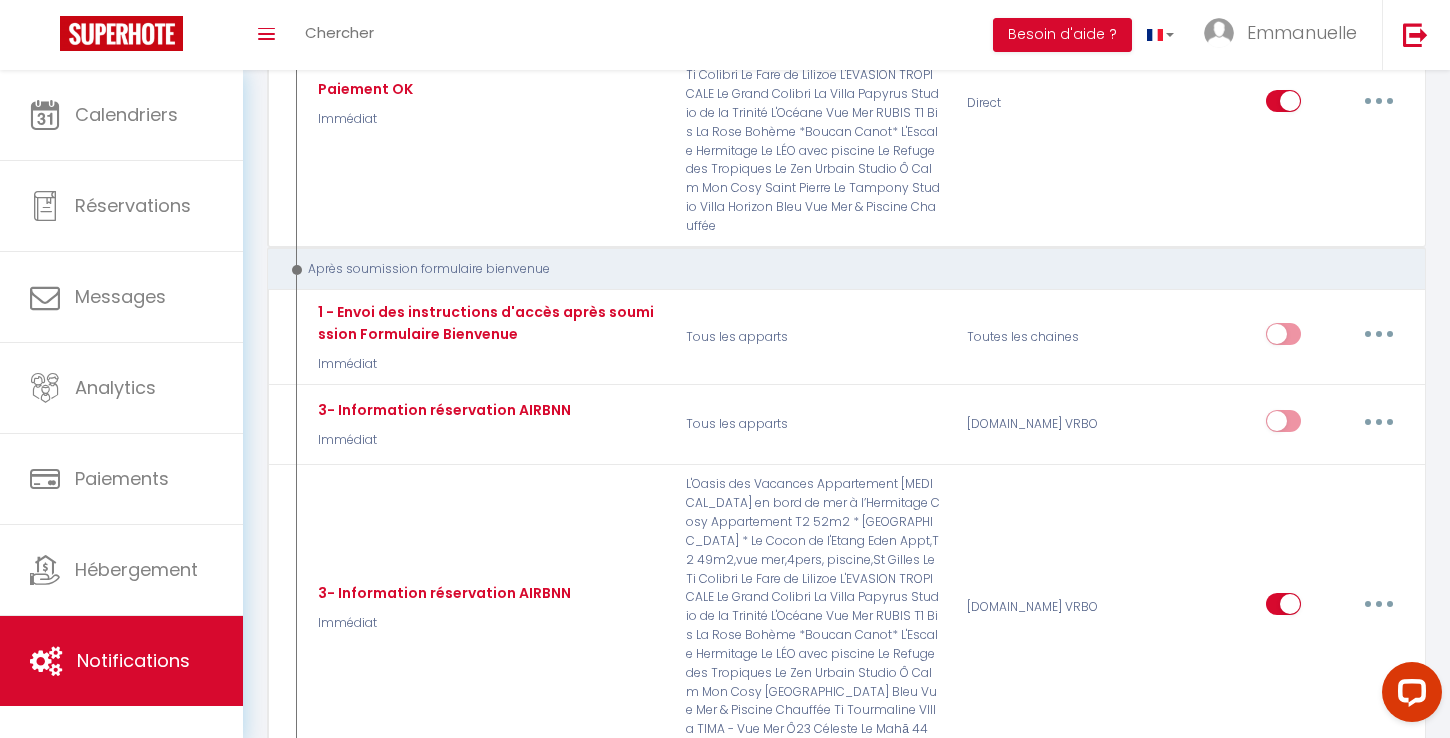 scroll, scrollTop: 5720, scrollLeft: 0, axis: vertical 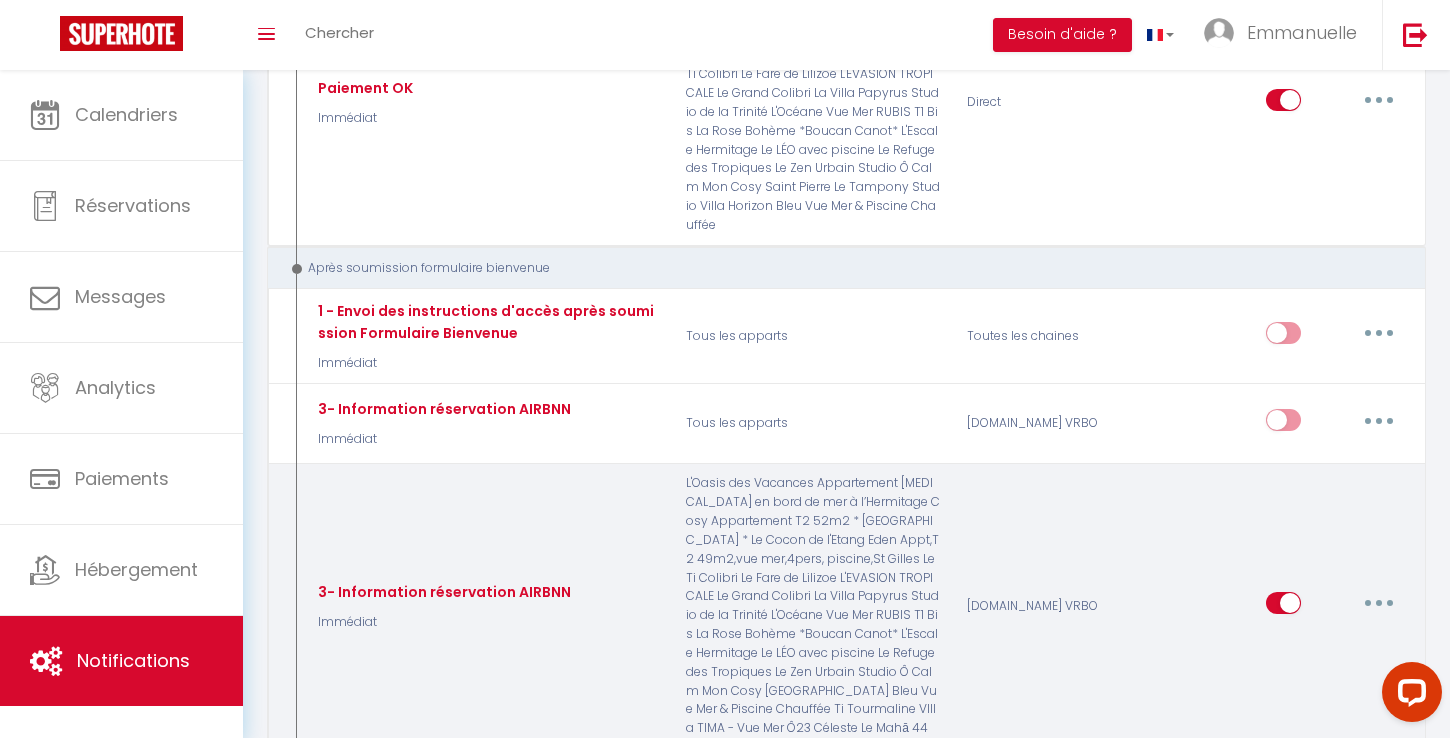 click at bounding box center [1379, 603] 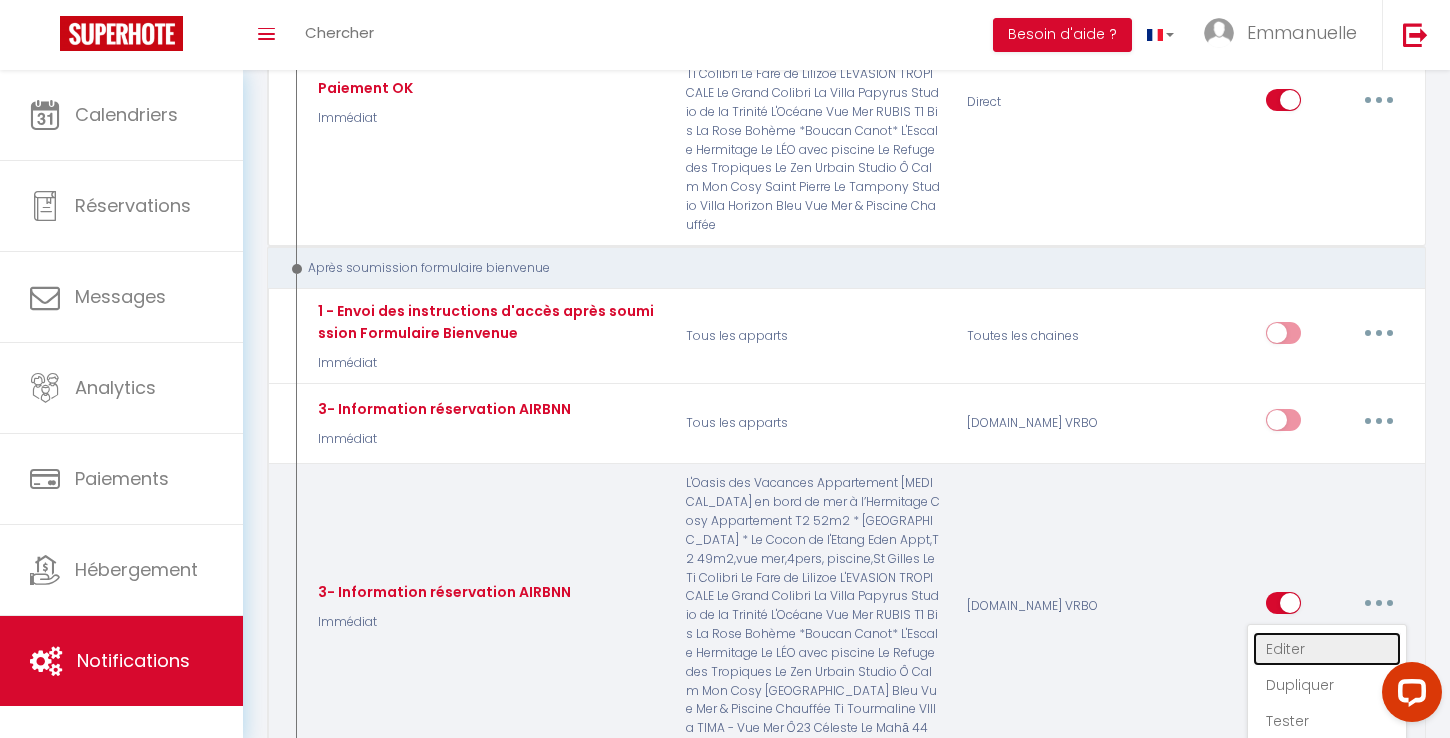 click on "Editer" at bounding box center [1327, 649] 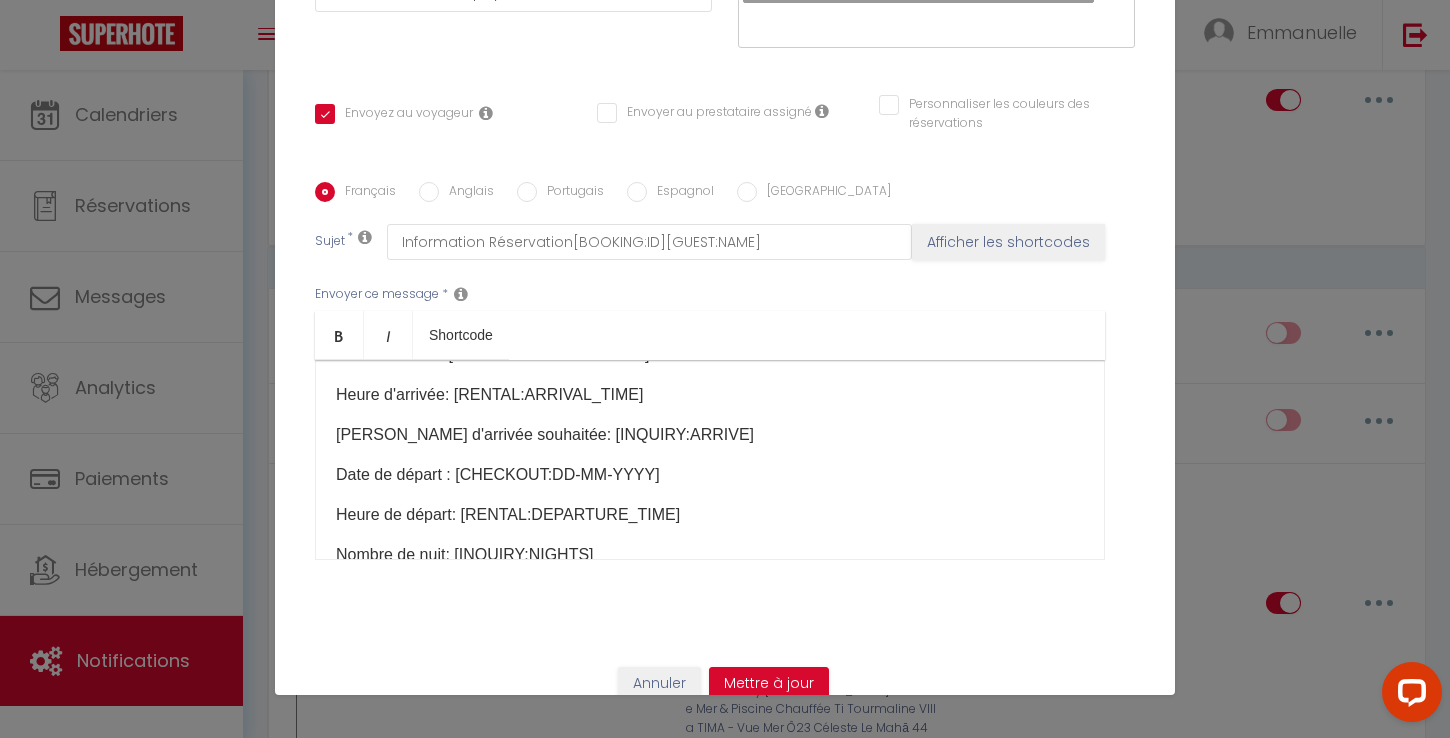 scroll, scrollTop: 0, scrollLeft: 0, axis: both 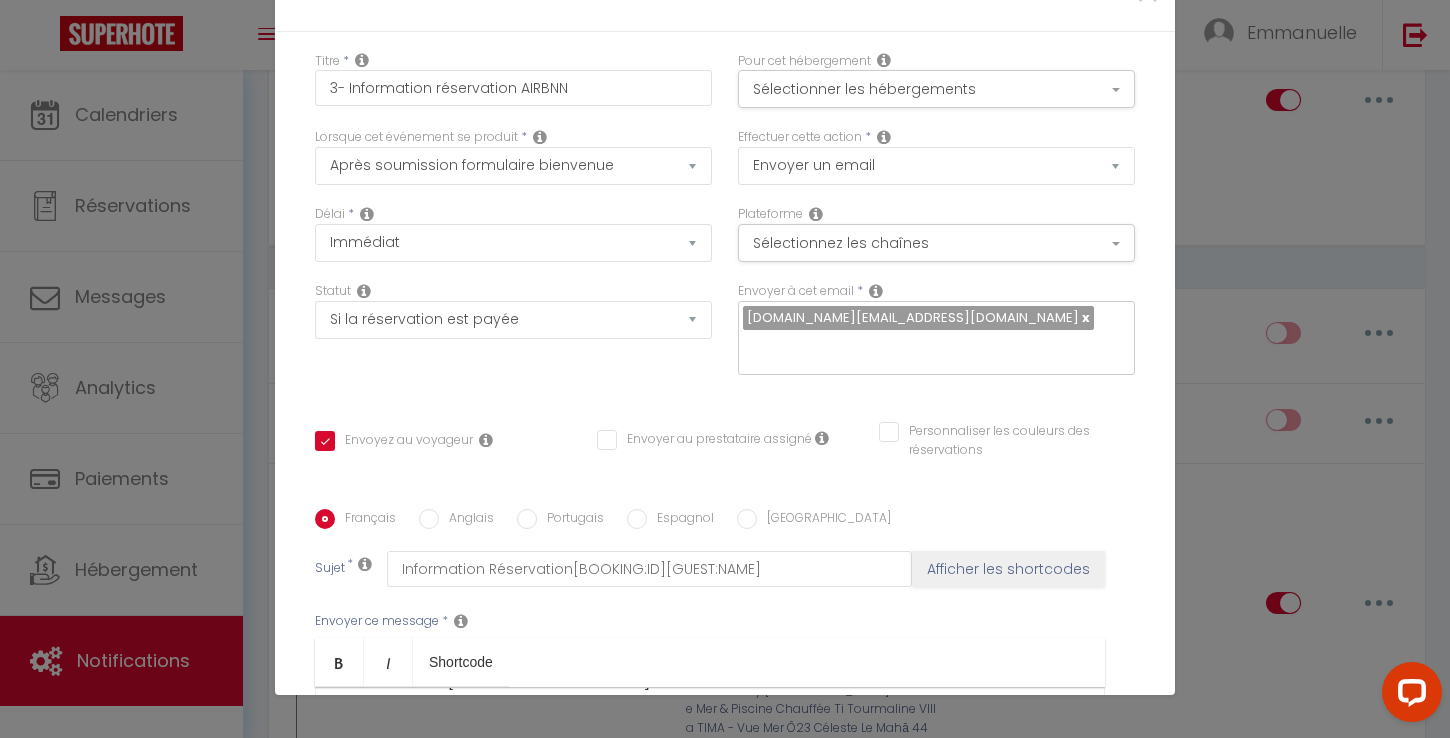 click on "Pour cet hébergement
Sélectionner les hébergements
Tous les apparts
RUN STD
Le Zélia - Studio au cœur de [GEOGRAPHIC_DATA]
Le Ti Colibri
Le [GEOGRAPHIC_DATA]
L'EVASION TROPICALE
[GEOGRAPHIC_DATA]
RUBIS T1 Bis
Le [DEMOGRAPHIC_DATA] Urbain" at bounding box center [936, 90] 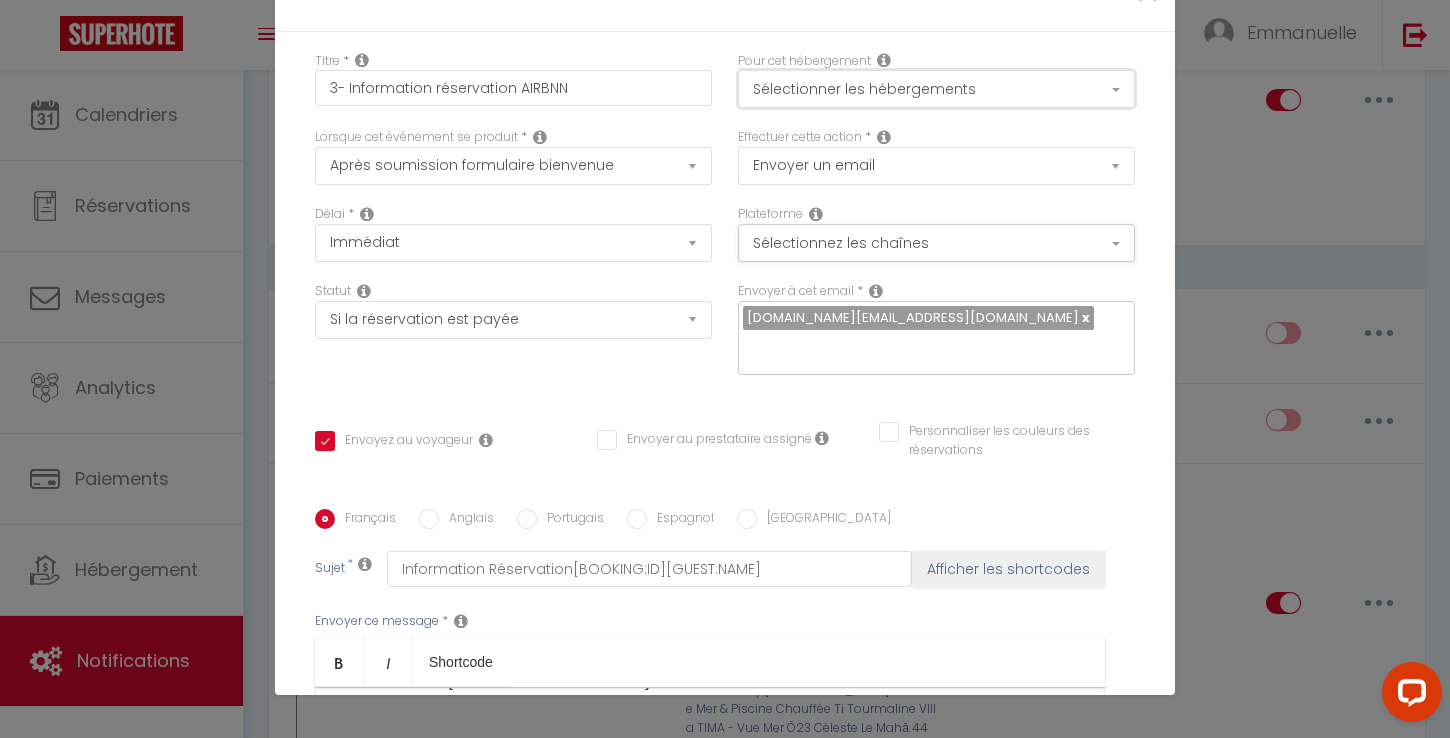 click on "Sélectionner les hébergements" at bounding box center [936, 89] 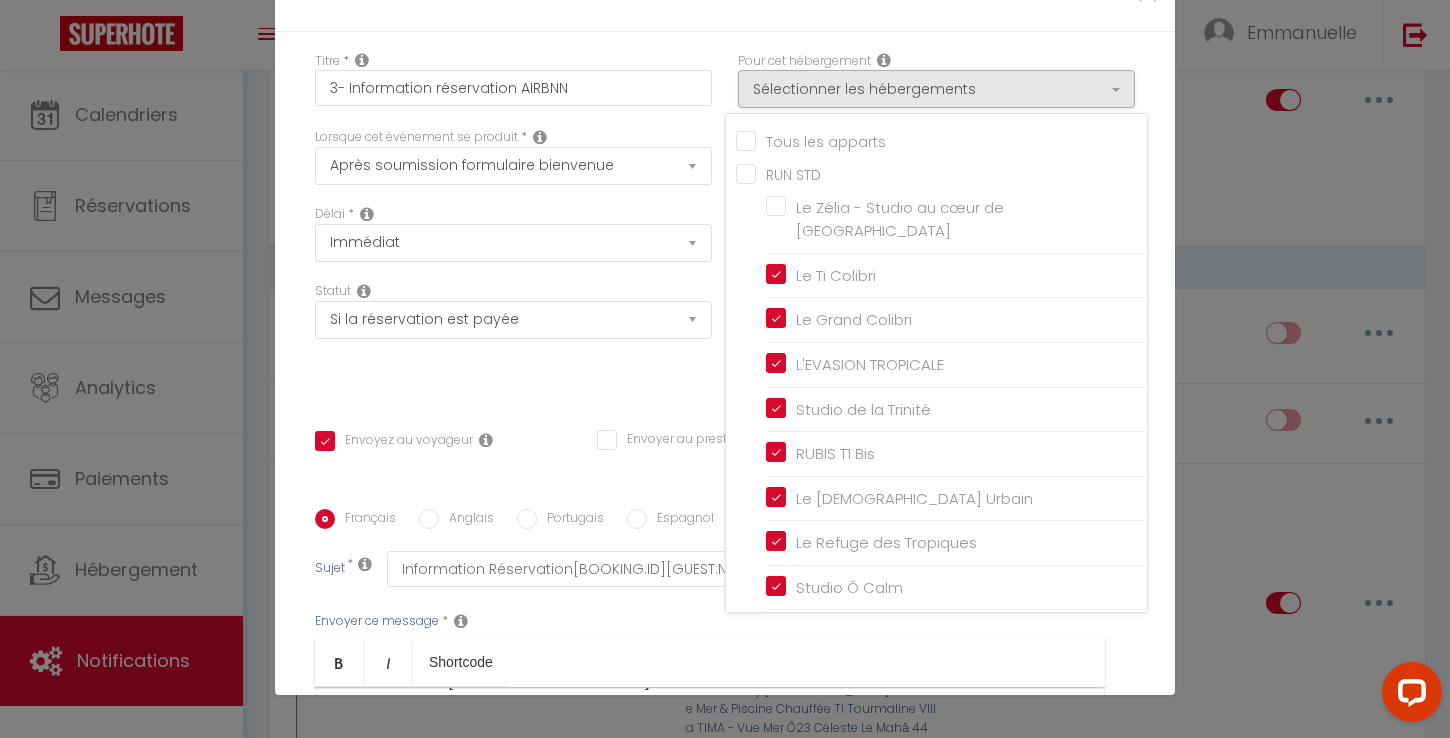 click on "Le Zélia - Studio au cœur de [GEOGRAPHIC_DATA]" at bounding box center (956, 220) 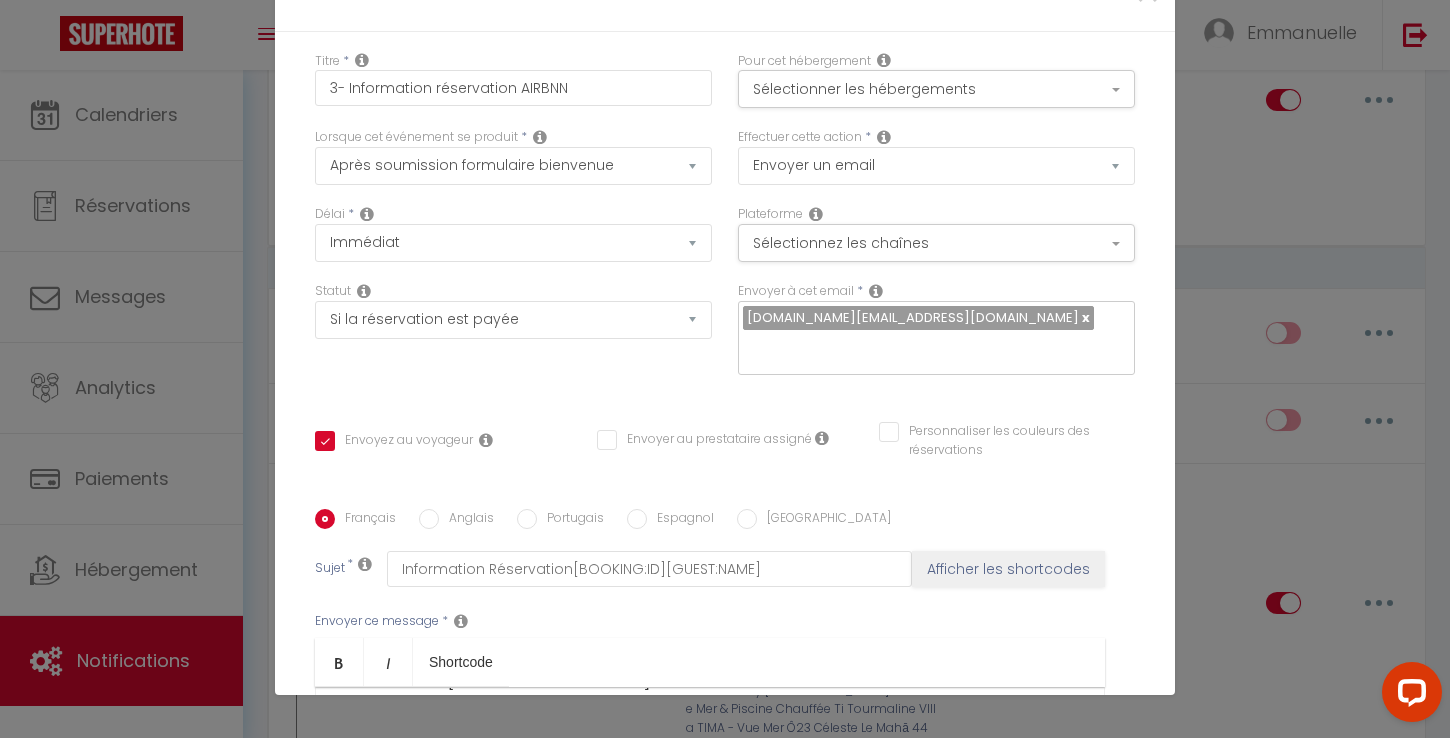 click on "Pour cet hébergement
Sélectionner les hébergements
Tous les apparts
RUN STD
Le Zélia - Studio au cœur de [GEOGRAPHIC_DATA]
Le Ti Colibri
Le [GEOGRAPHIC_DATA]
L'EVASION TROPICALE
[GEOGRAPHIC_DATA]
RUBIS T1 Bis
Le [DEMOGRAPHIC_DATA] Urbain" at bounding box center (936, 90) 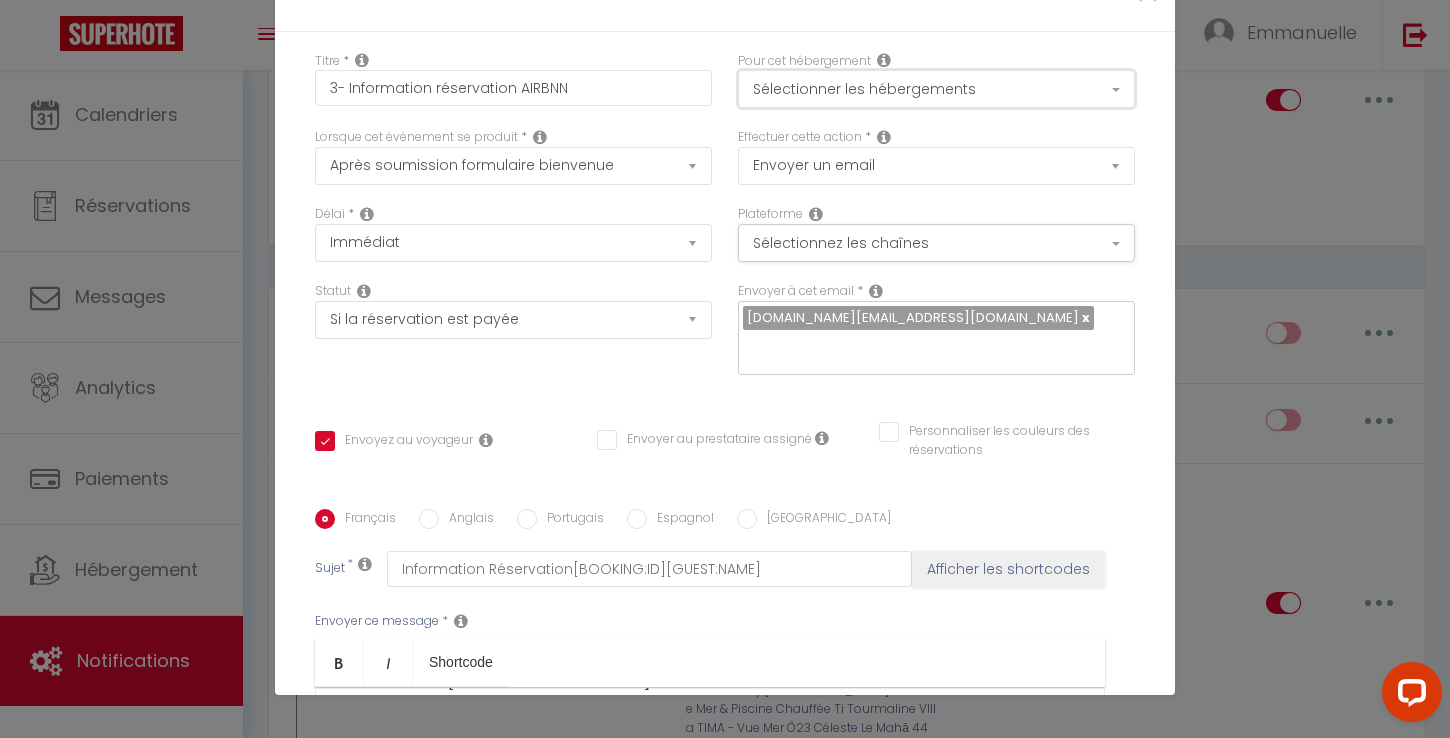 click on "Sélectionner les hébergements" at bounding box center (936, 89) 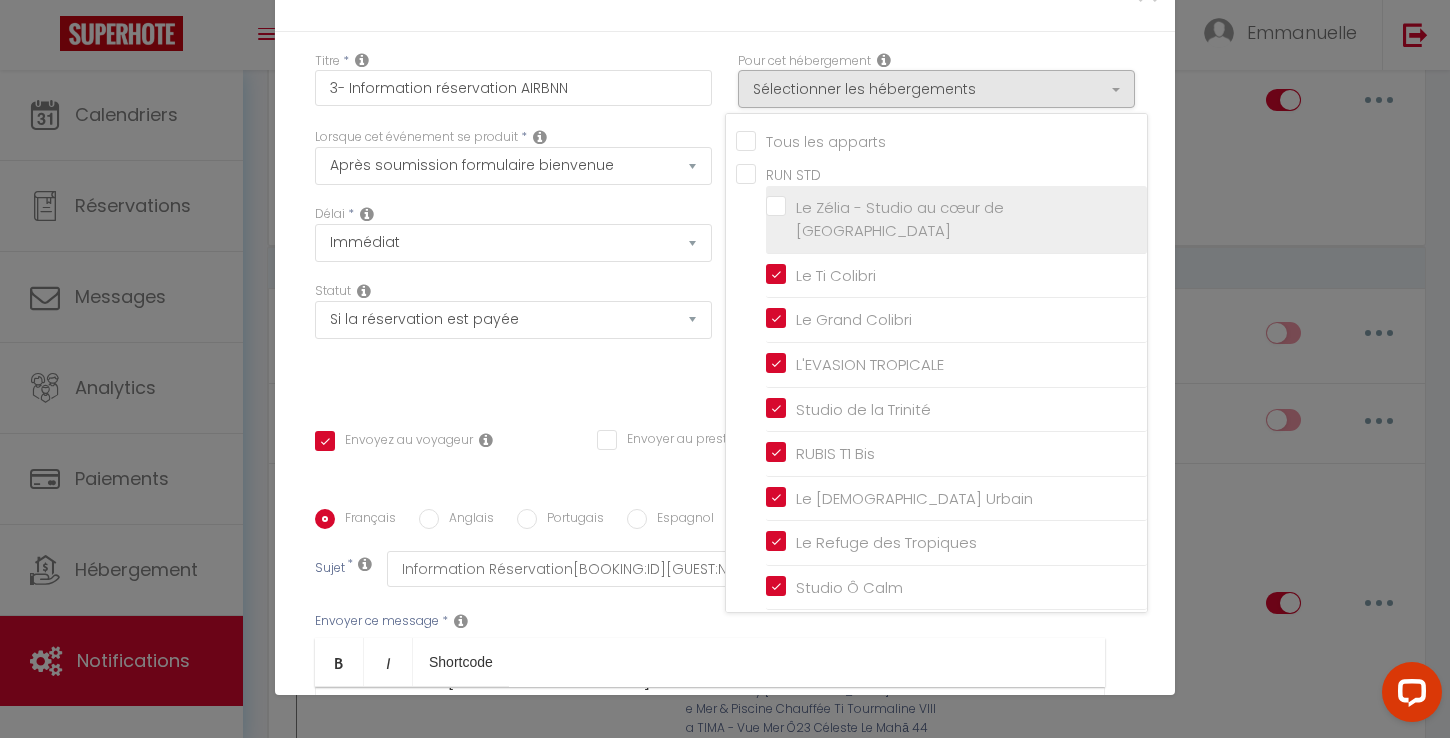 click on "Le Zélia - Studio au cœur de [GEOGRAPHIC_DATA]" at bounding box center [956, 219] 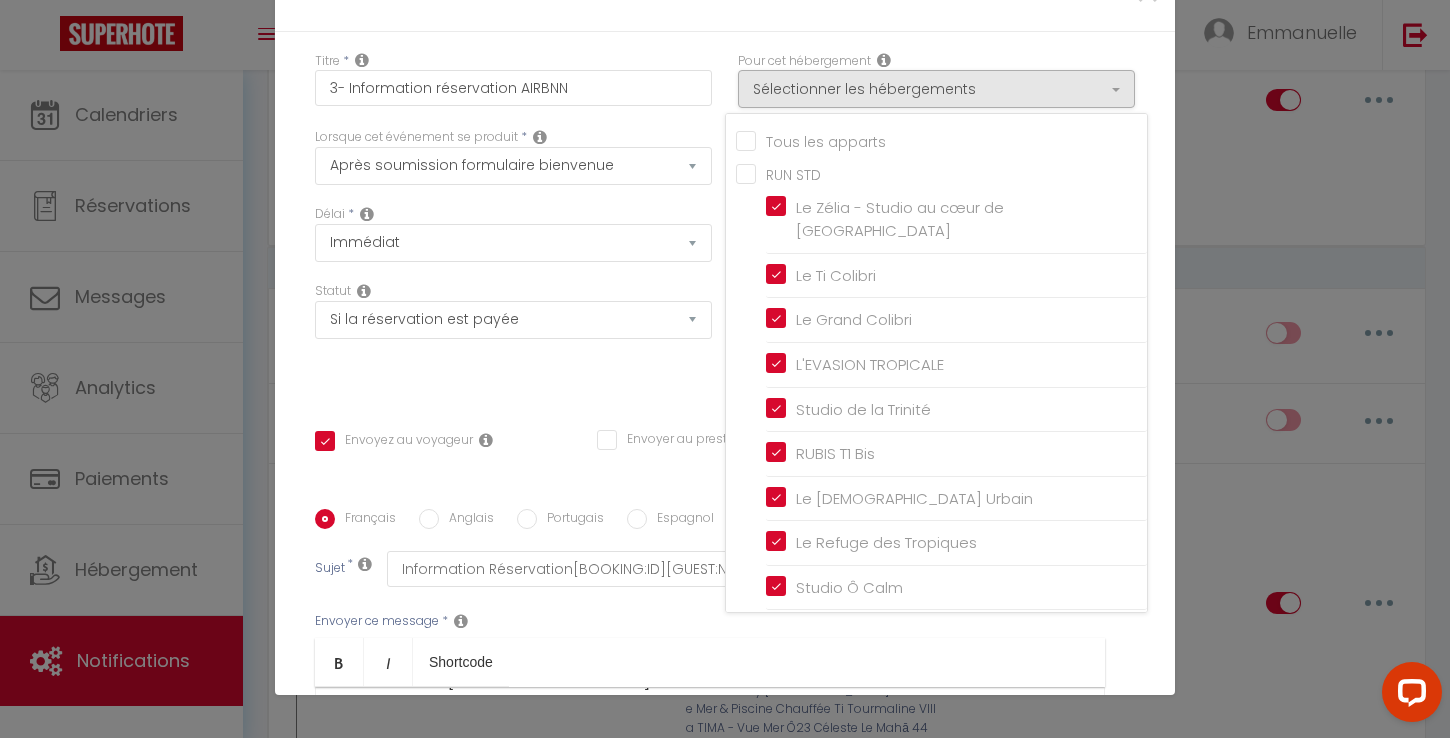 click on "Titre   *     3- Information réservation AIRBNN   Pour cet hébergement
Sélectionner les hébergements
Tous les apparts
RUN STD
Le Zélia - Studio au cœur de [GEOGRAPHIC_DATA]
Le Ti Colibri
Le [GEOGRAPHIC_DATA]
L'EVASION TROPICALE
[GEOGRAPHIC_DATA]
RUBIS T1 Bis
Le [DEMOGRAPHIC_DATA] Urbain" at bounding box center [725, 510] 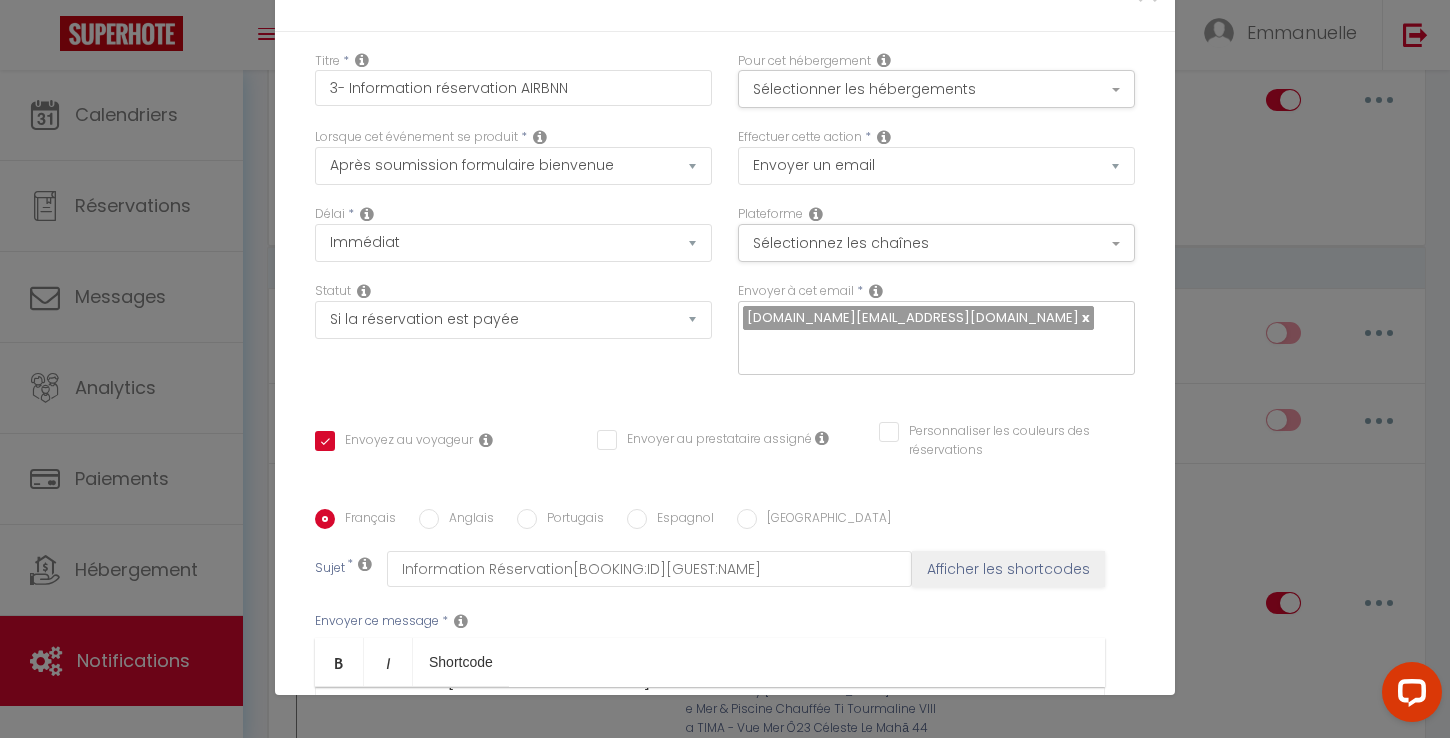 scroll, scrollTop: 327, scrollLeft: 0, axis: vertical 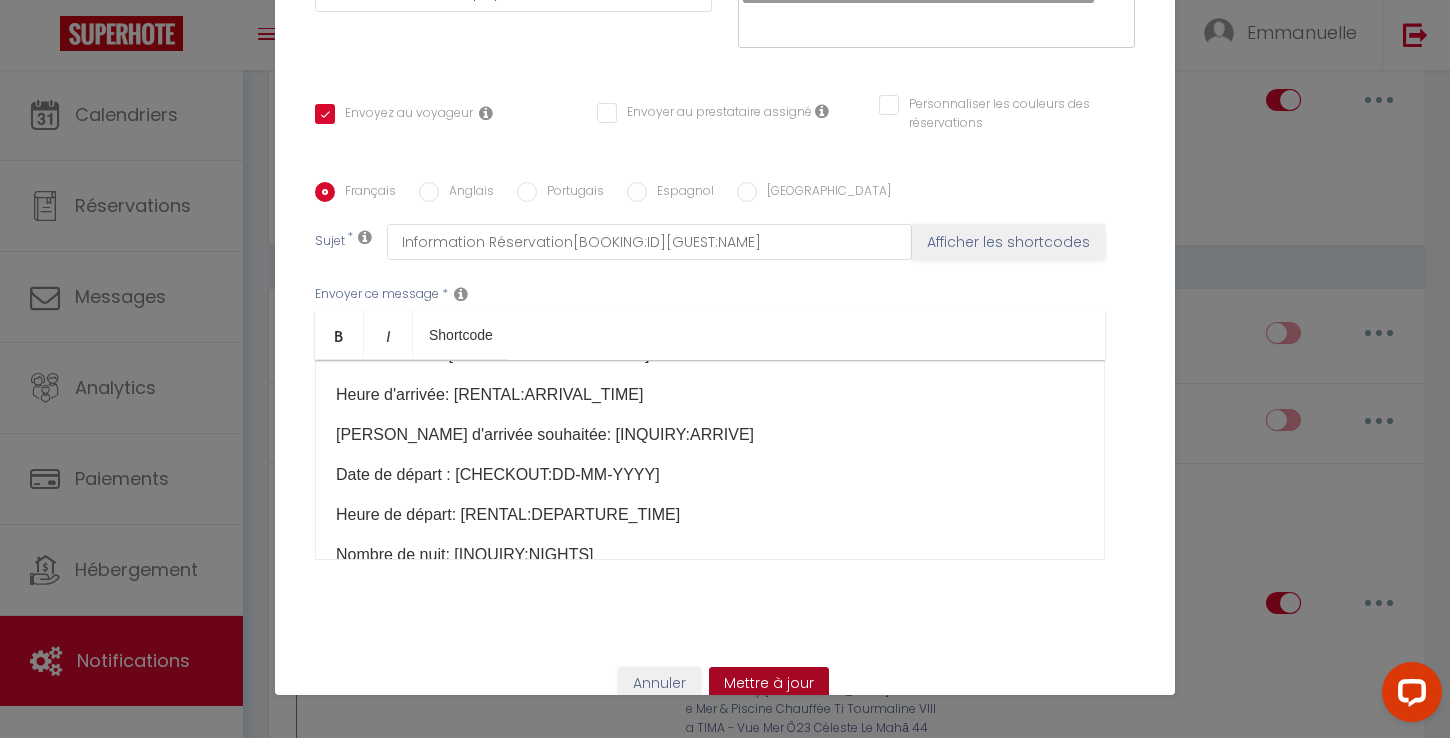 click on "Mettre à jour" at bounding box center (769, 684) 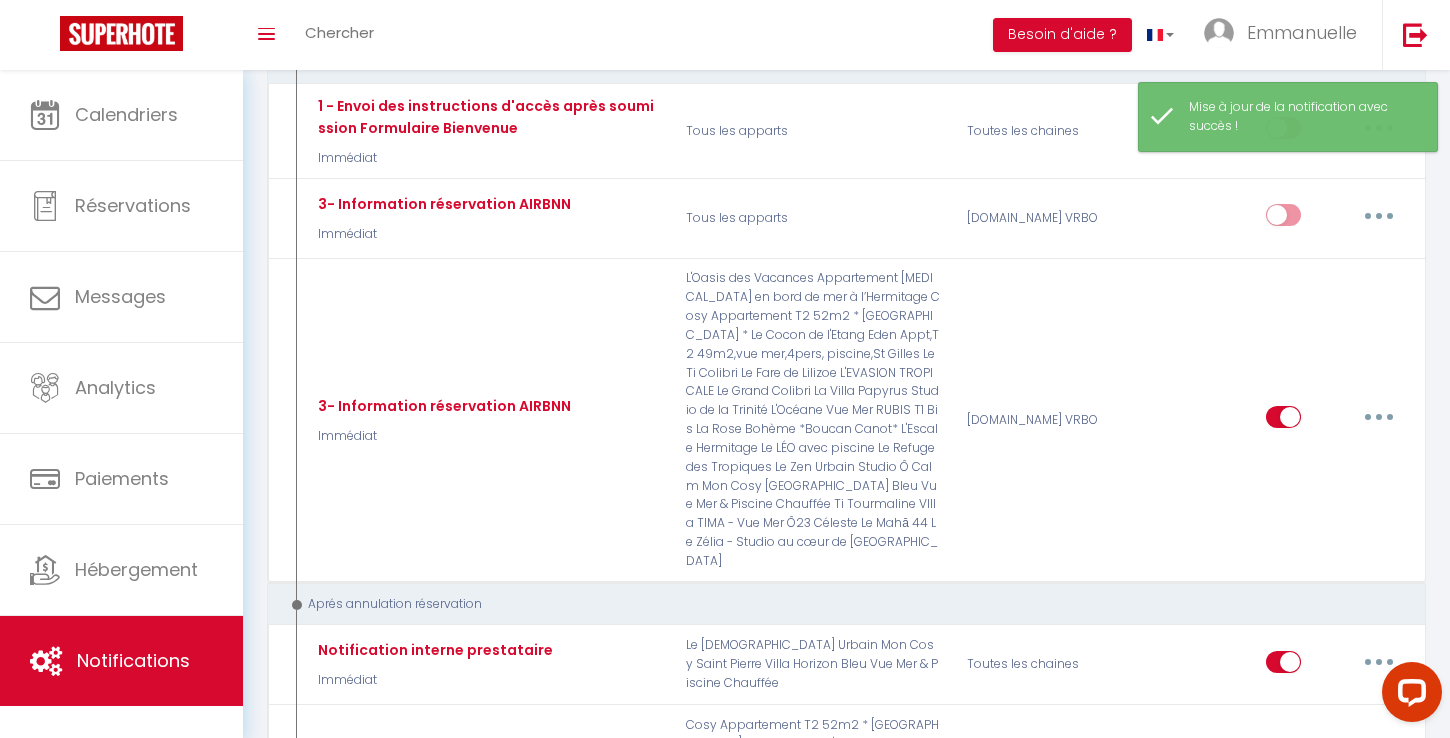 scroll, scrollTop: 5928, scrollLeft: 0, axis: vertical 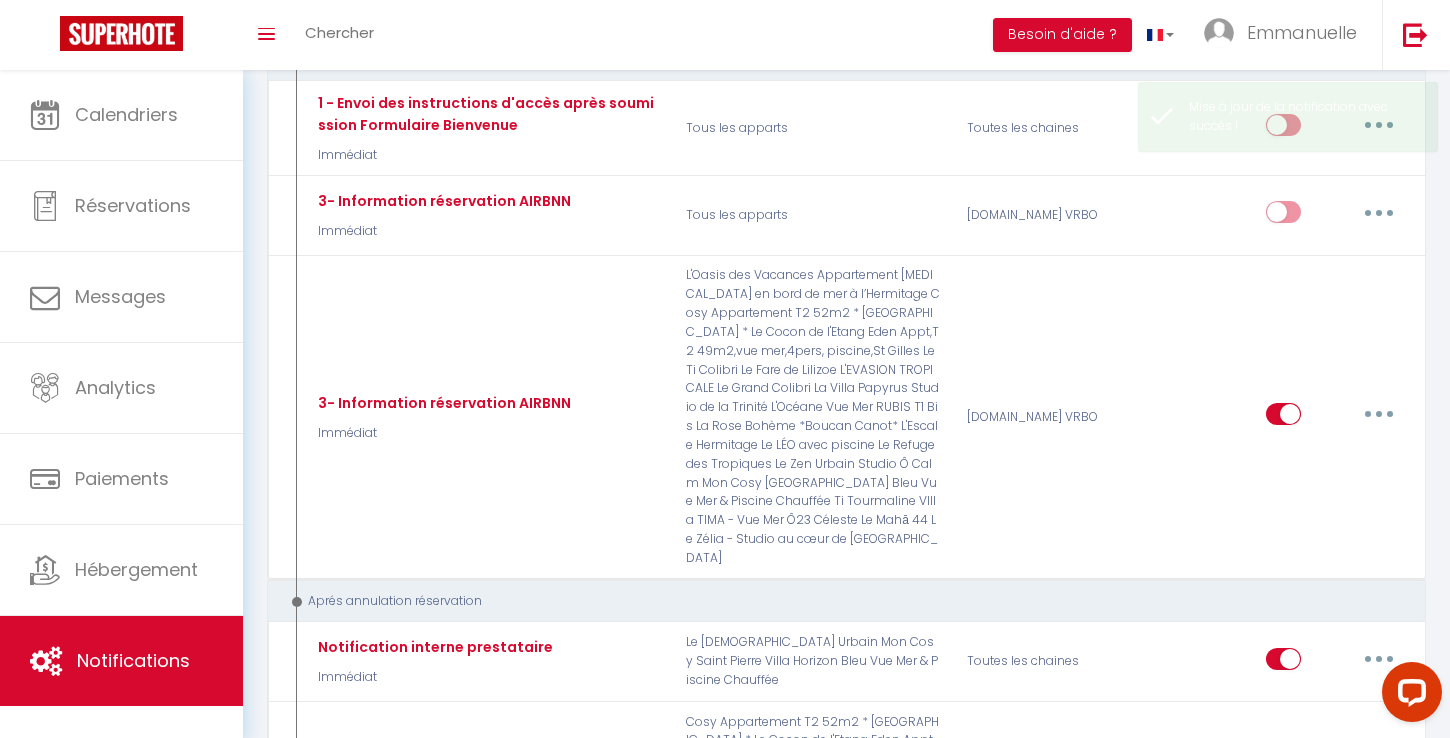 click at bounding box center (1379, 892) 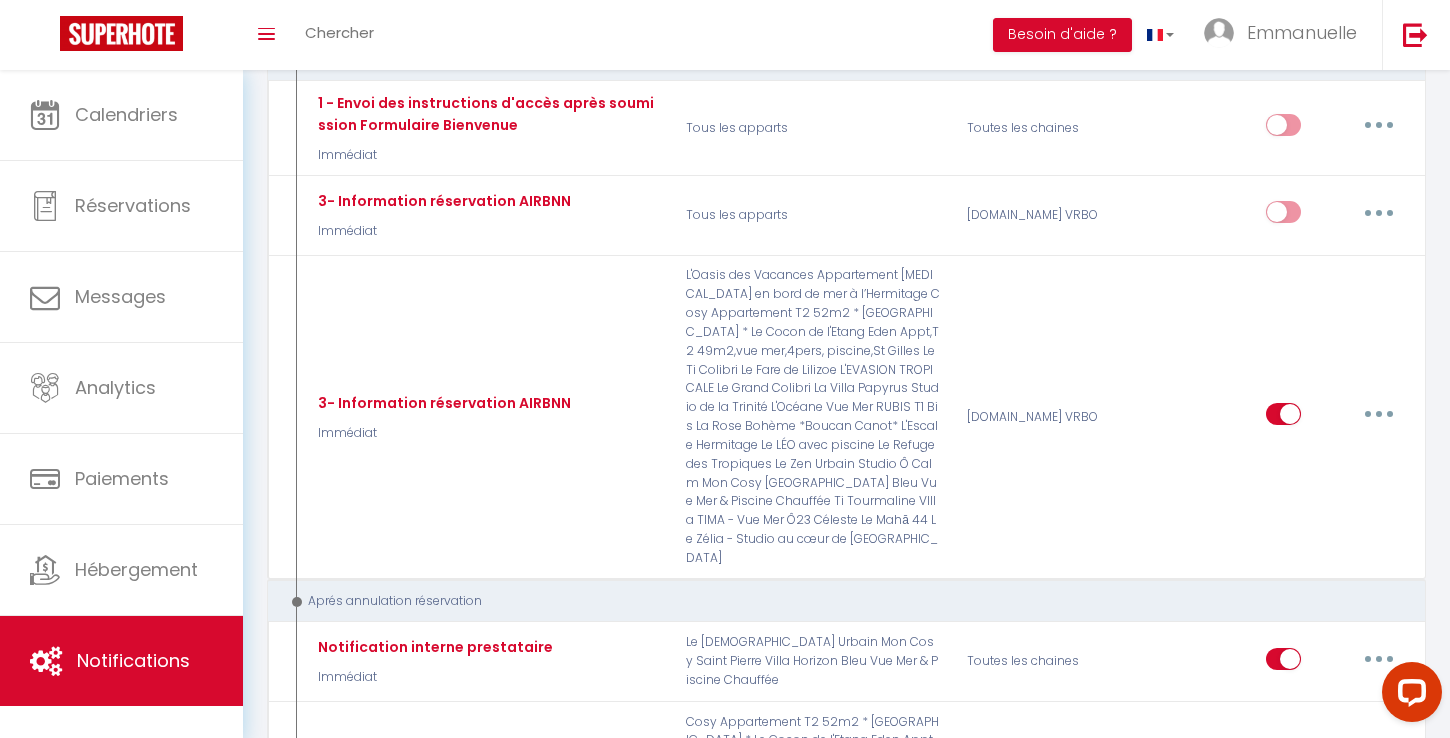 click on "Editer" at bounding box center (1327, 937) 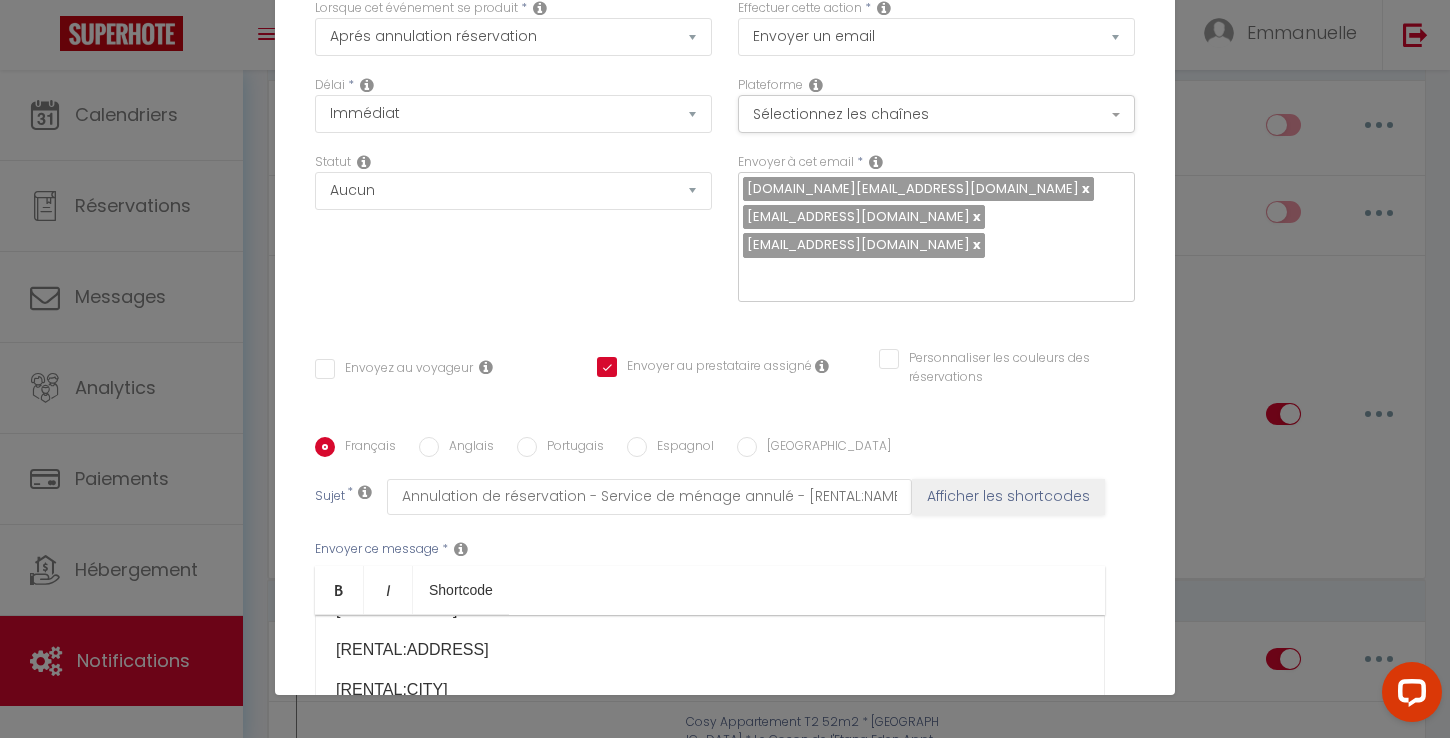 scroll, scrollTop: 0, scrollLeft: 0, axis: both 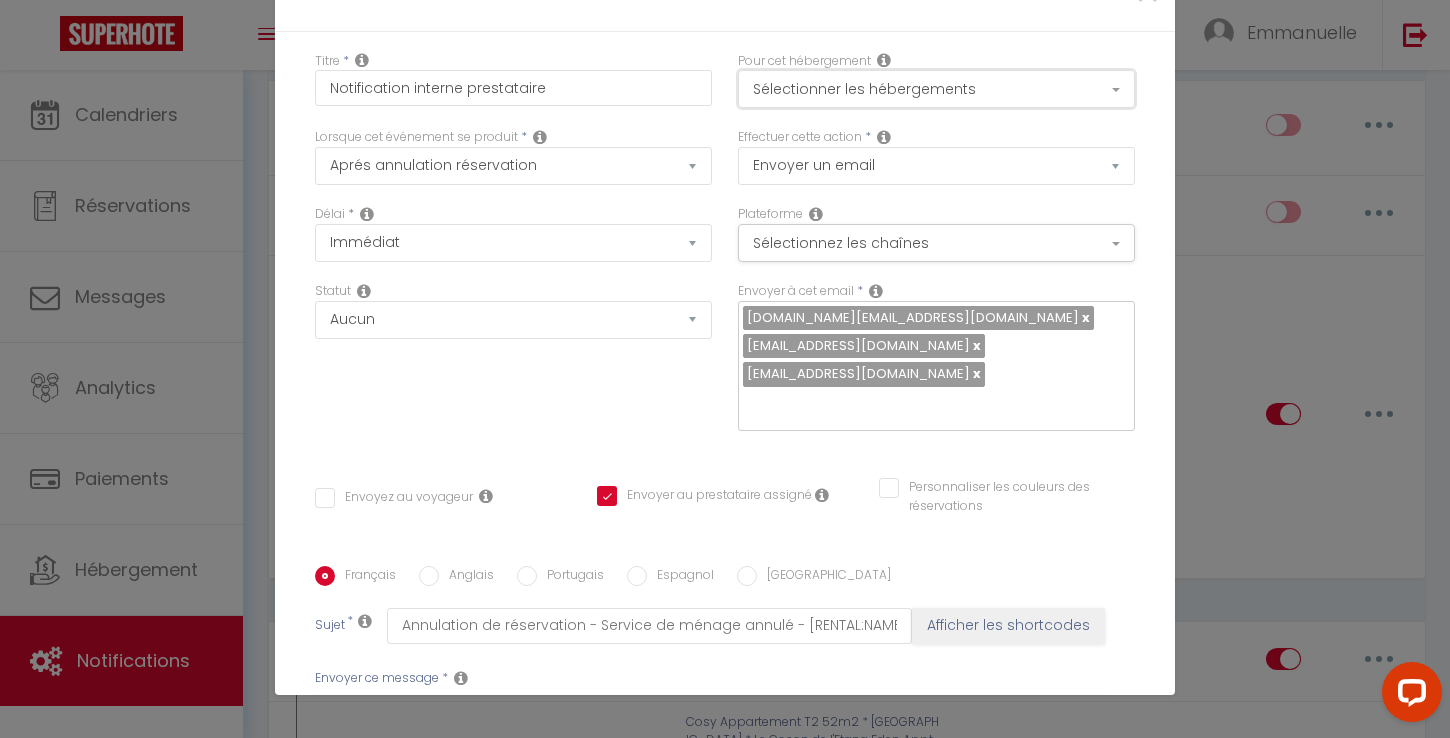 click on "Sélectionner les hébergements" at bounding box center [936, 89] 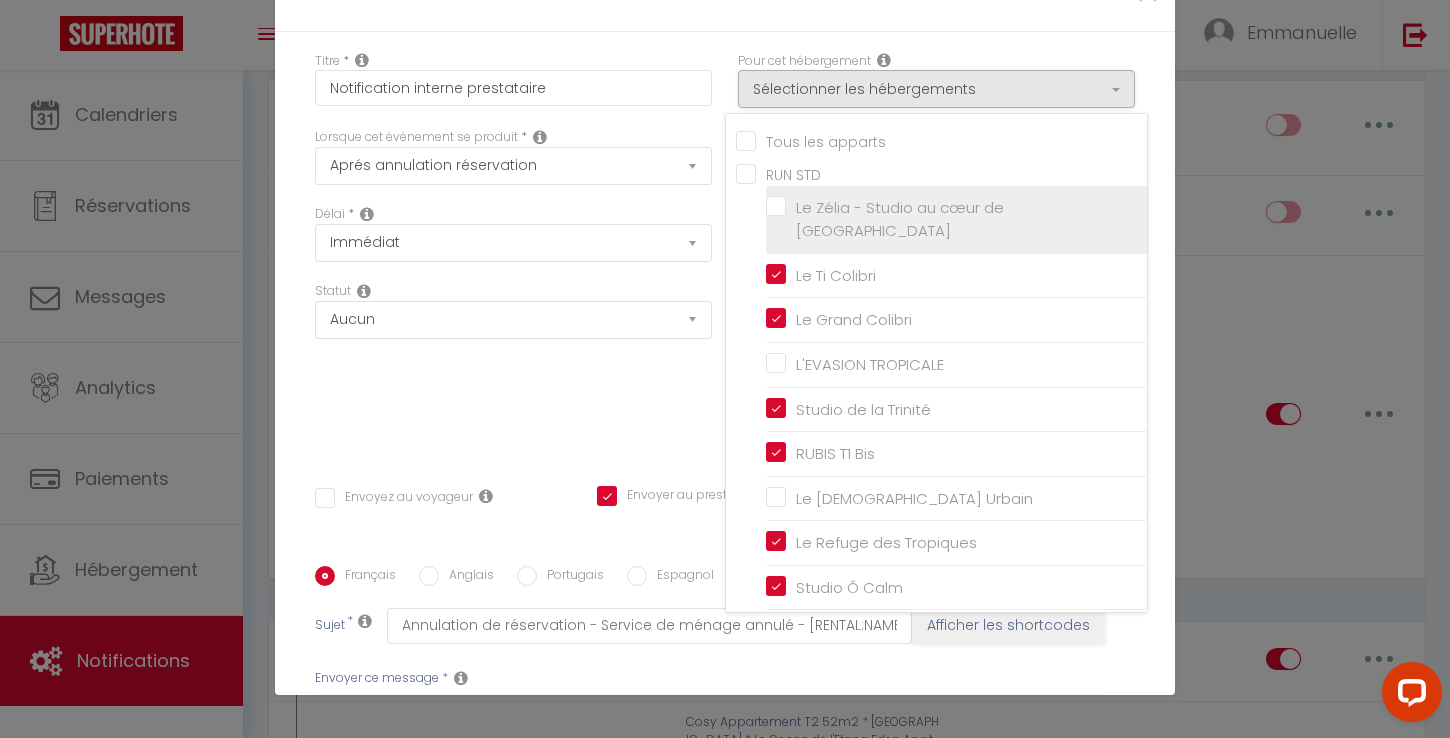 click on "Le Zélia - Studio au cœur de [GEOGRAPHIC_DATA]" at bounding box center [956, 219] 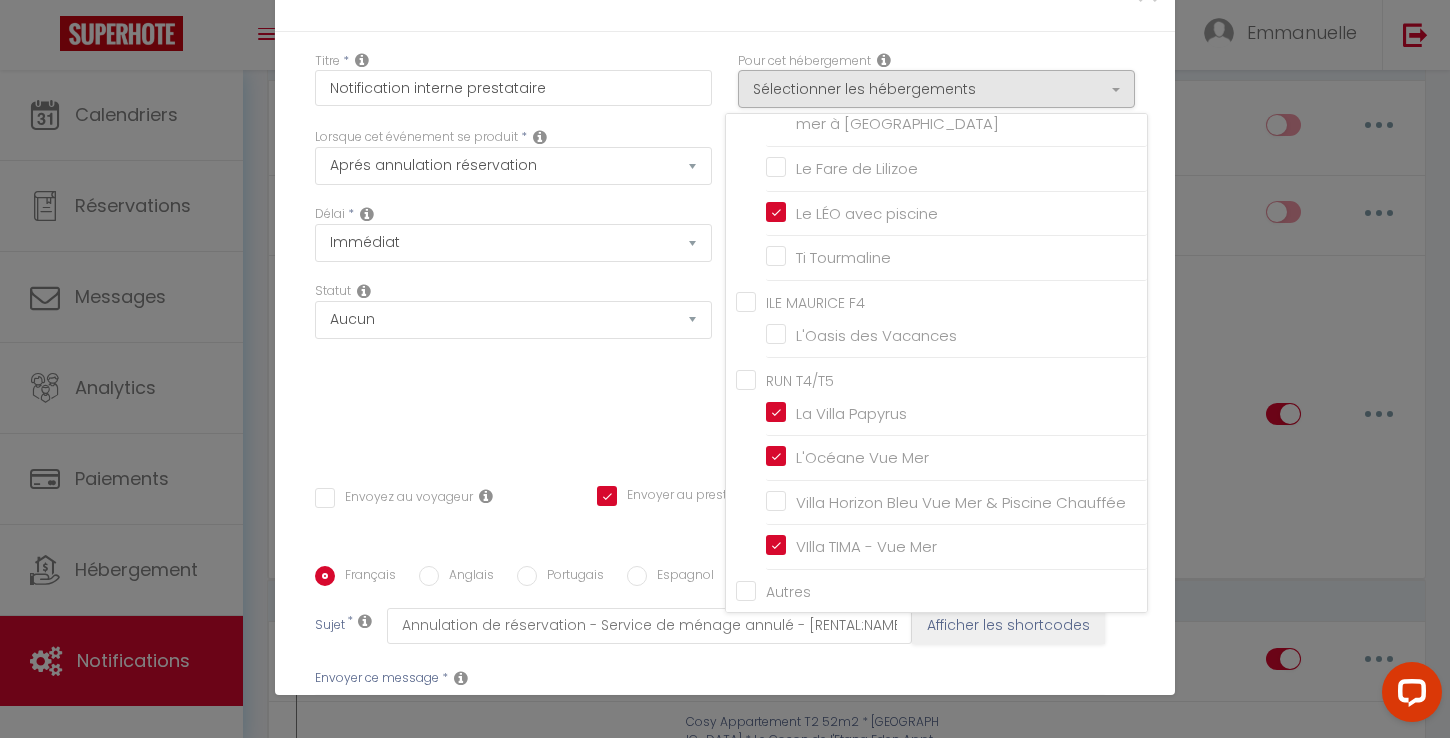 scroll, scrollTop: 1114, scrollLeft: 0, axis: vertical 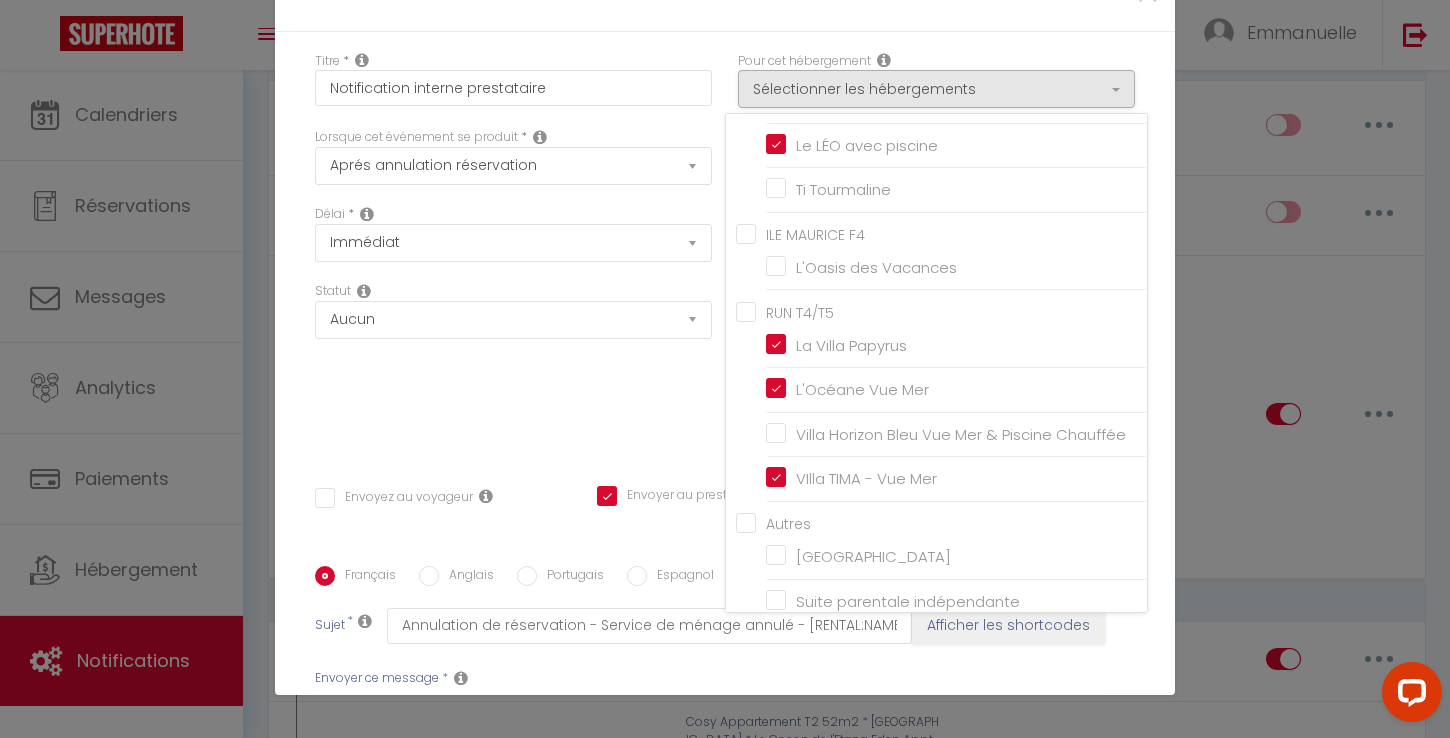 click on "Statut     Aucun   Si la réservation est payée   Si réservation non payée   Si la caution a été prise   Si caution non payée" at bounding box center [513, 366] 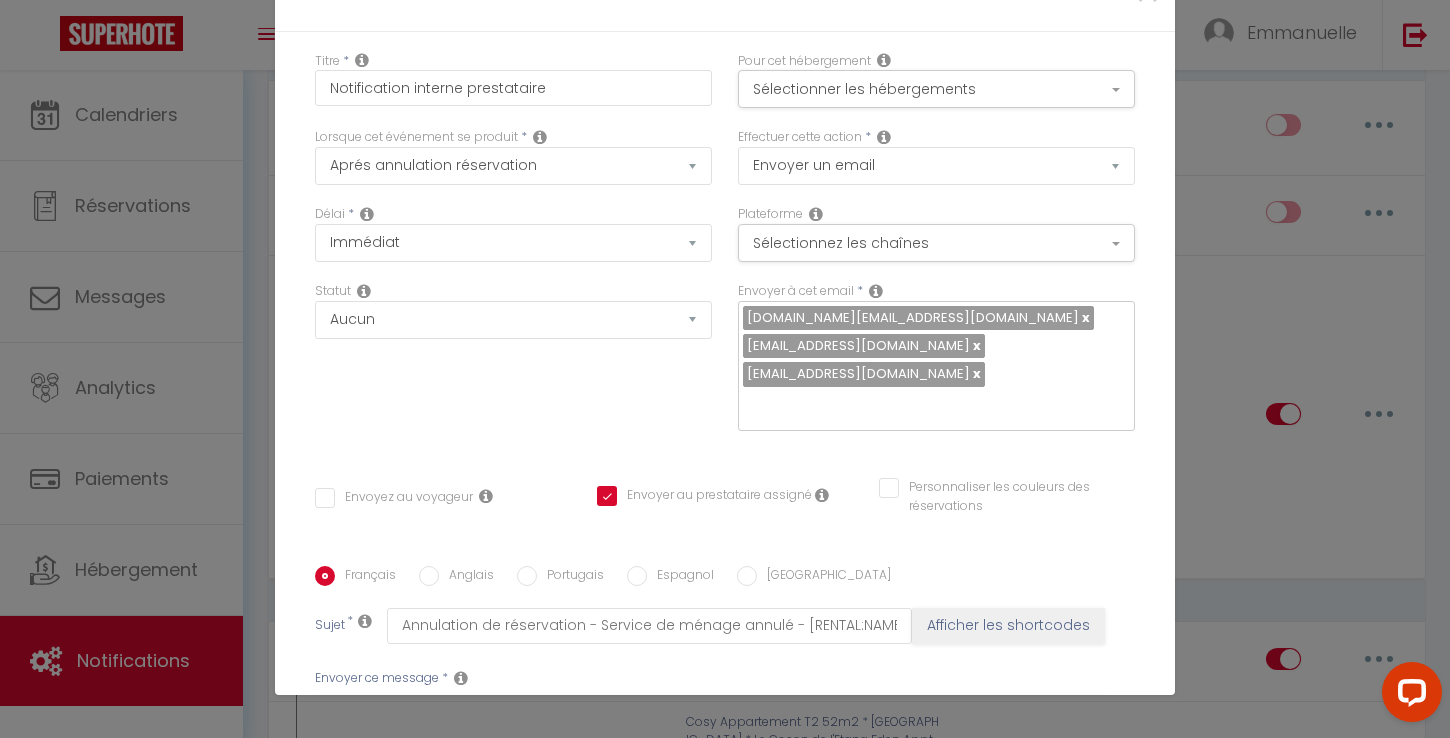 scroll, scrollTop: 411, scrollLeft: 0, axis: vertical 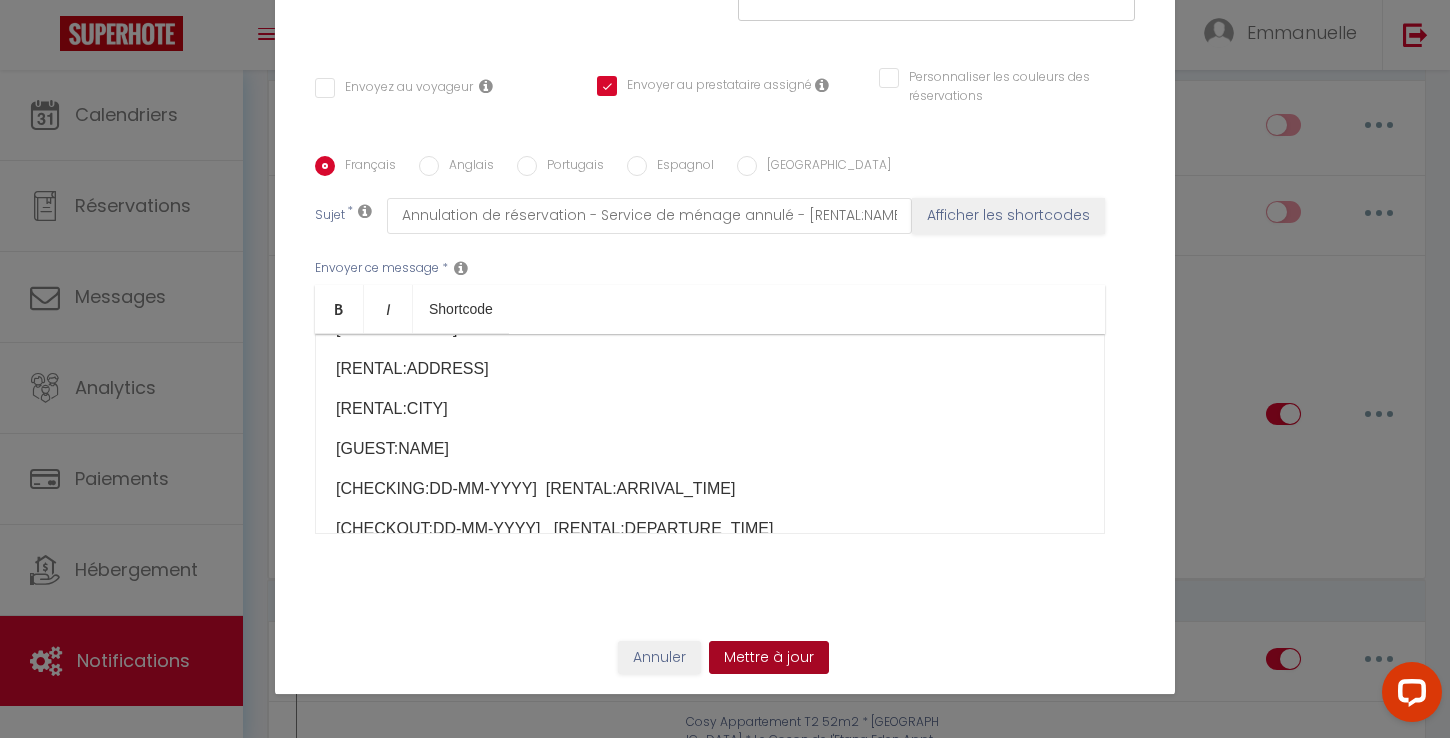 click on "Mettre à jour" at bounding box center [769, 658] 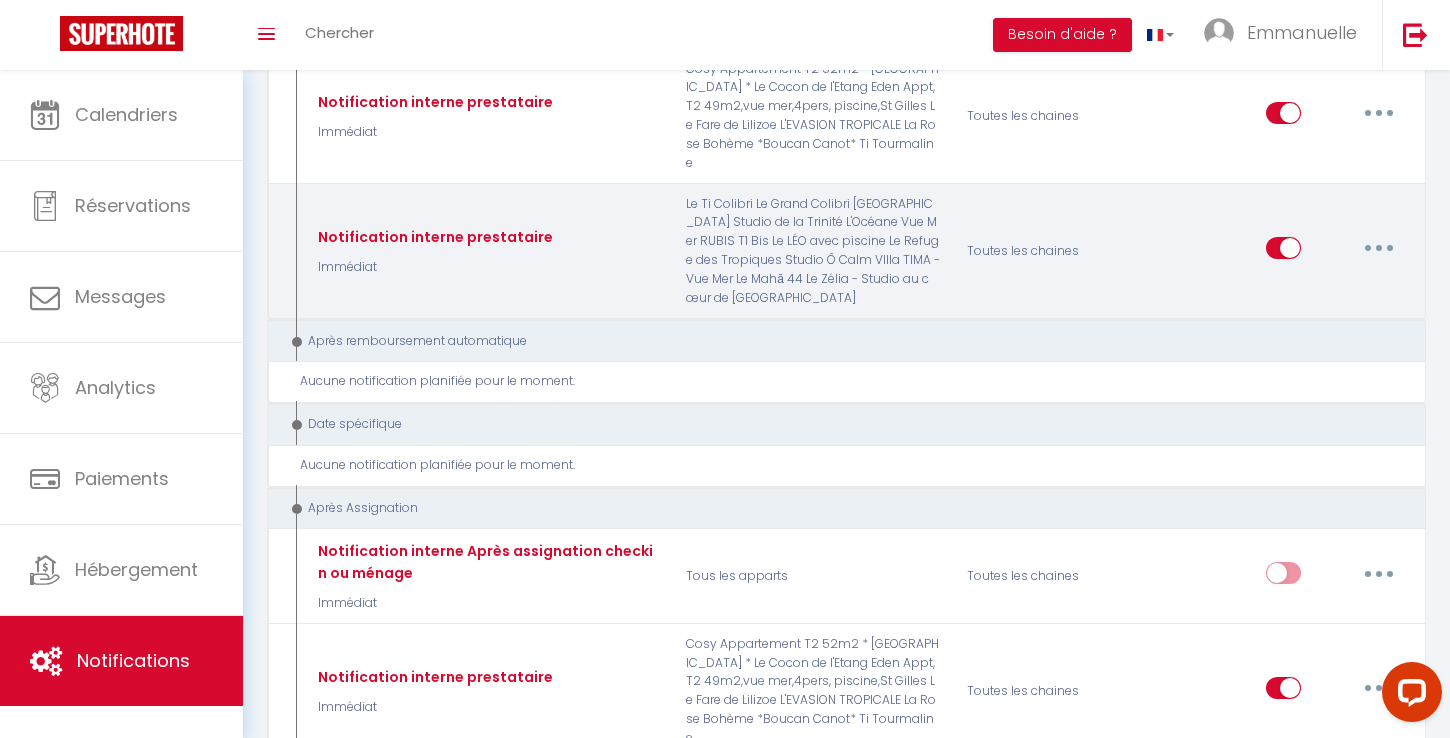 scroll, scrollTop: 6587, scrollLeft: 0, axis: vertical 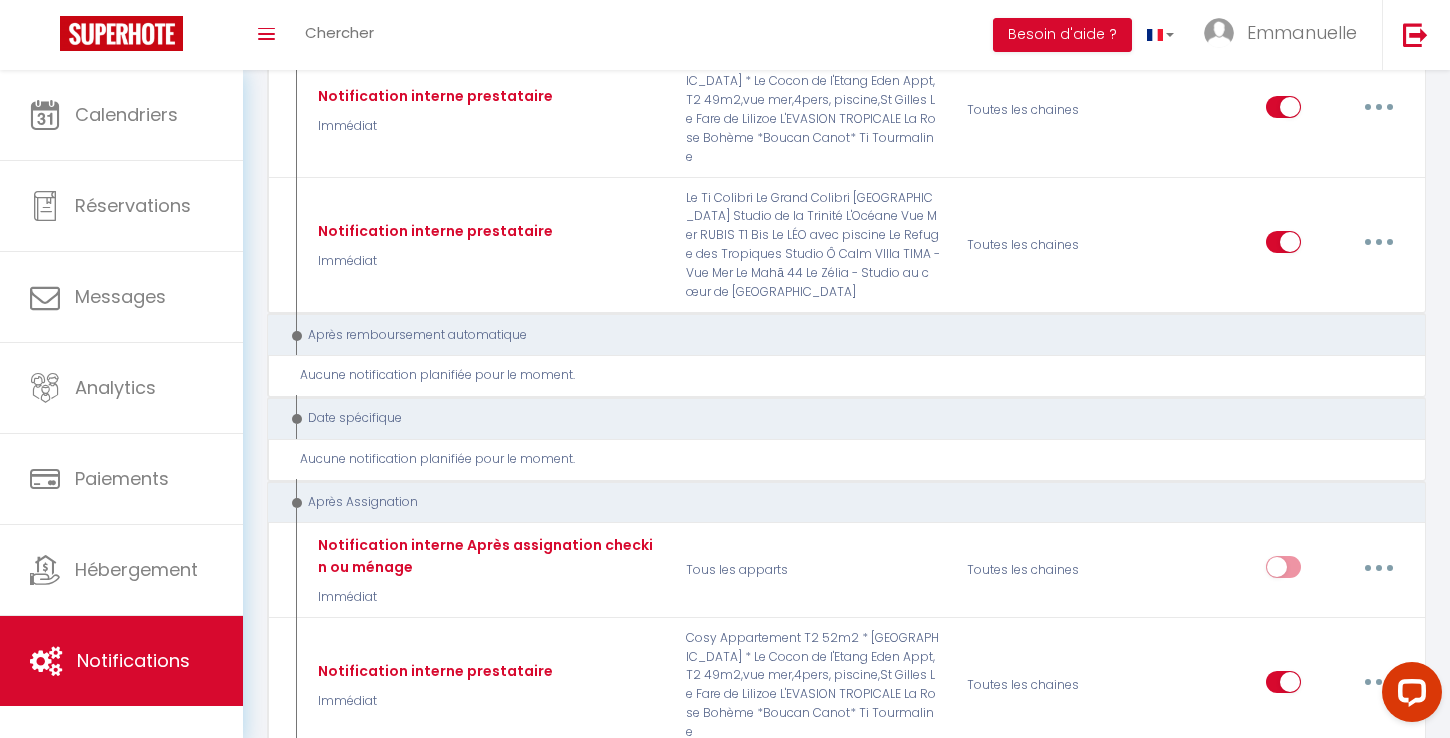 click at bounding box center (1408, 696) 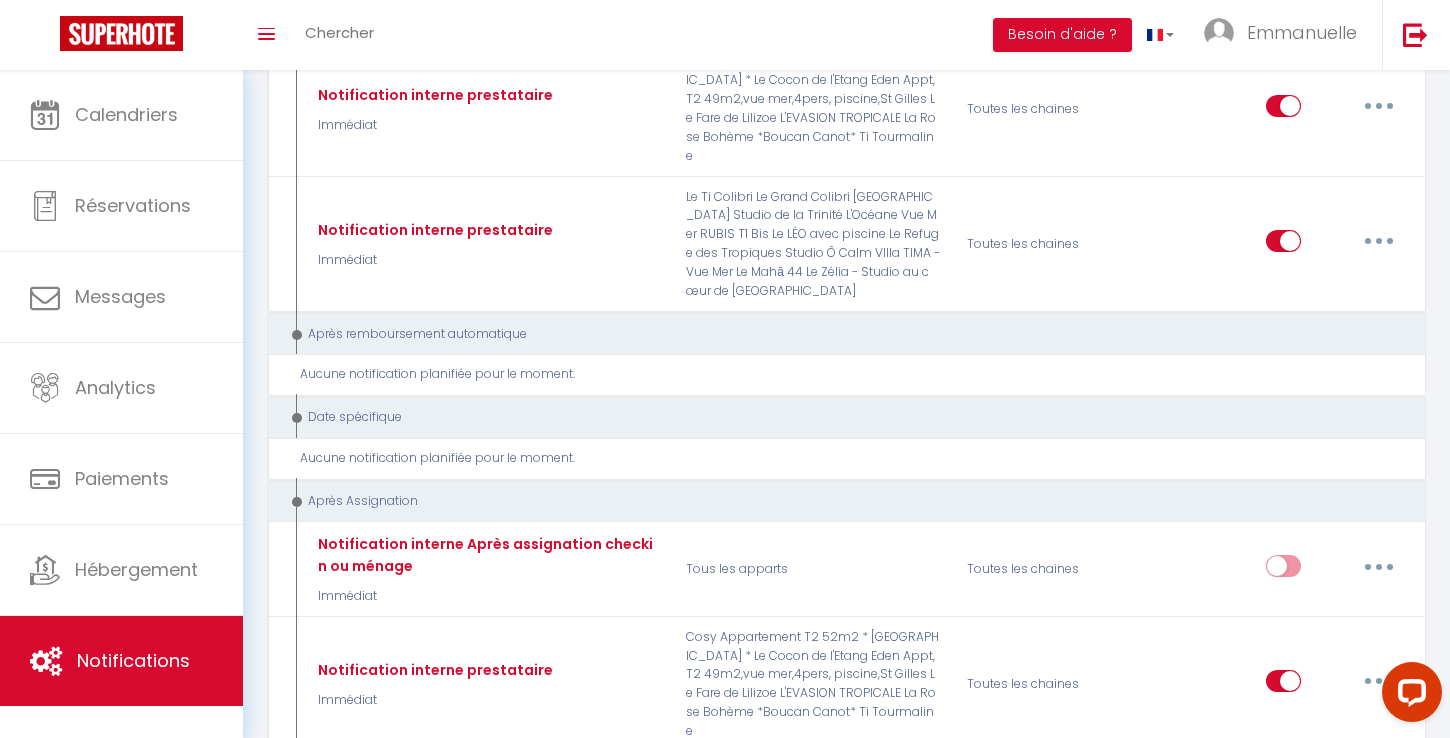 click at bounding box center (1408, 696) 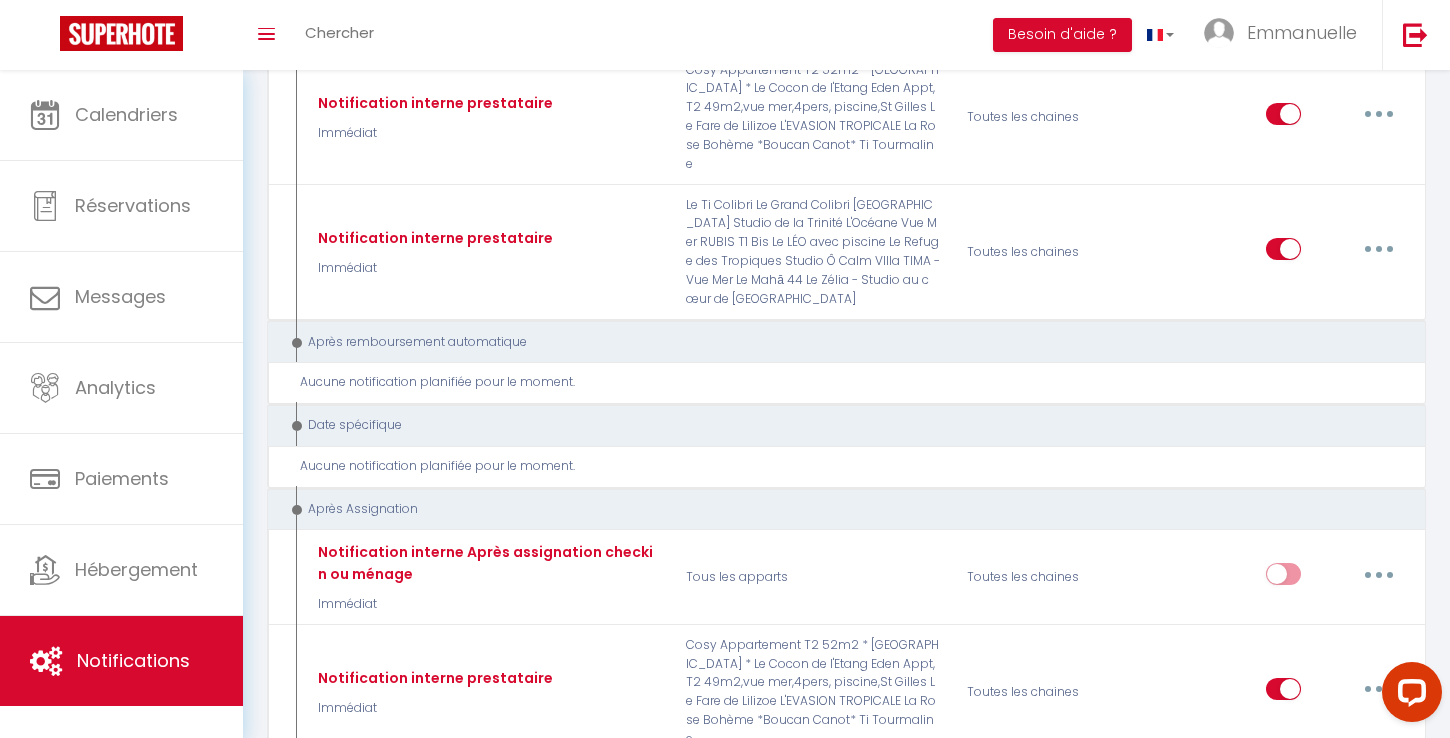click at bounding box center (1408, 696) 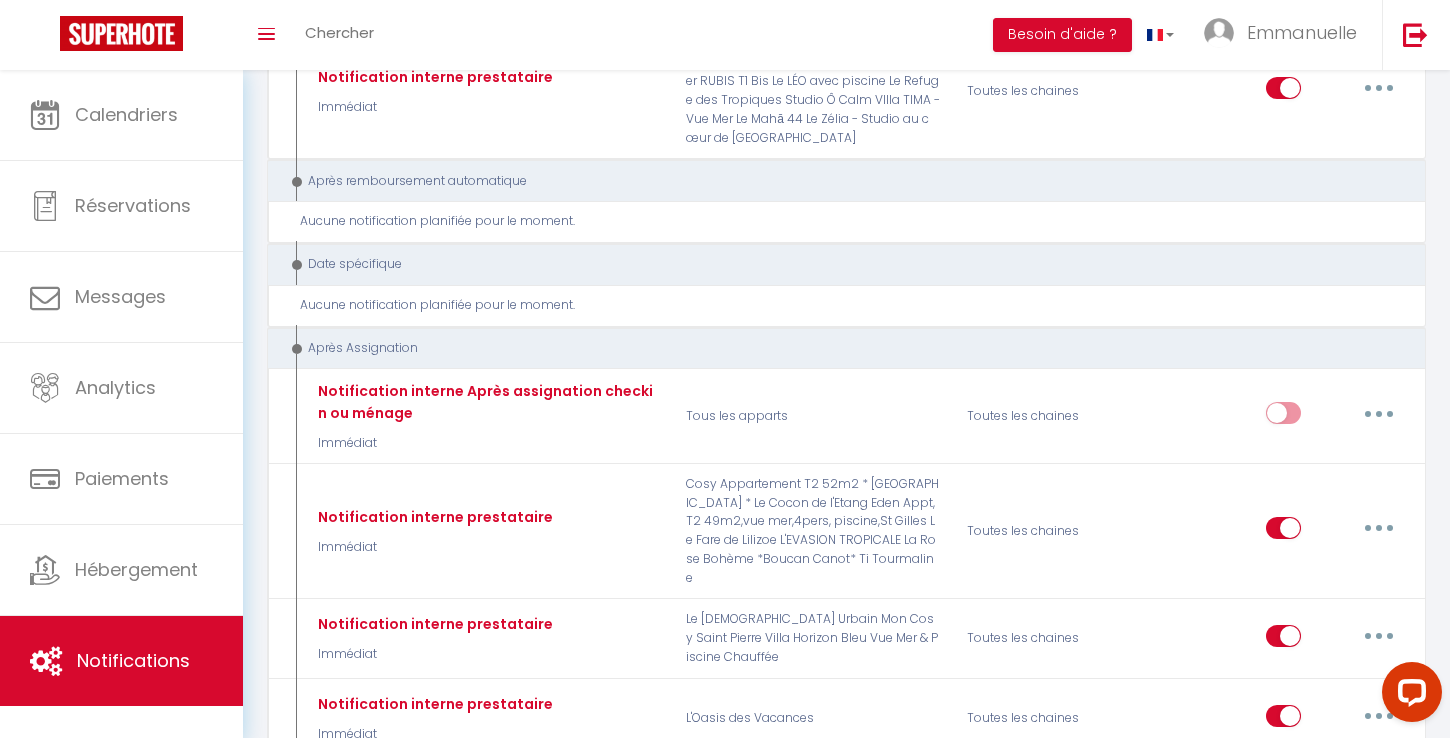 scroll, scrollTop: 6752, scrollLeft: 0, axis: vertical 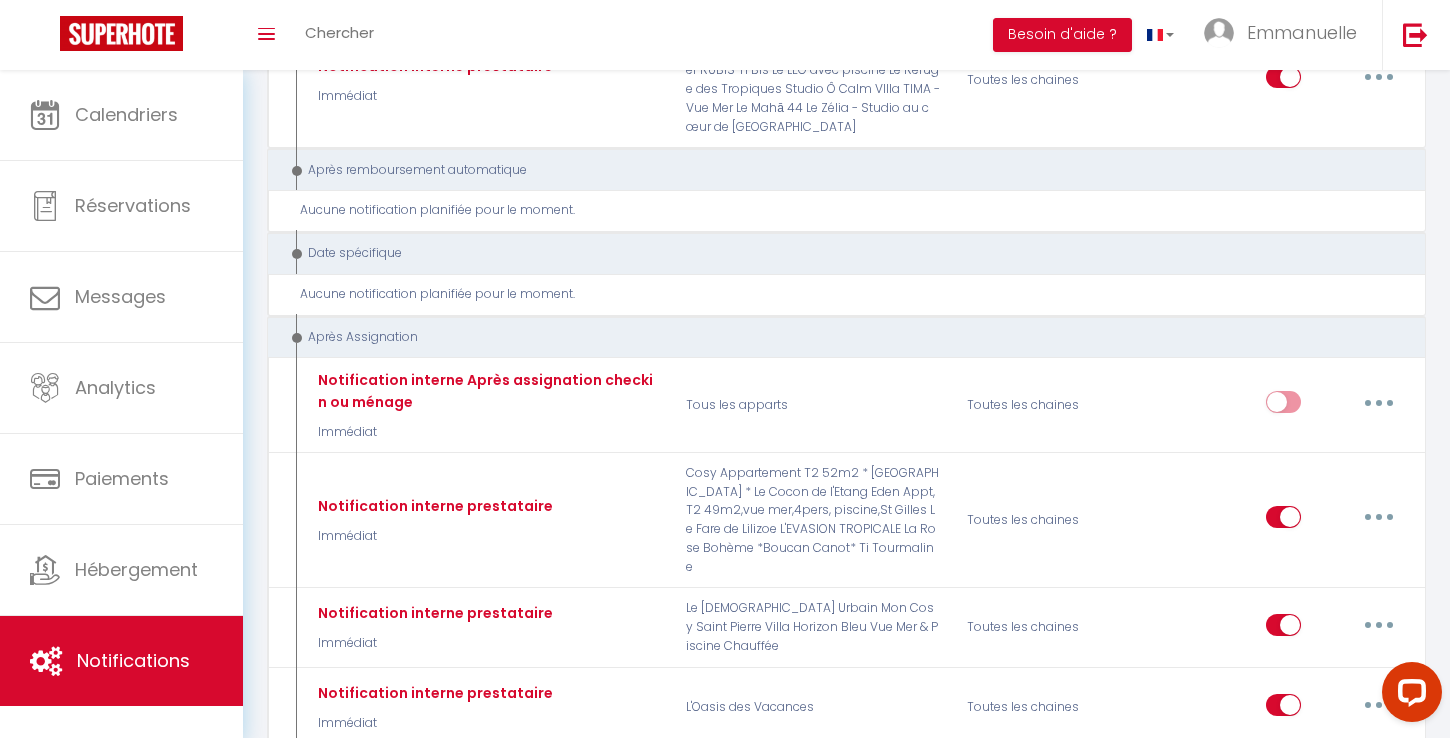 click at bounding box center (1379, 803) 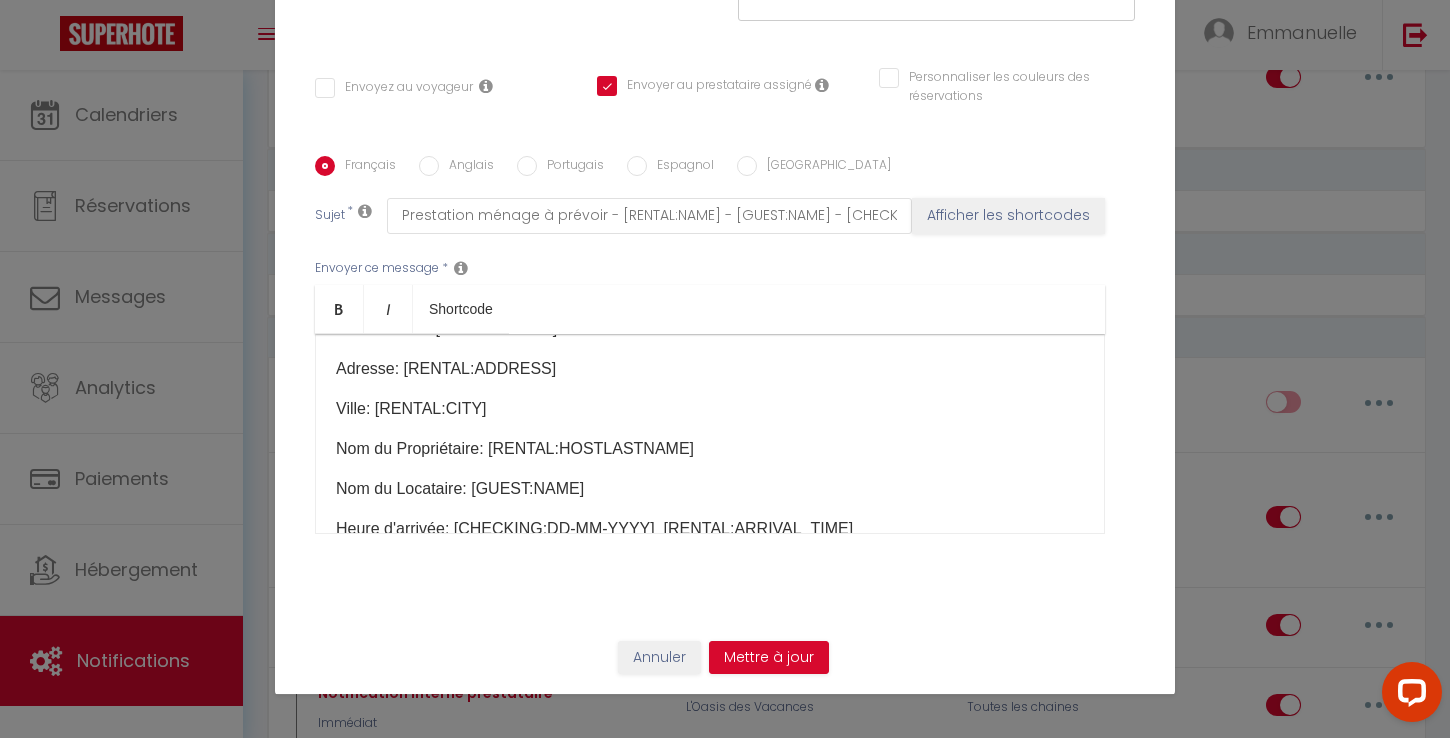 scroll, scrollTop: 0, scrollLeft: 0, axis: both 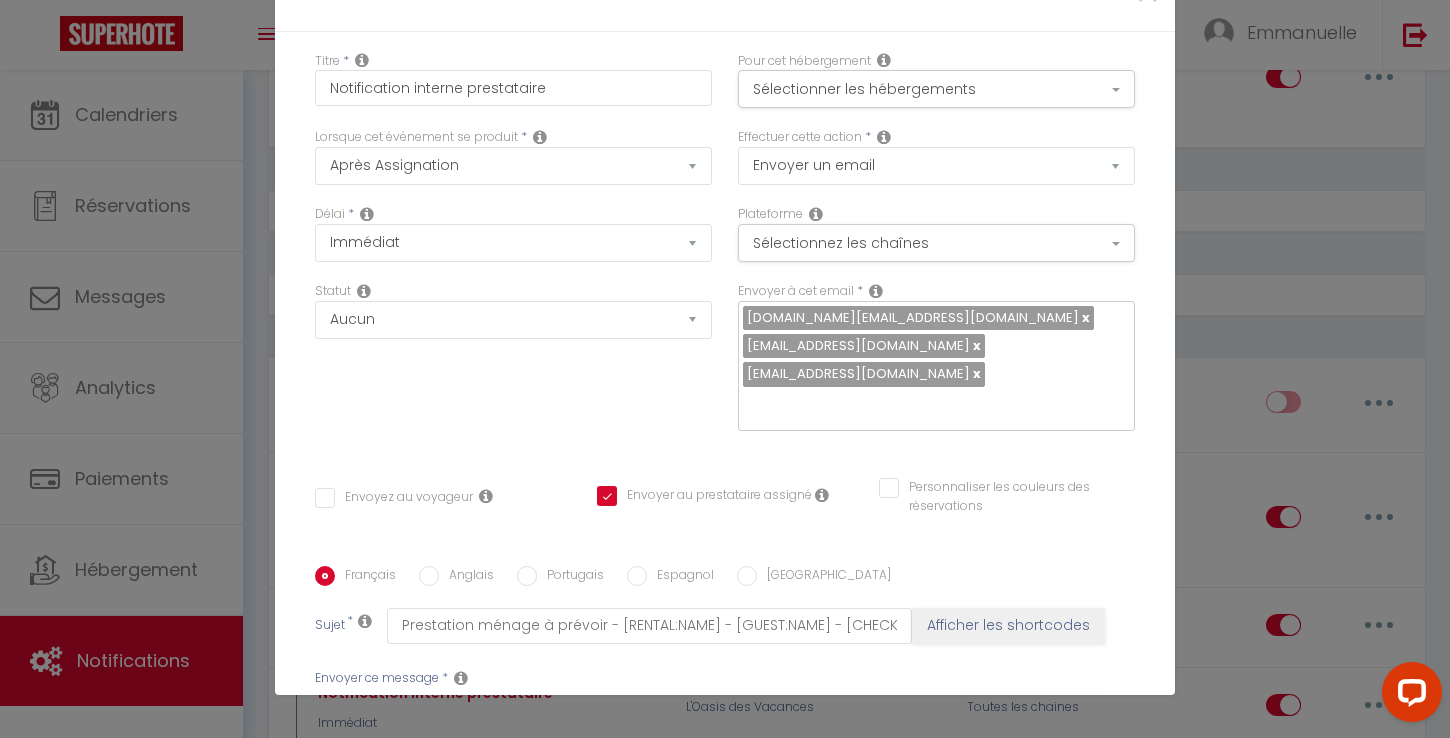 click on "Pour cet hébergement
Sélectionner les hébergements
Tous les apparts
RUN STD
Le Zélia - Studio au cœur de [GEOGRAPHIC_DATA]
Le Ti Colibri
Le [GEOGRAPHIC_DATA]
L'EVASION TROPICALE
[GEOGRAPHIC_DATA]
RUBIS T1 Bis
Le [DEMOGRAPHIC_DATA] Urbain" at bounding box center [936, 80] 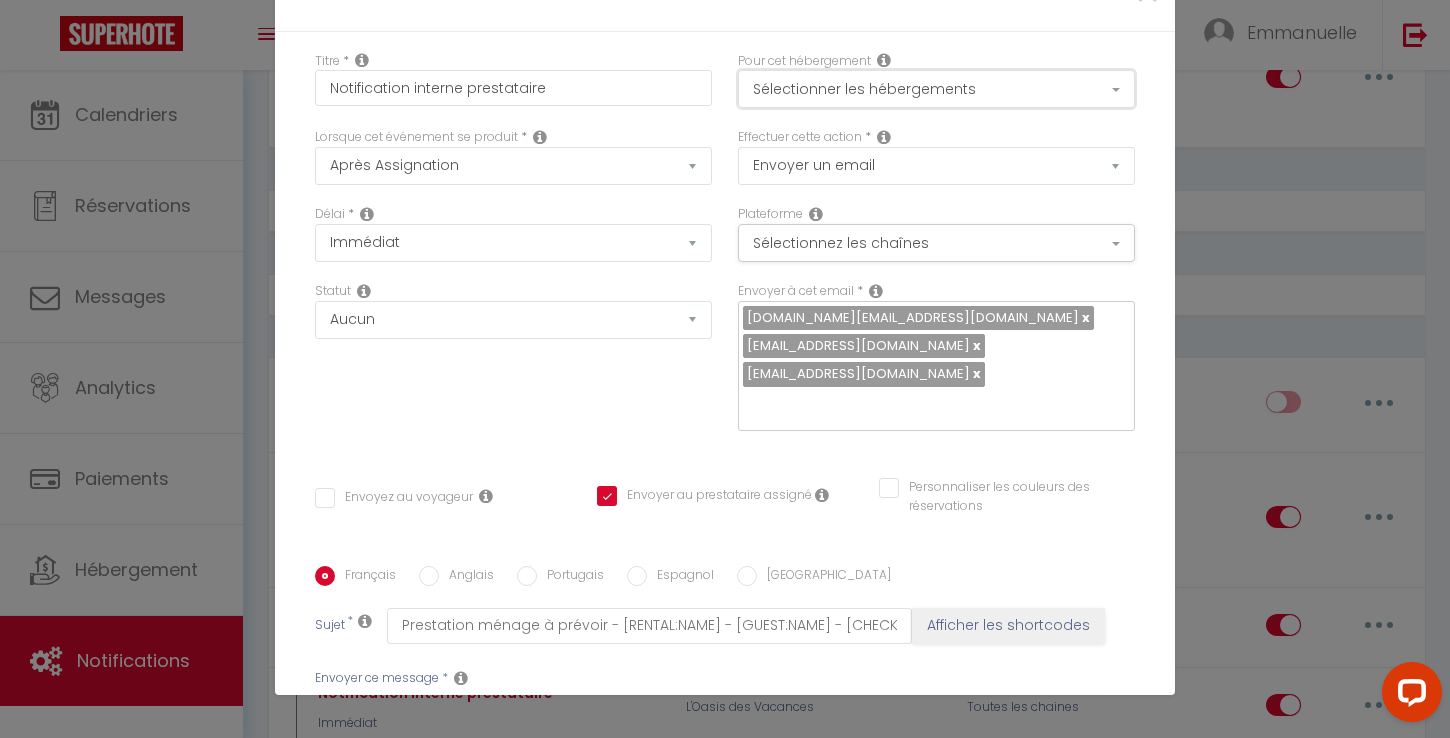 click on "Sélectionner les hébergements" at bounding box center (936, 89) 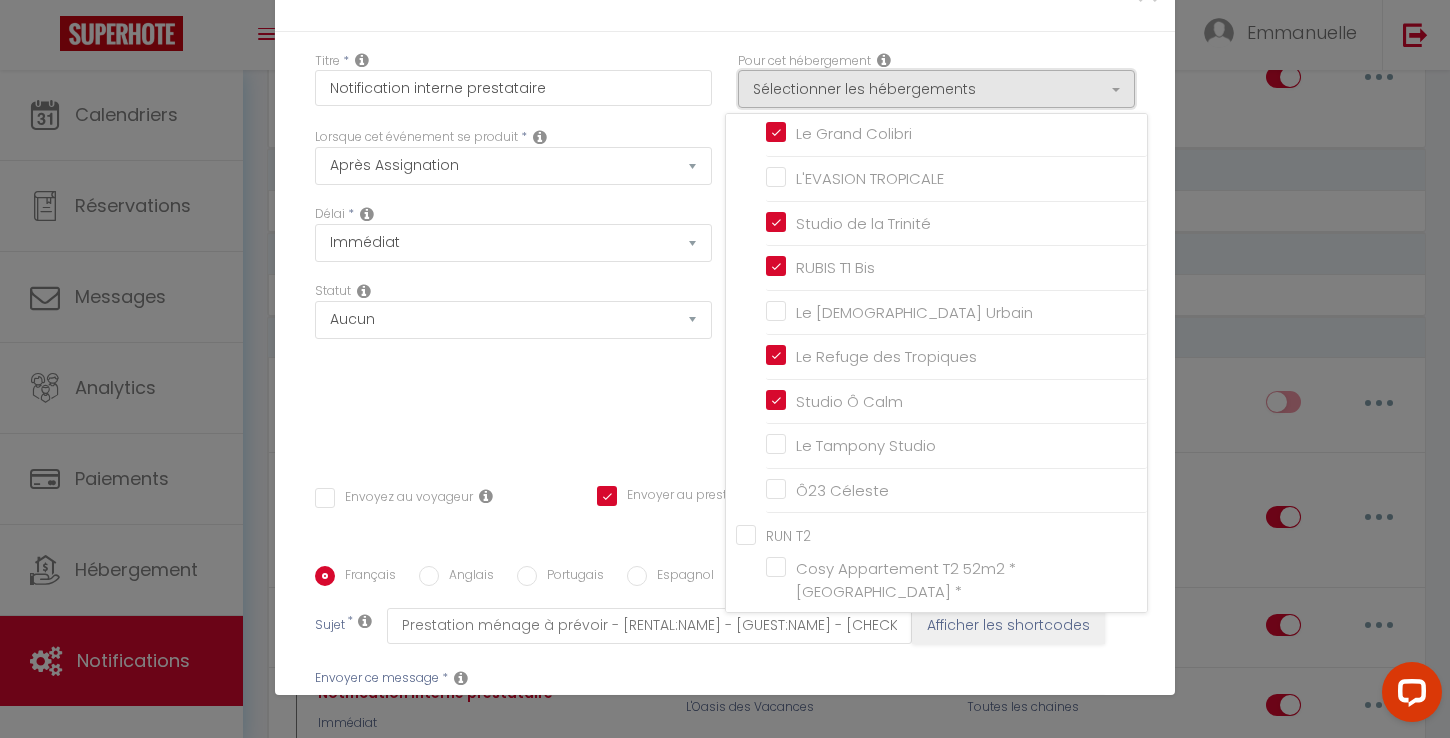 scroll, scrollTop: 0, scrollLeft: 0, axis: both 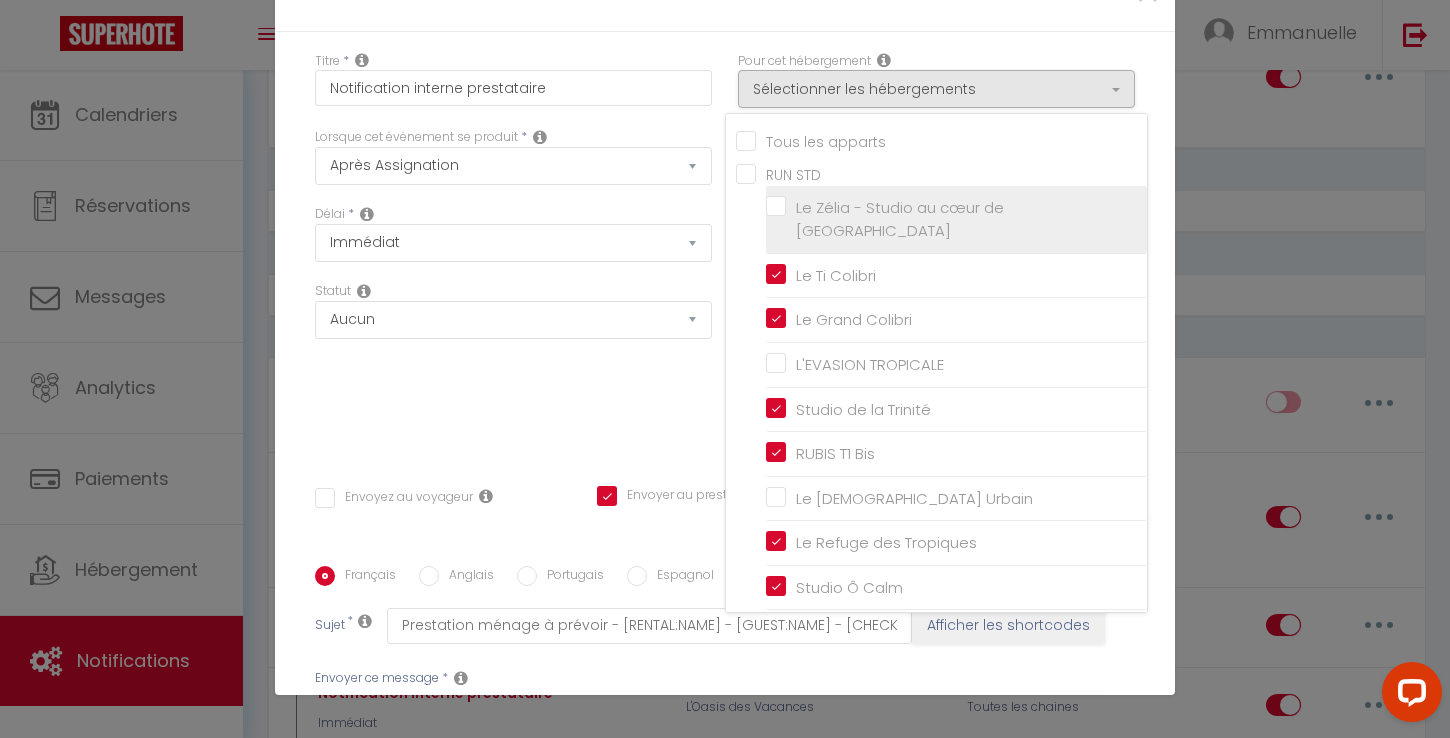 click on "Le Zélia - Studio au cœur de [GEOGRAPHIC_DATA]" at bounding box center [956, 219] 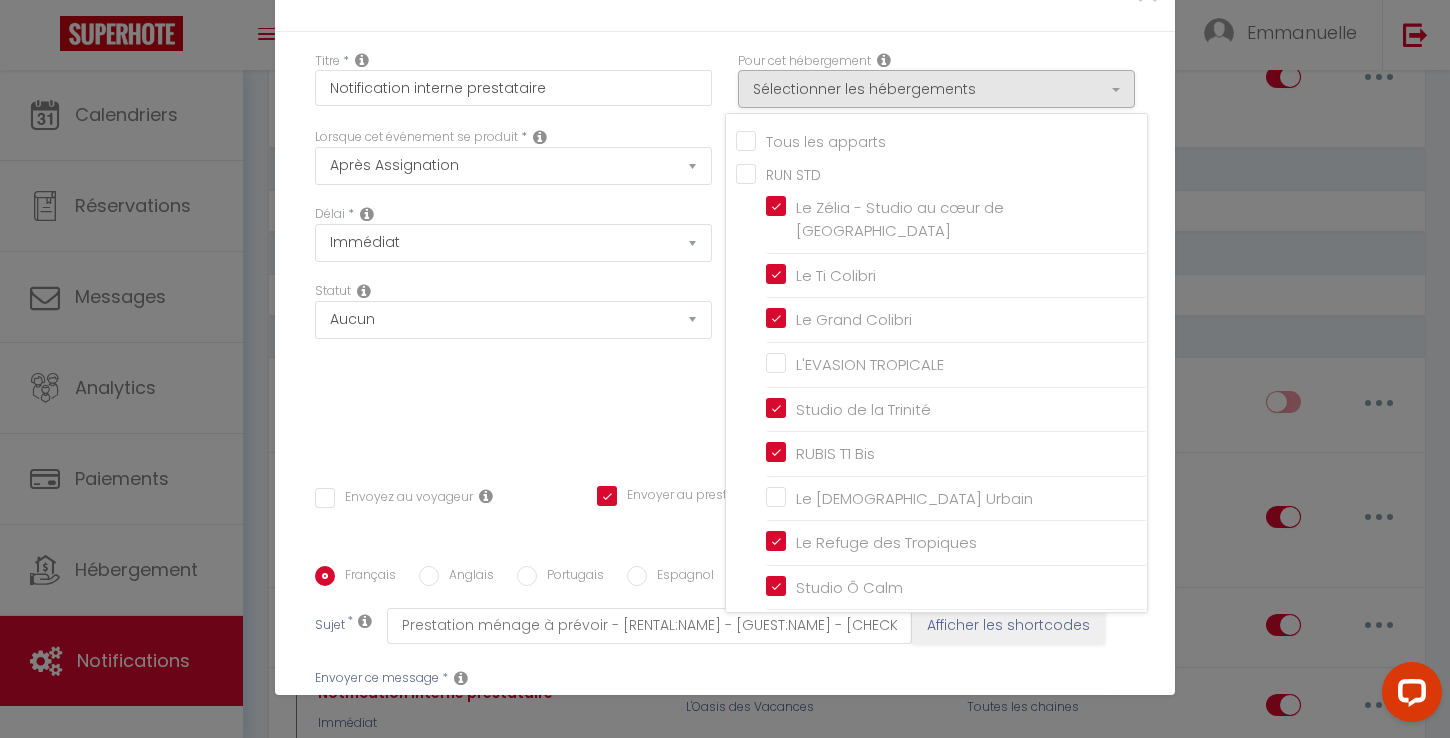 click on "Pour cet hébergement
Sélectionner les hébergements
Tous les apparts
RUN STD
Le Zélia - Studio au cœur de [GEOGRAPHIC_DATA]
Le Ti Colibri
Le [GEOGRAPHIC_DATA]
L'EVASION TROPICALE
[GEOGRAPHIC_DATA]
RUBIS T1 Bis
Le [DEMOGRAPHIC_DATA] Urbain" at bounding box center [936, 90] 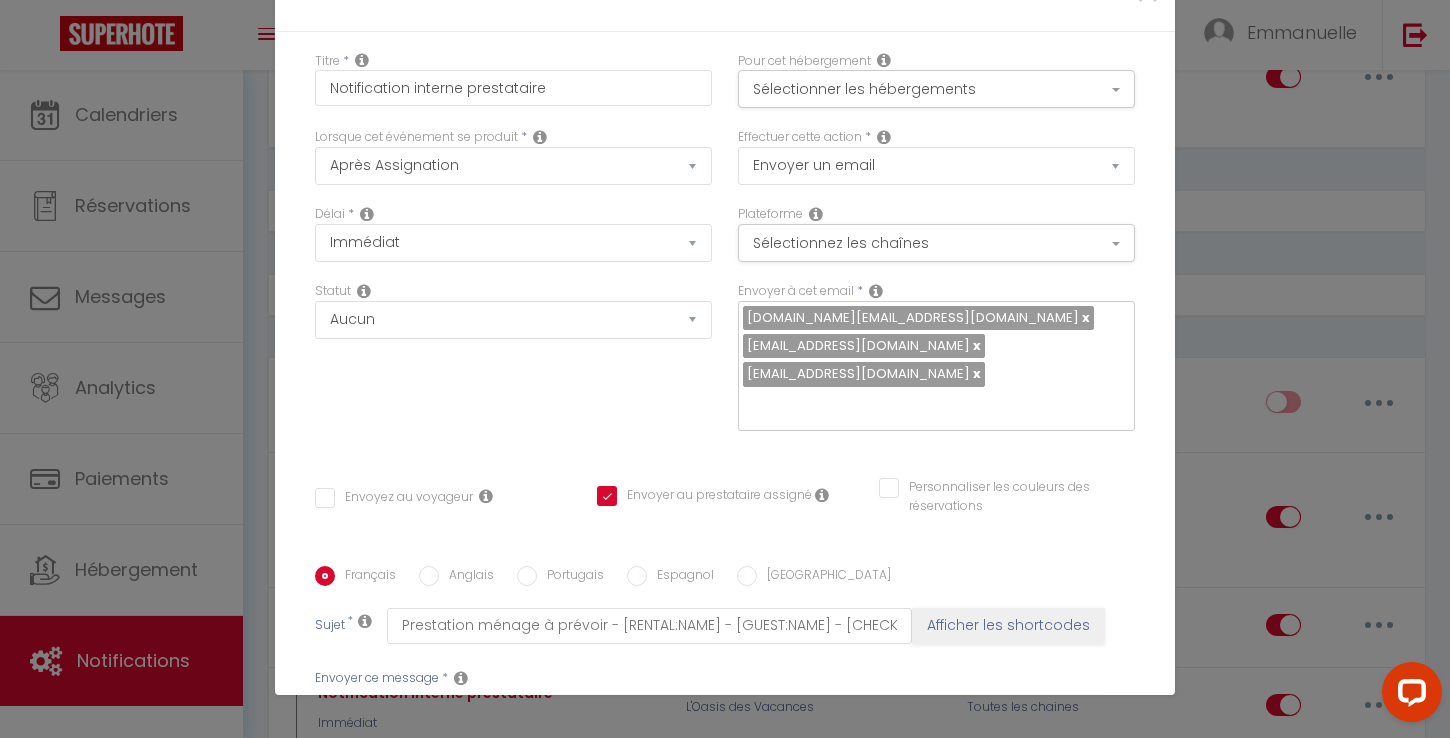 scroll, scrollTop: 411, scrollLeft: 0, axis: vertical 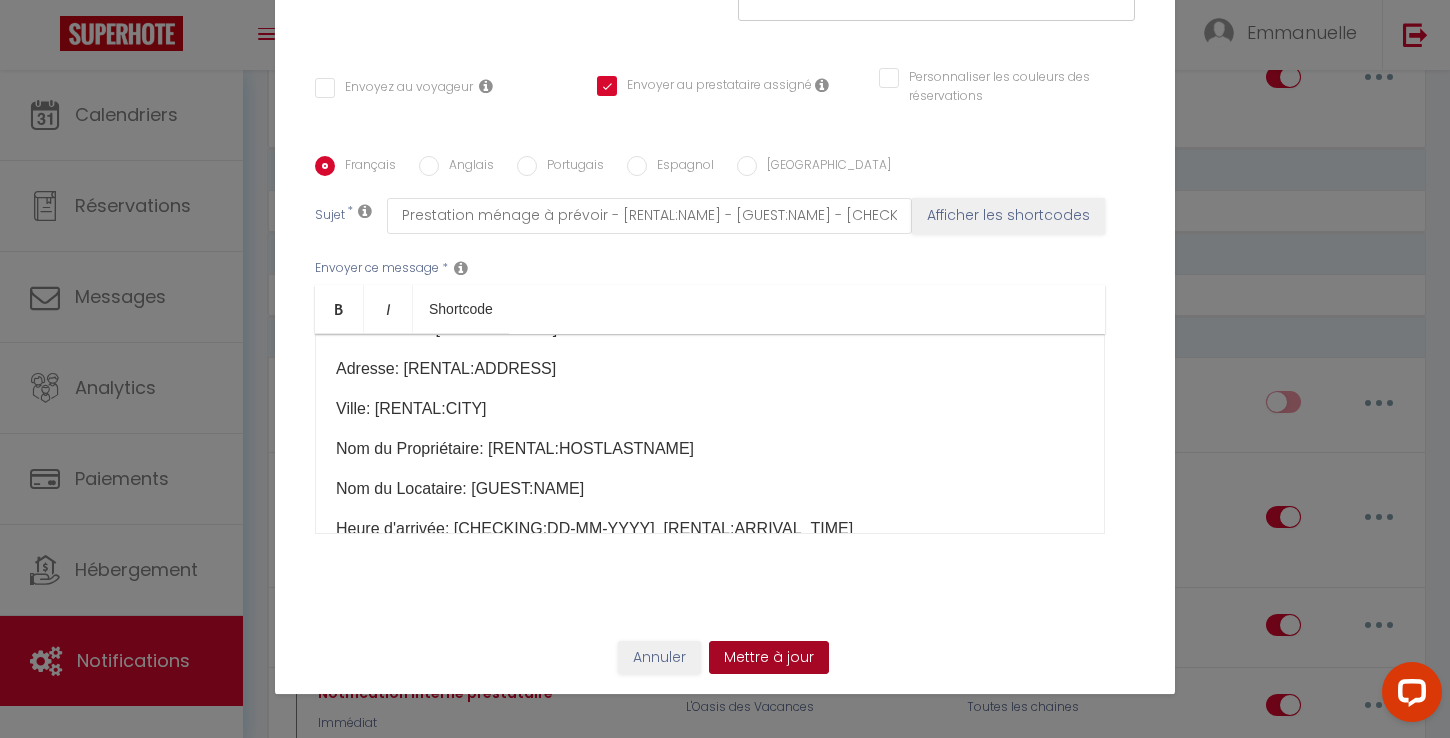 click on "Mettre à jour" at bounding box center (769, 658) 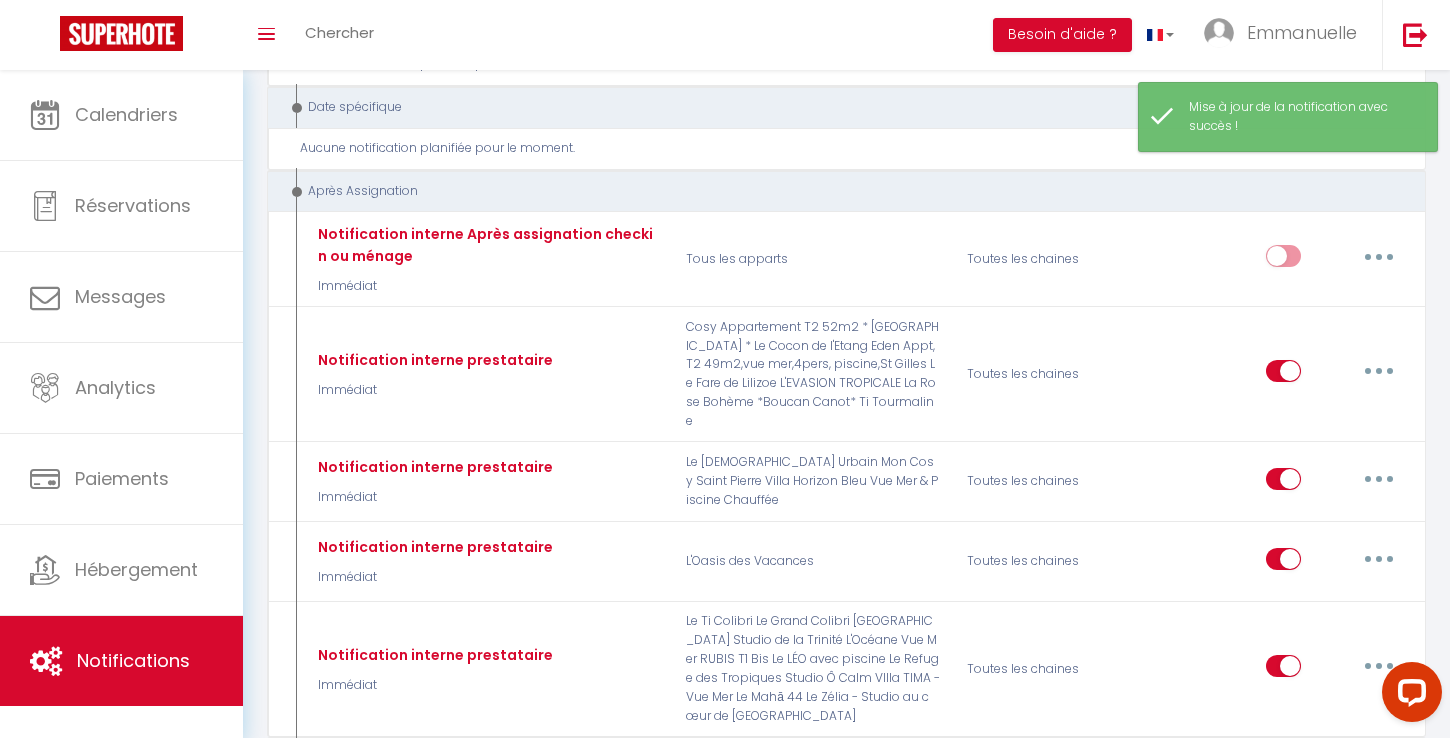 scroll, scrollTop: 6894, scrollLeft: 0, axis: vertical 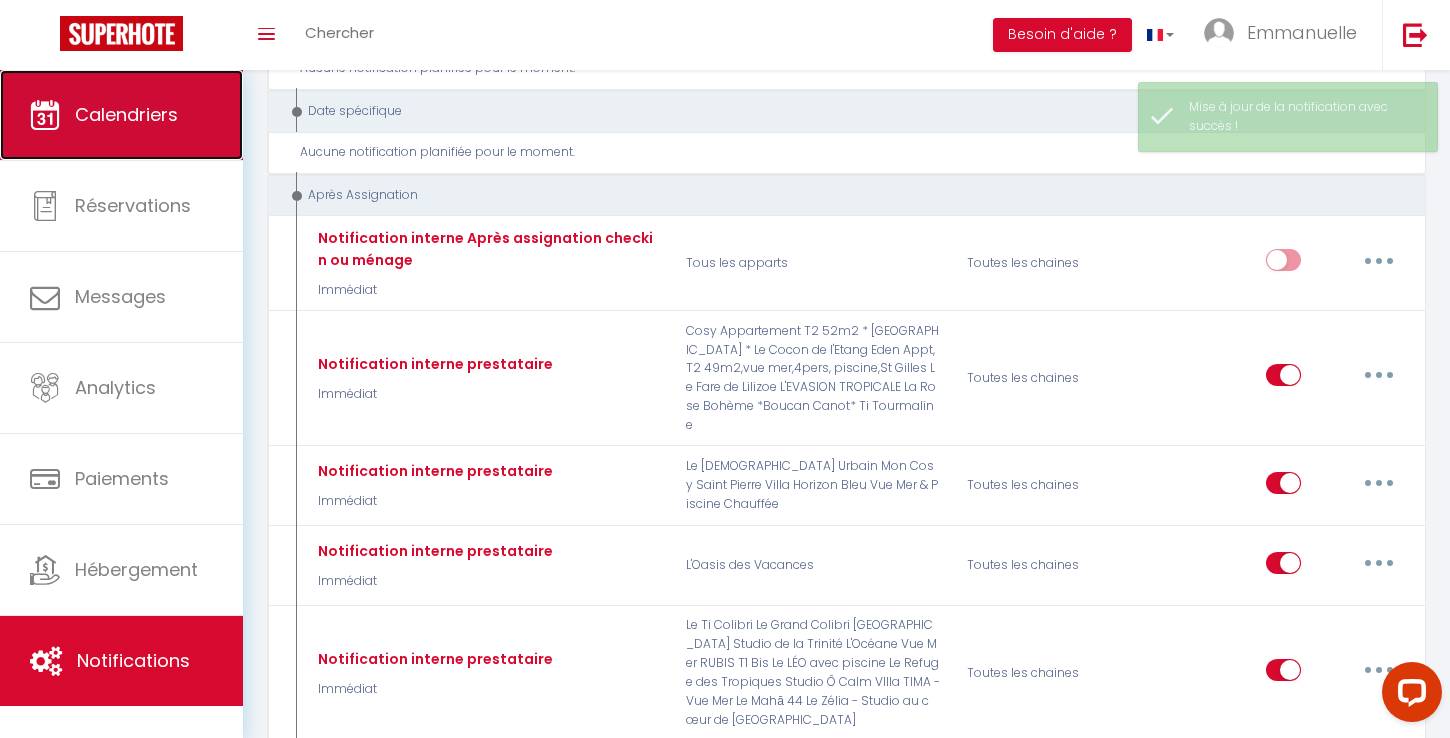 click on "Calendriers" at bounding box center [121, 115] 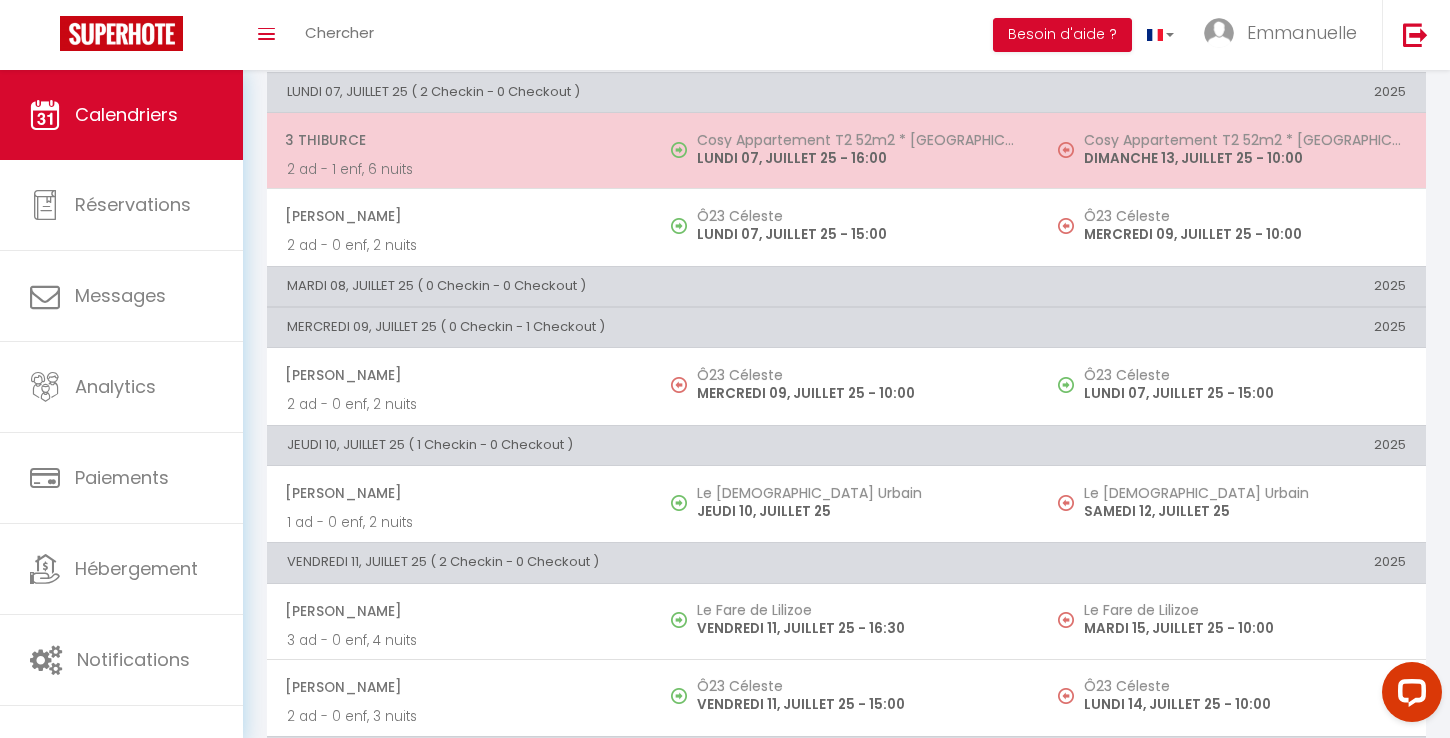 scroll, scrollTop: 0, scrollLeft: 0, axis: both 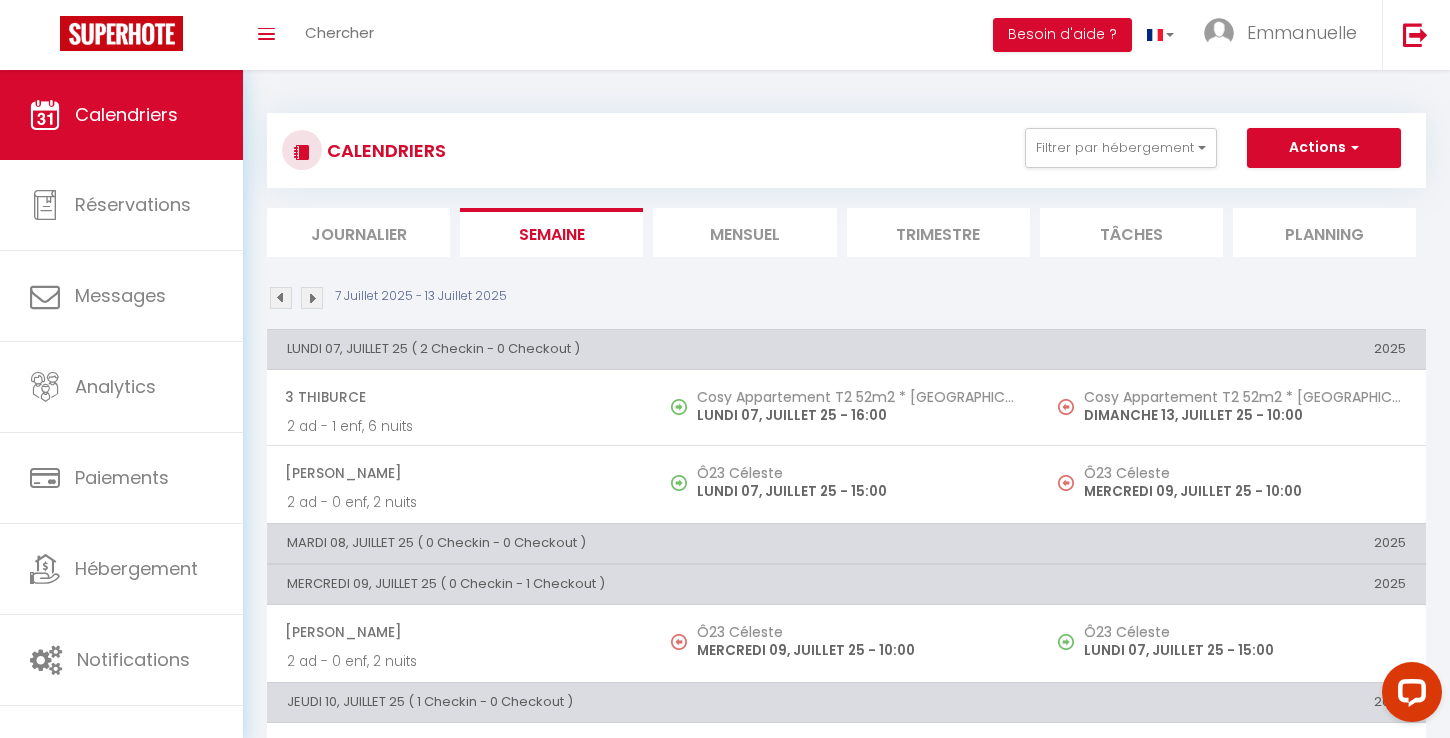 click on "Mensuel" at bounding box center (744, 232) 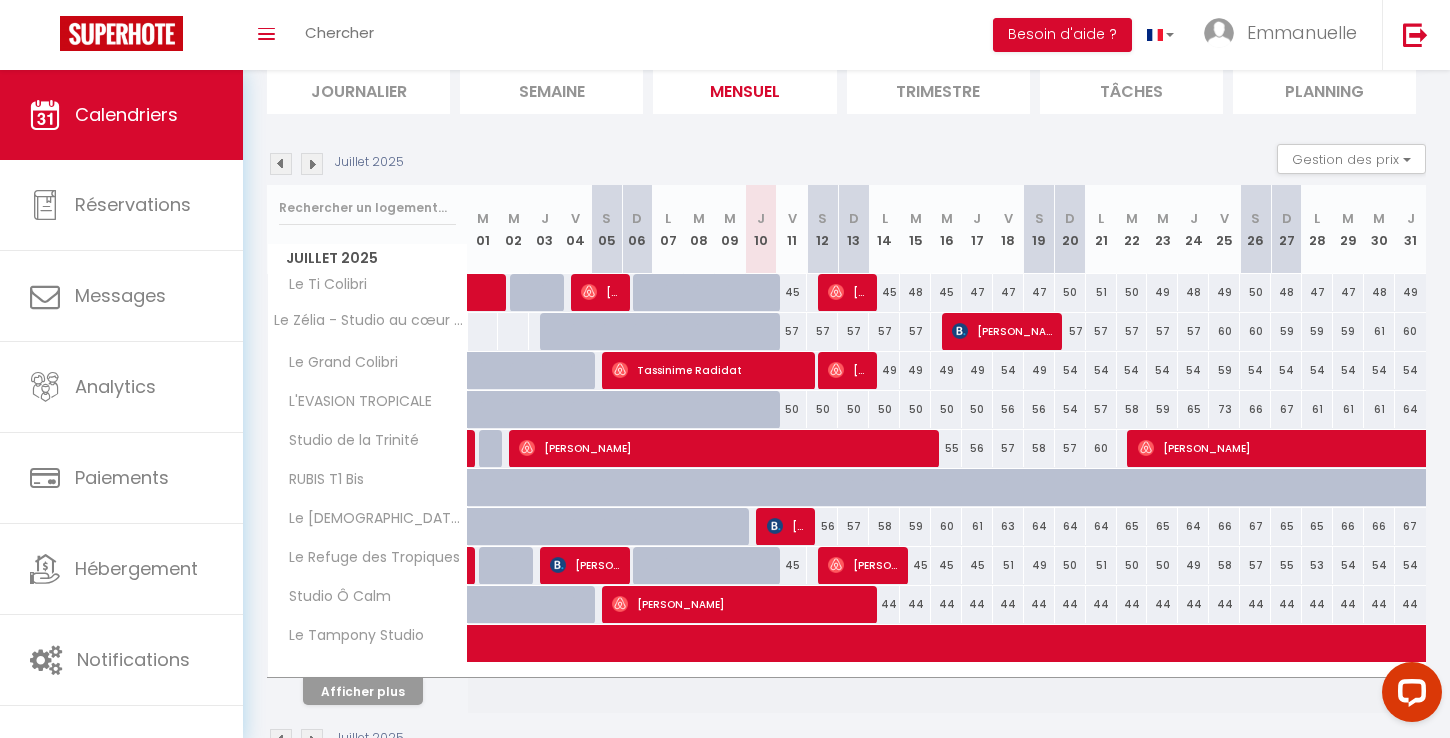 scroll, scrollTop: 146, scrollLeft: 0, axis: vertical 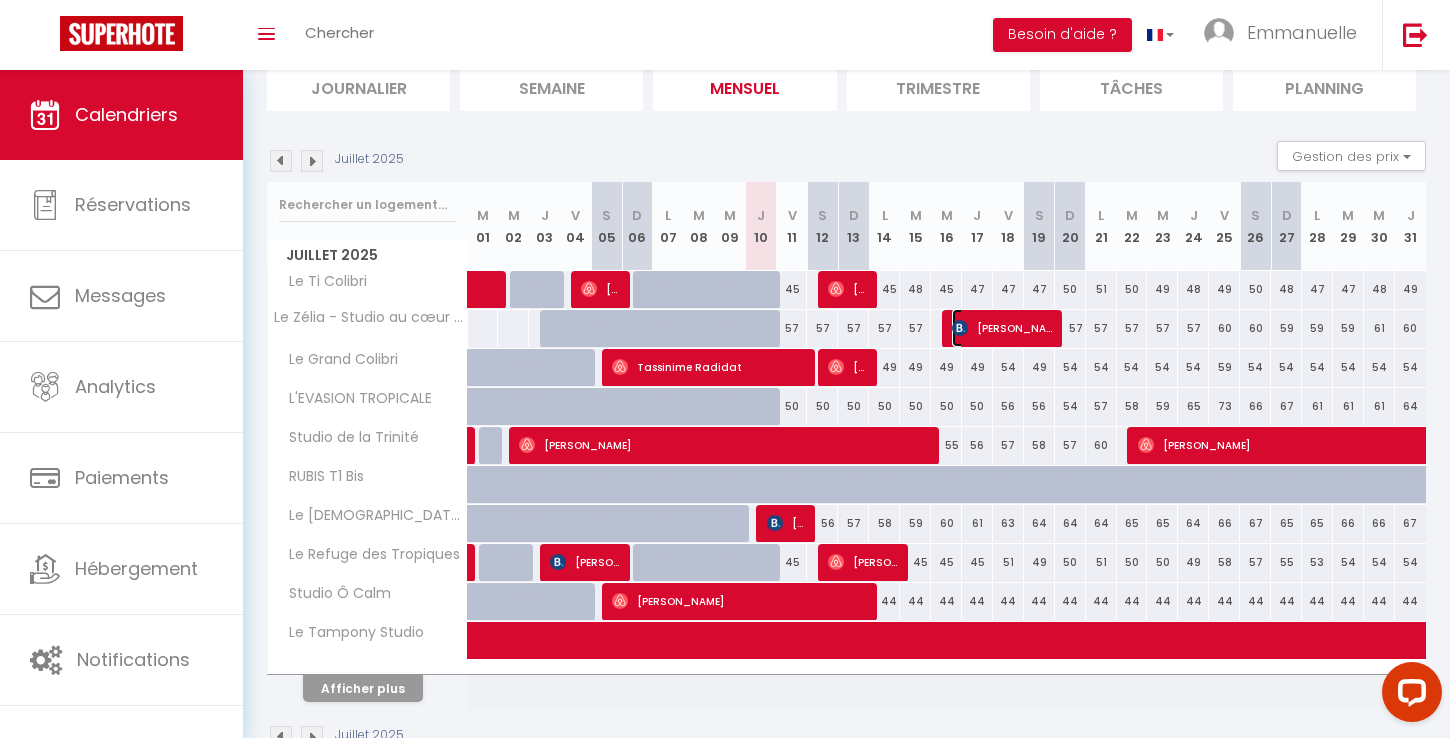 click on "[PERSON_NAME]" at bounding box center [1003, 328] 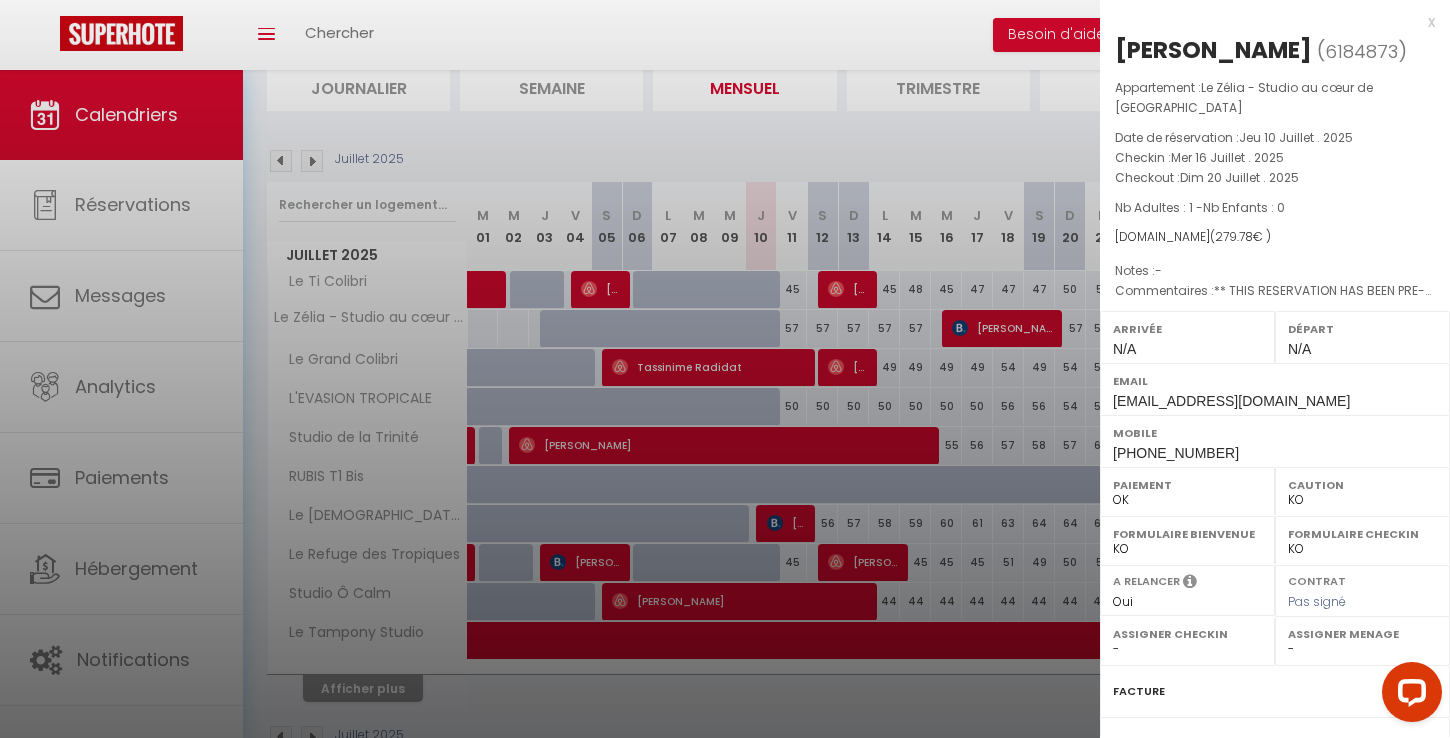 click on "Assigner Menage" at bounding box center [1362, 634] 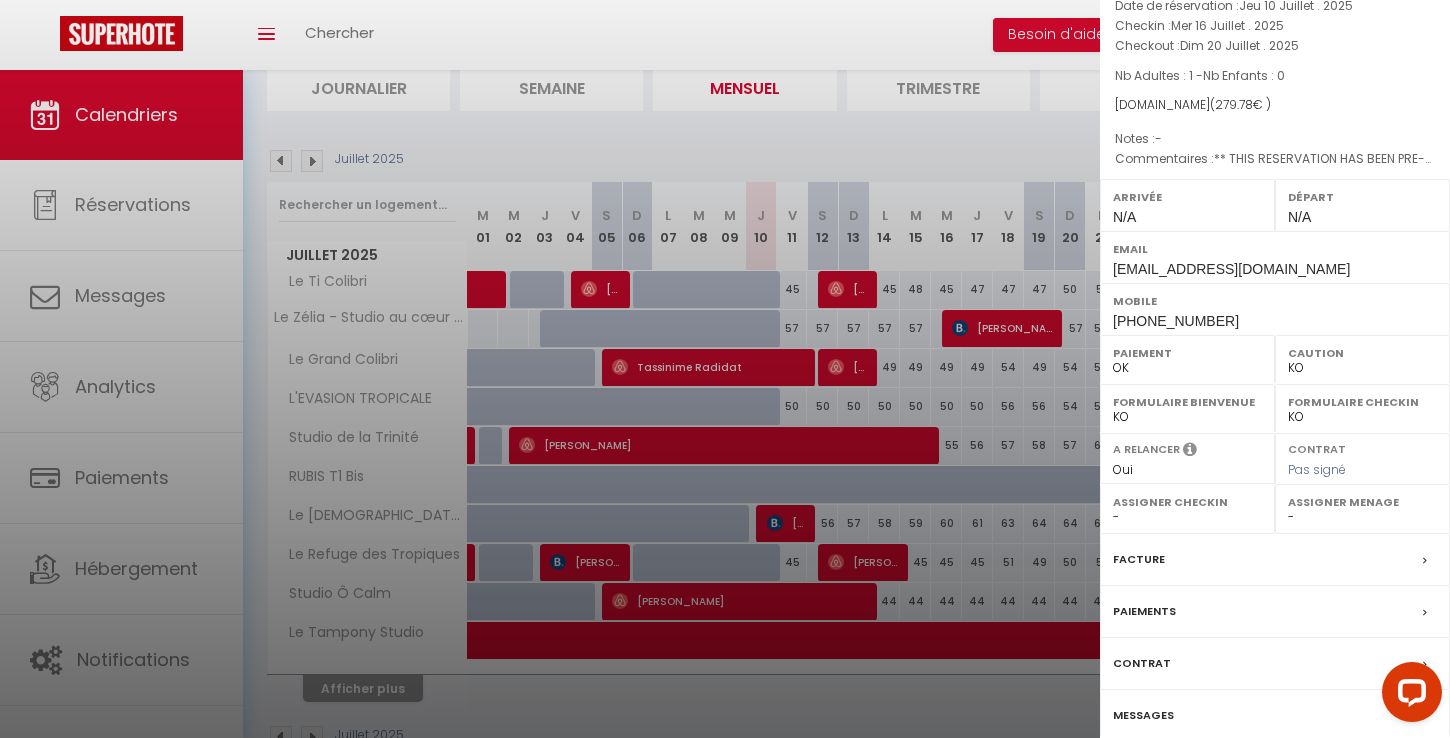 scroll, scrollTop: 246, scrollLeft: 0, axis: vertical 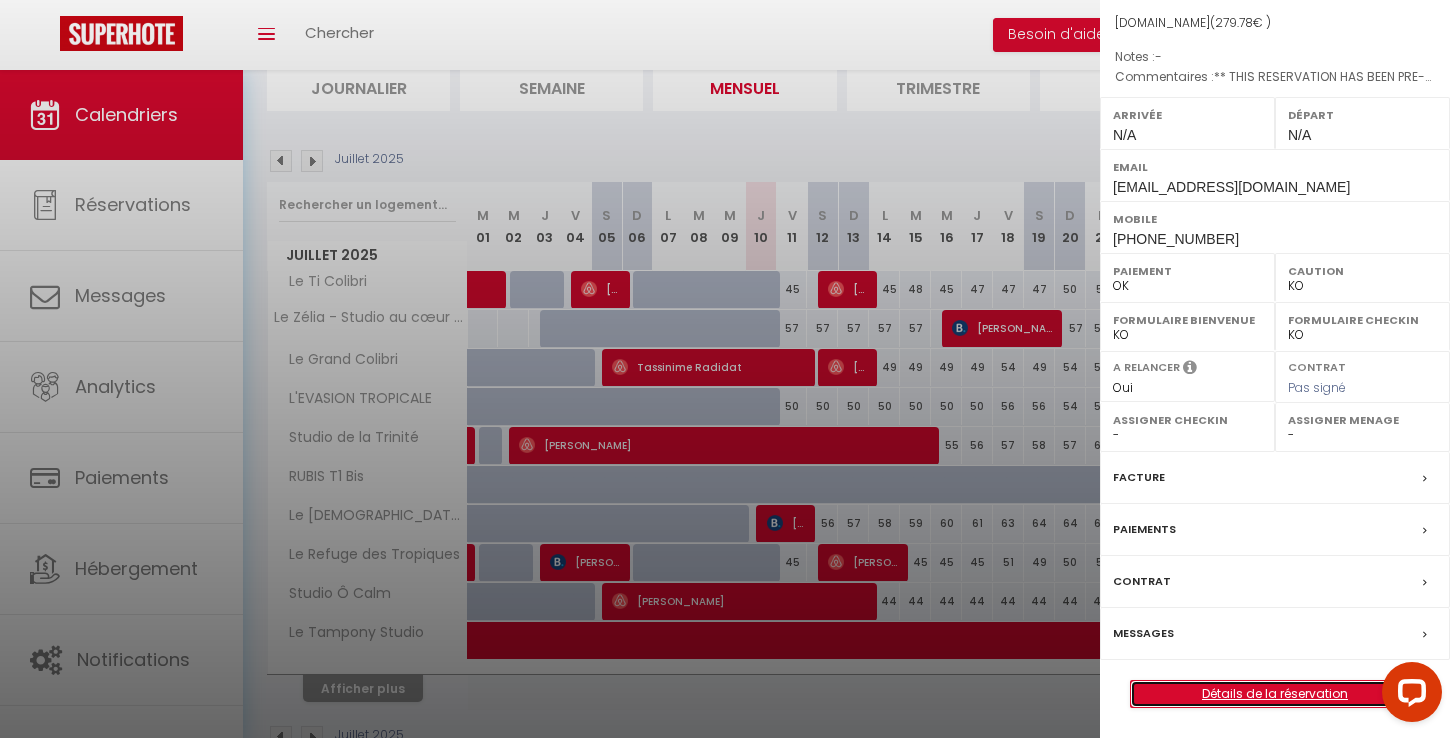 click on "Détails de la réservation" at bounding box center [1275, 694] 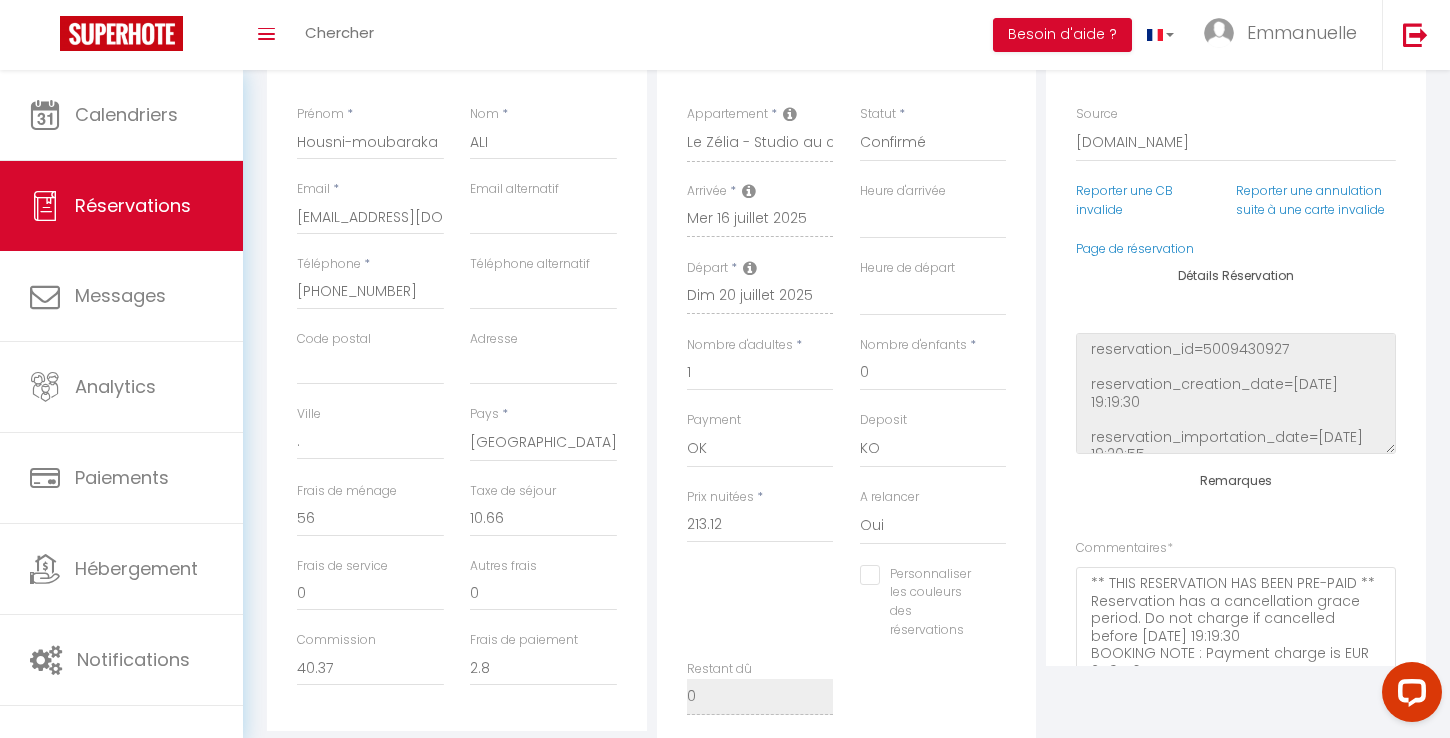 scroll, scrollTop: 0, scrollLeft: 0, axis: both 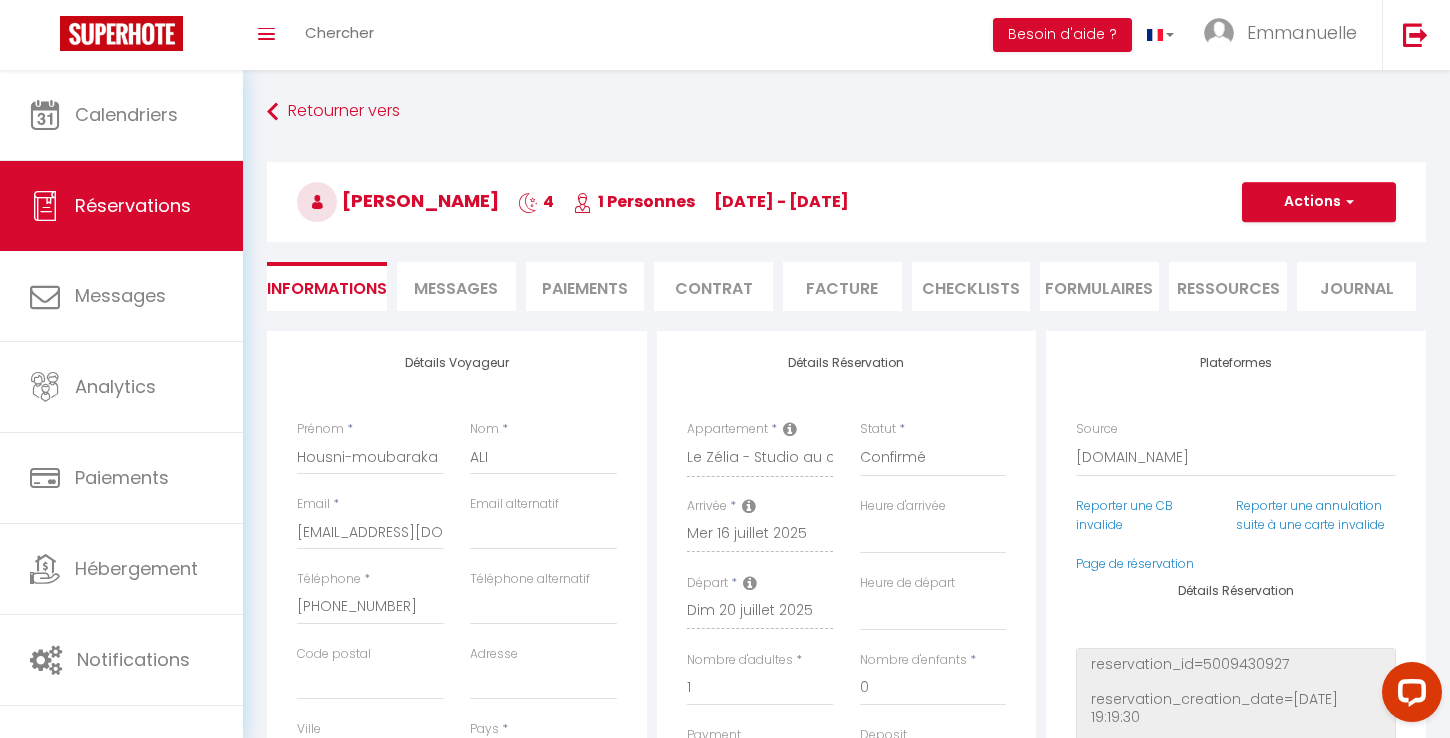 click on "Messages" at bounding box center [456, 288] 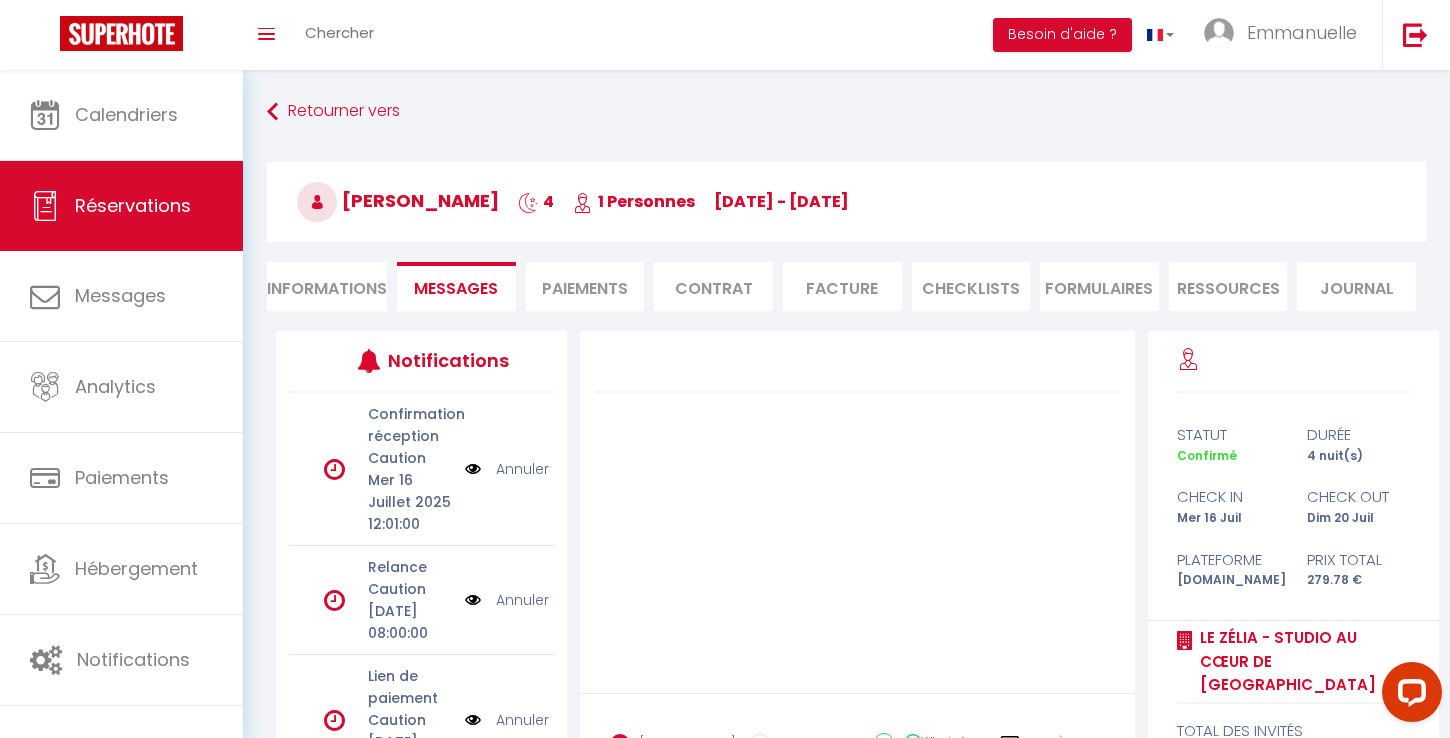 scroll, scrollTop: 75, scrollLeft: 0, axis: vertical 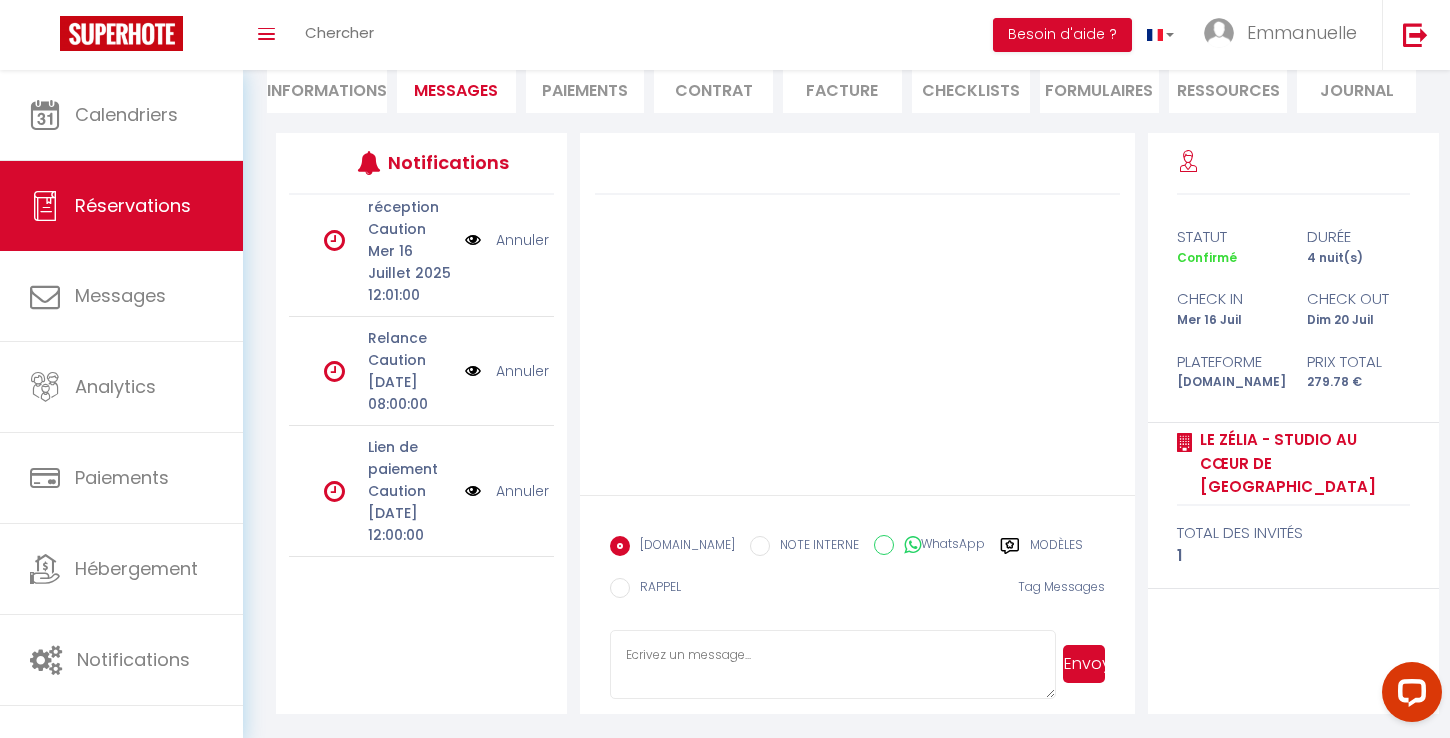 click on "Modèles" at bounding box center (1056, 548) 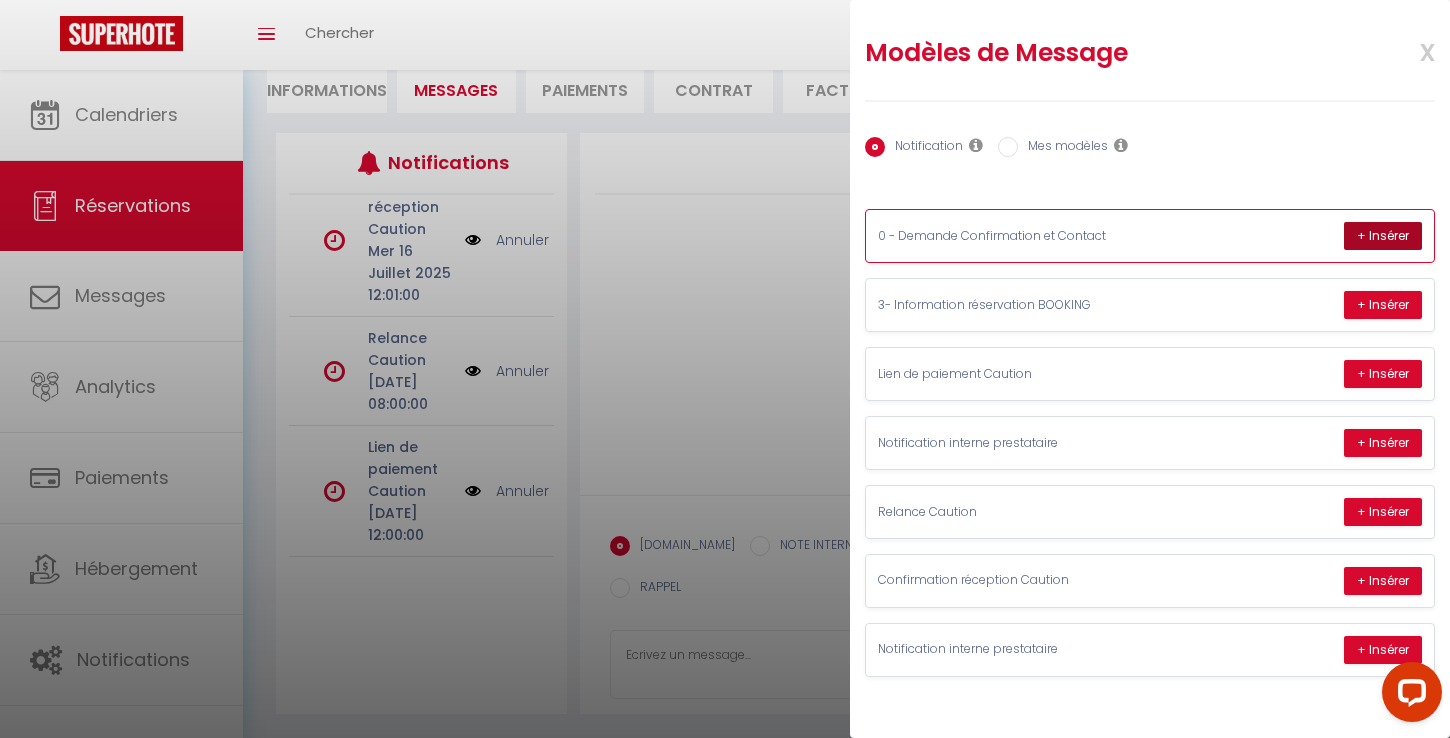 click on "+ Insérer" at bounding box center [1383, 236] 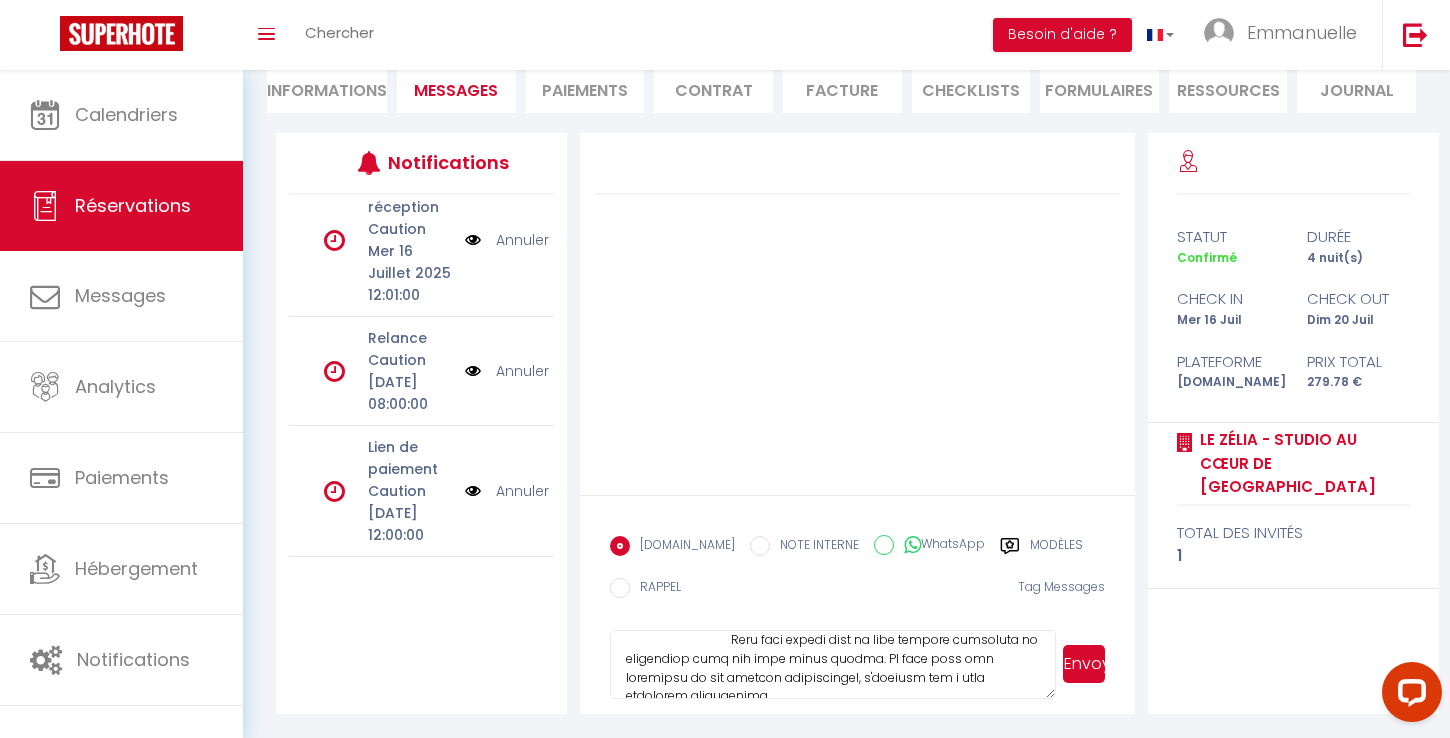 scroll, scrollTop: 272, scrollLeft: 0, axis: vertical 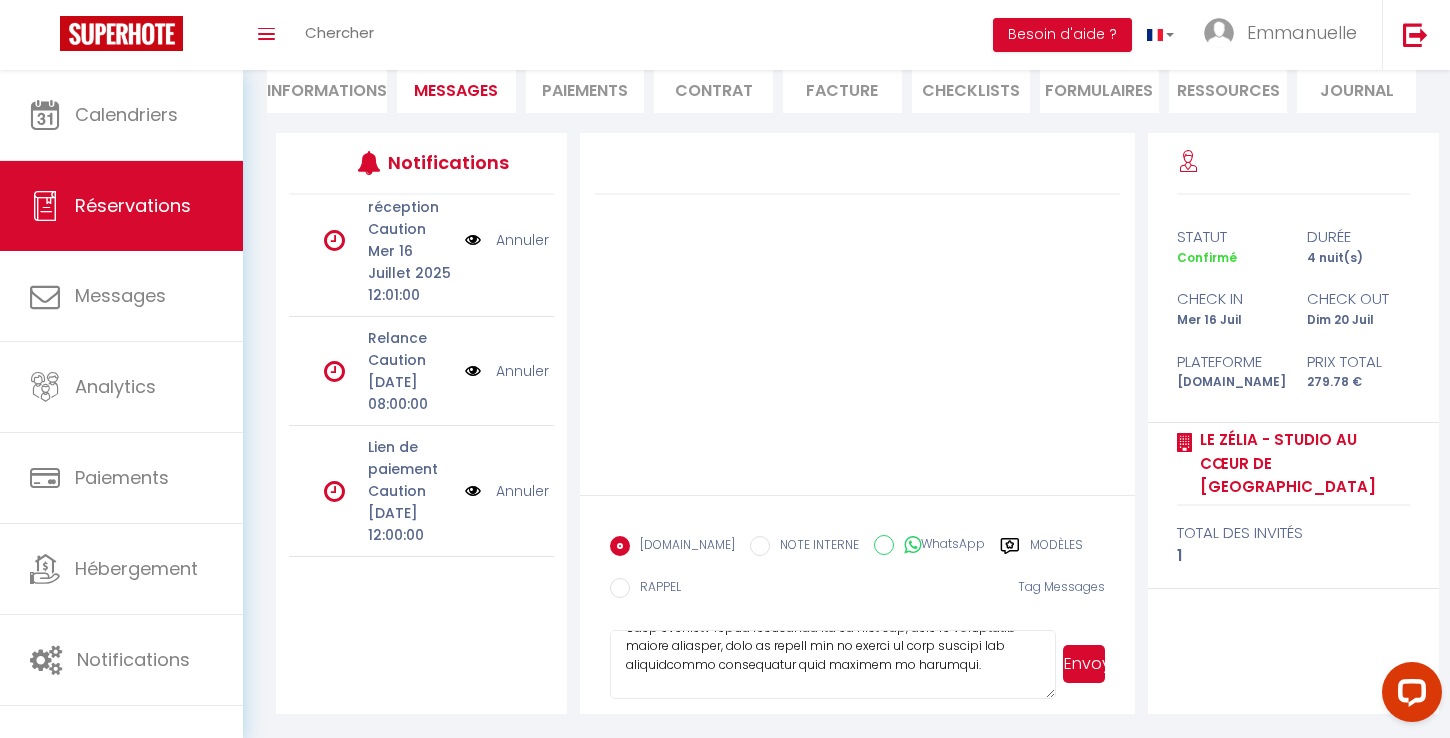 click on "Envoyer" at bounding box center (1084, 664) 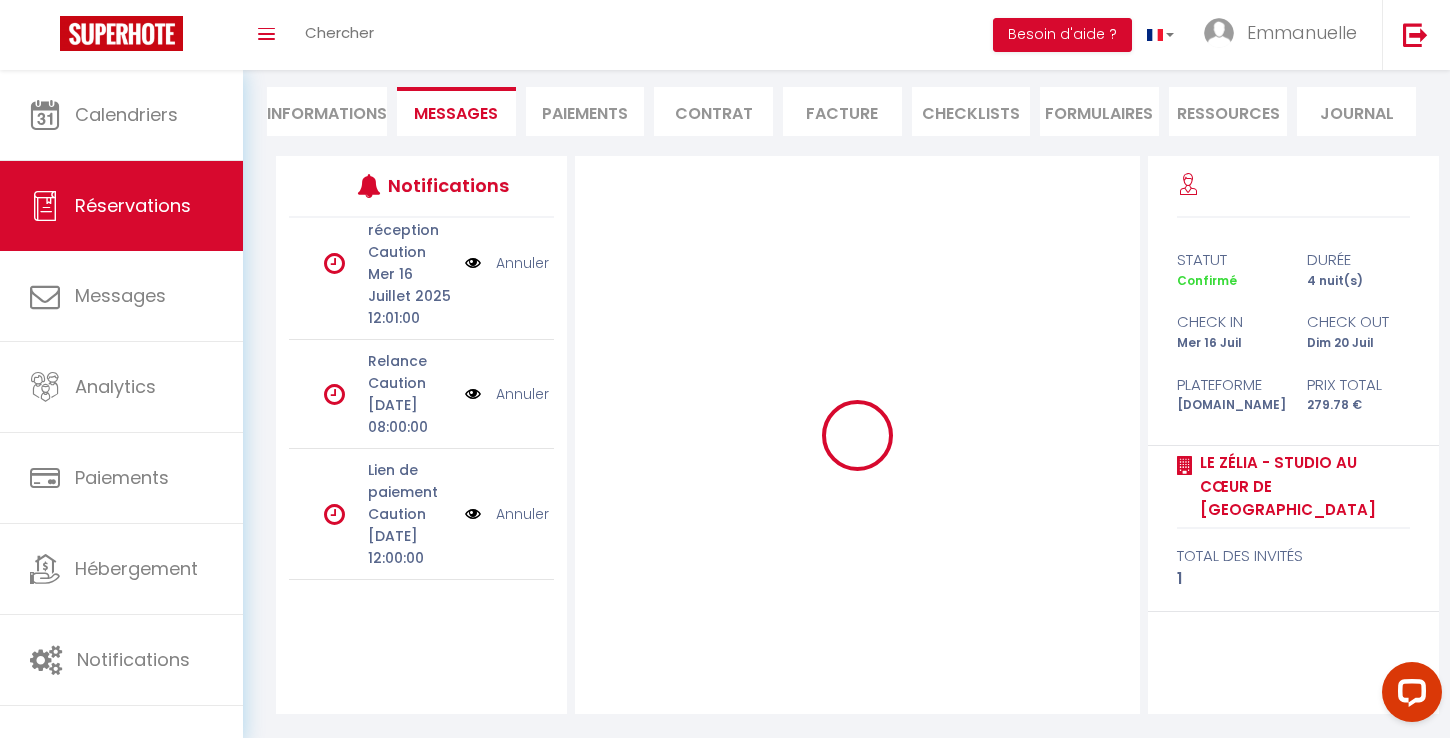 scroll, scrollTop: 175, scrollLeft: 0, axis: vertical 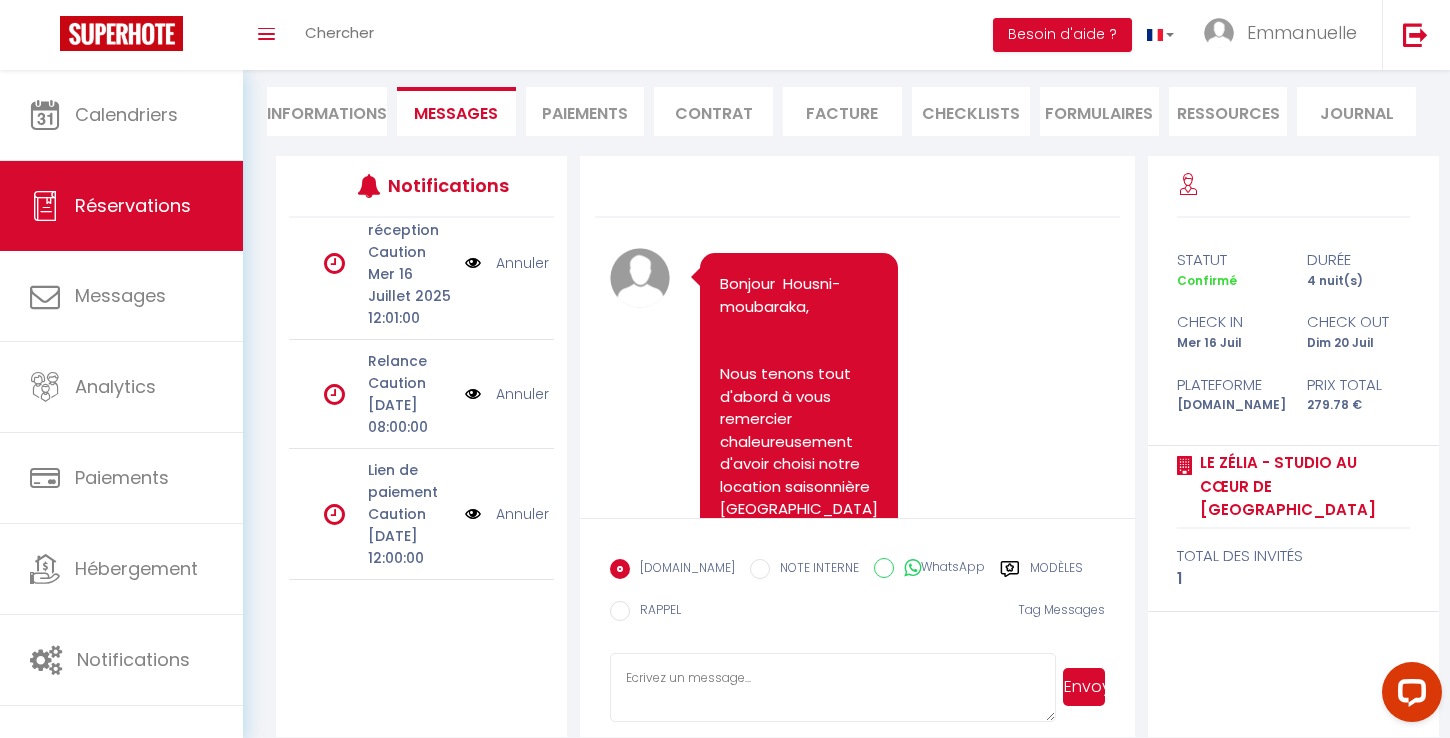 click on "Informations" at bounding box center (327, 111) 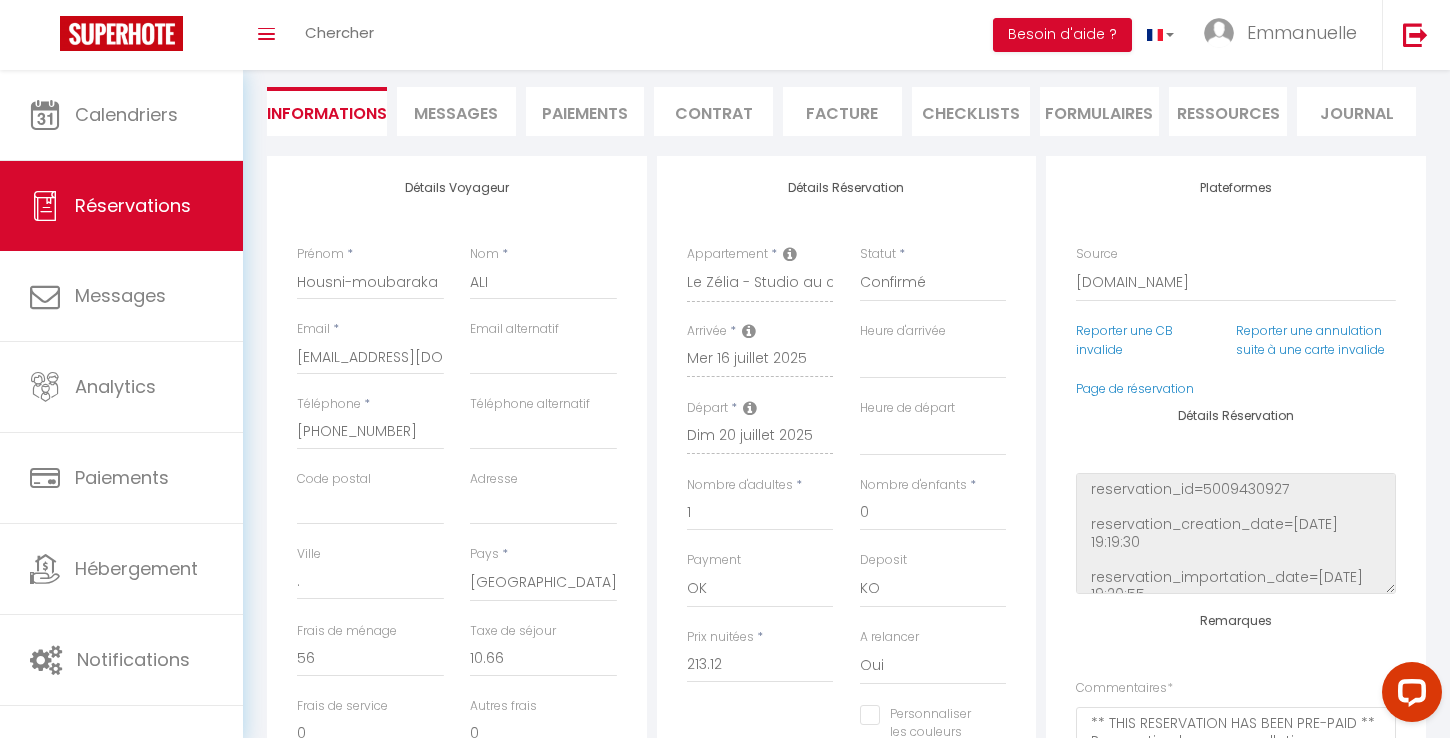 scroll, scrollTop: 177, scrollLeft: 0, axis: vertical 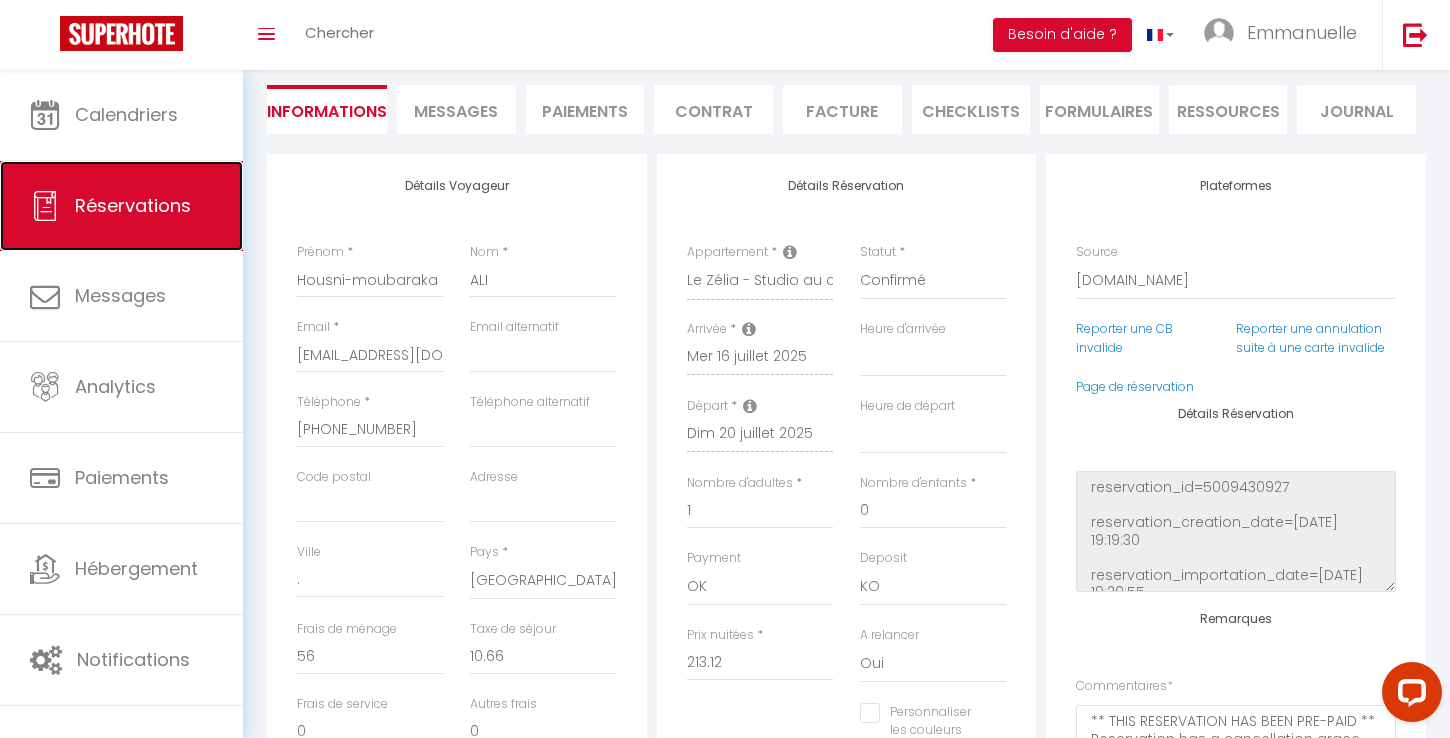 click on "Réservations" at bounding box center (133, 205) 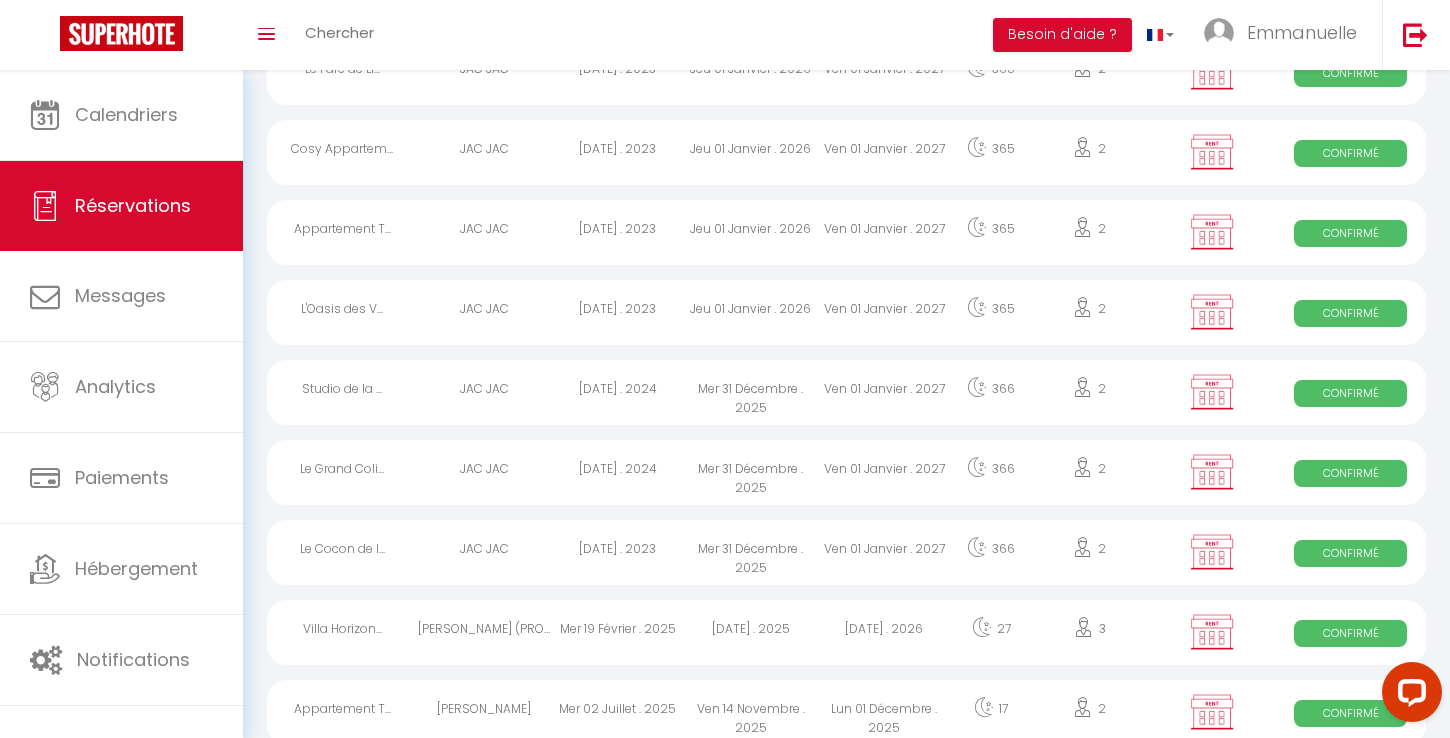 scroll, scrollTop: 1303, scrollLeft: 0, axis: vertical 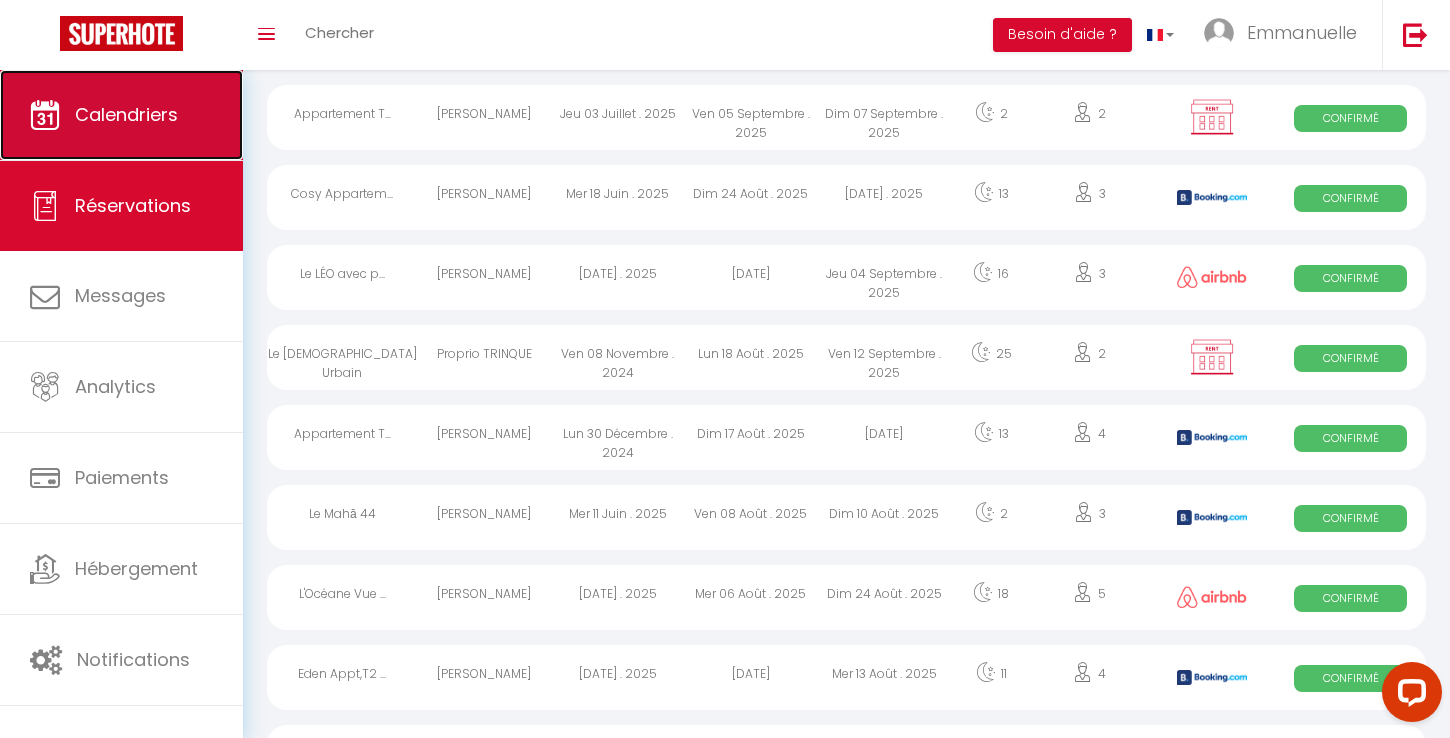 click on "Calendriers" at bounding box center (121, 115) 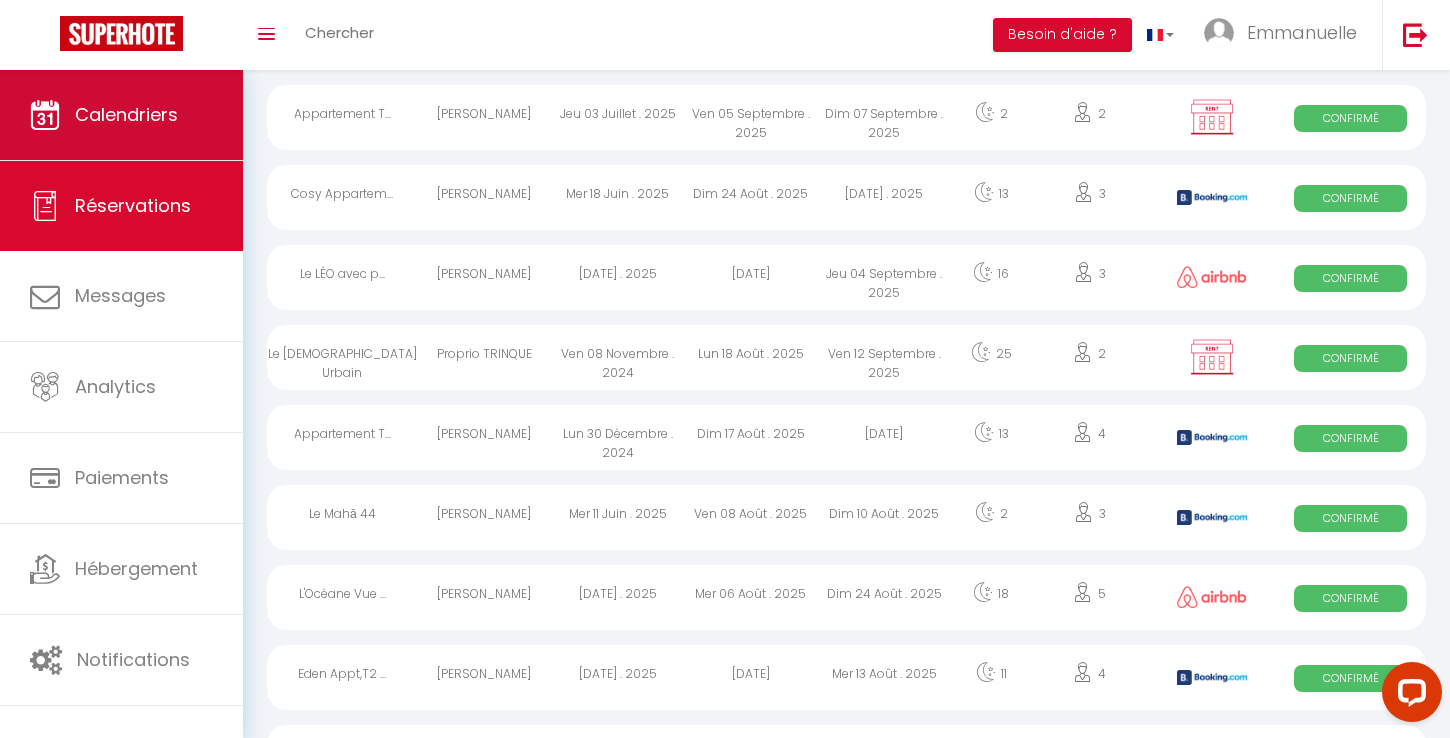 scroll, scrollTop: 0, scrollLeft: 0, axis: both 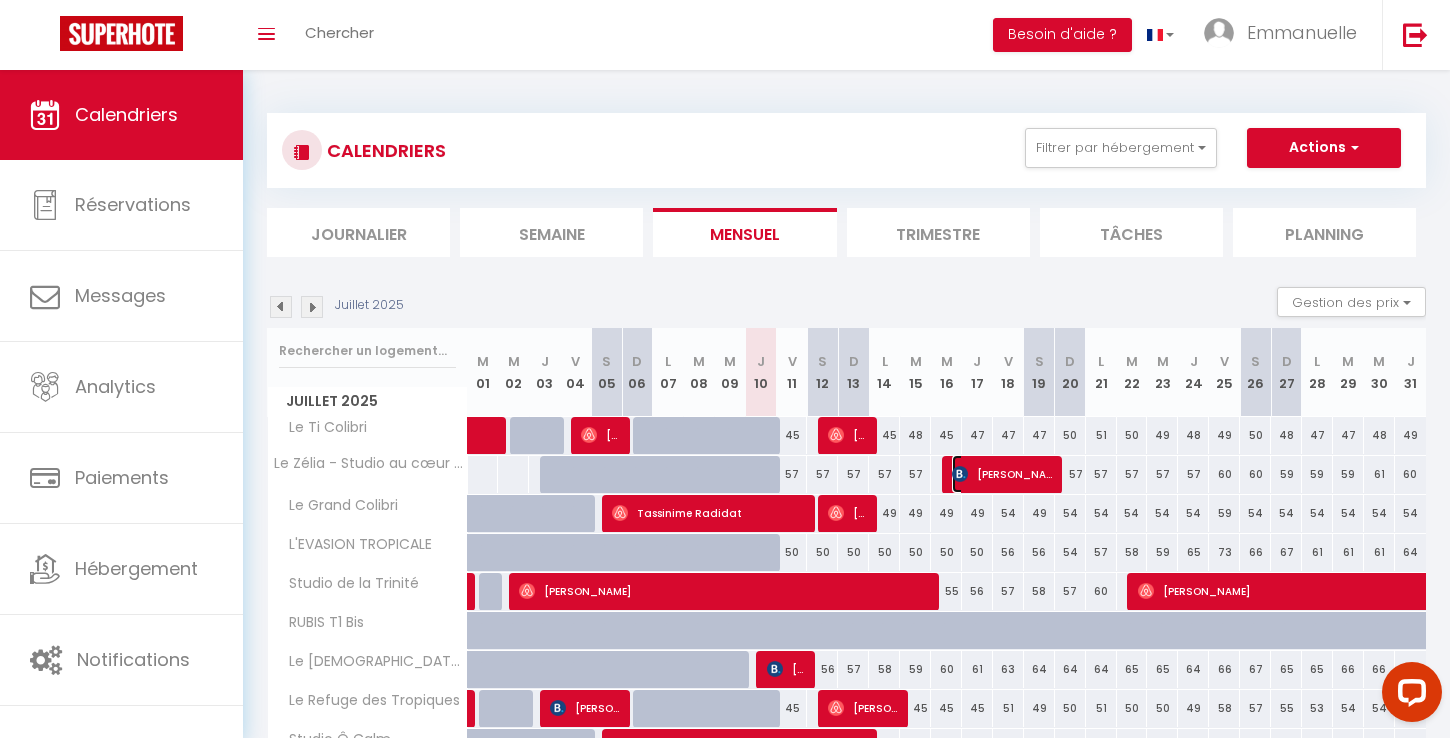 click on "[PERSON_NAME]" at bounding box center (1003, 474) 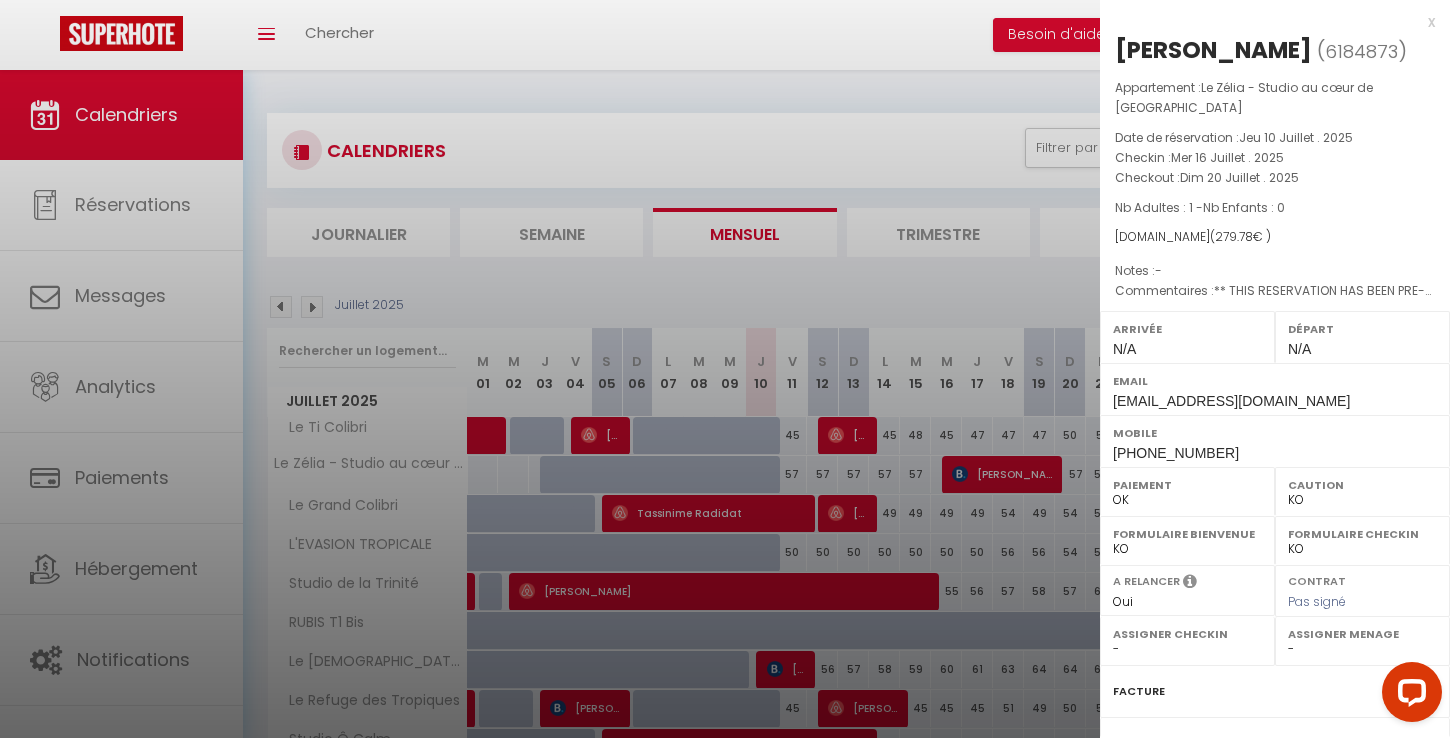 click on "Assigner Menage" at bounding box center [1362, 634] 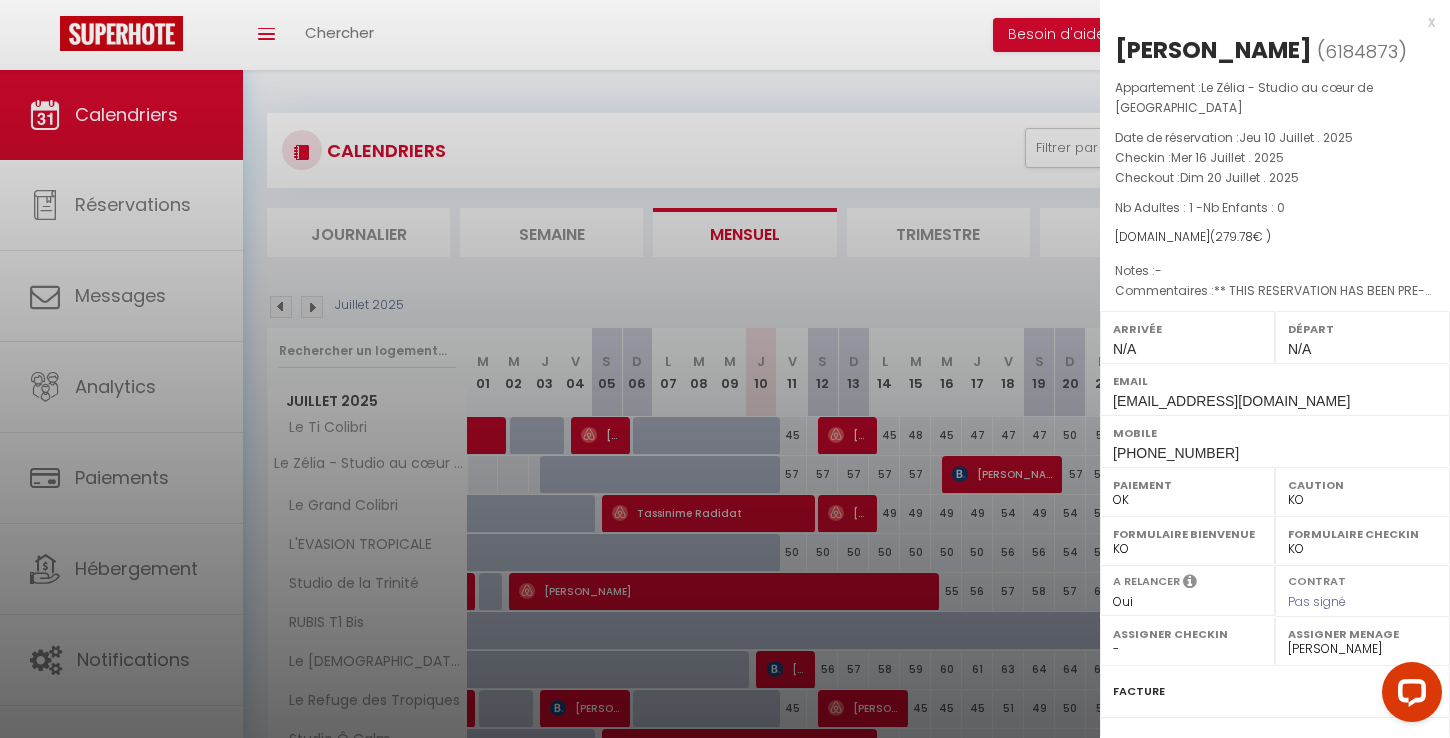 click at bounding box center (725, 369) 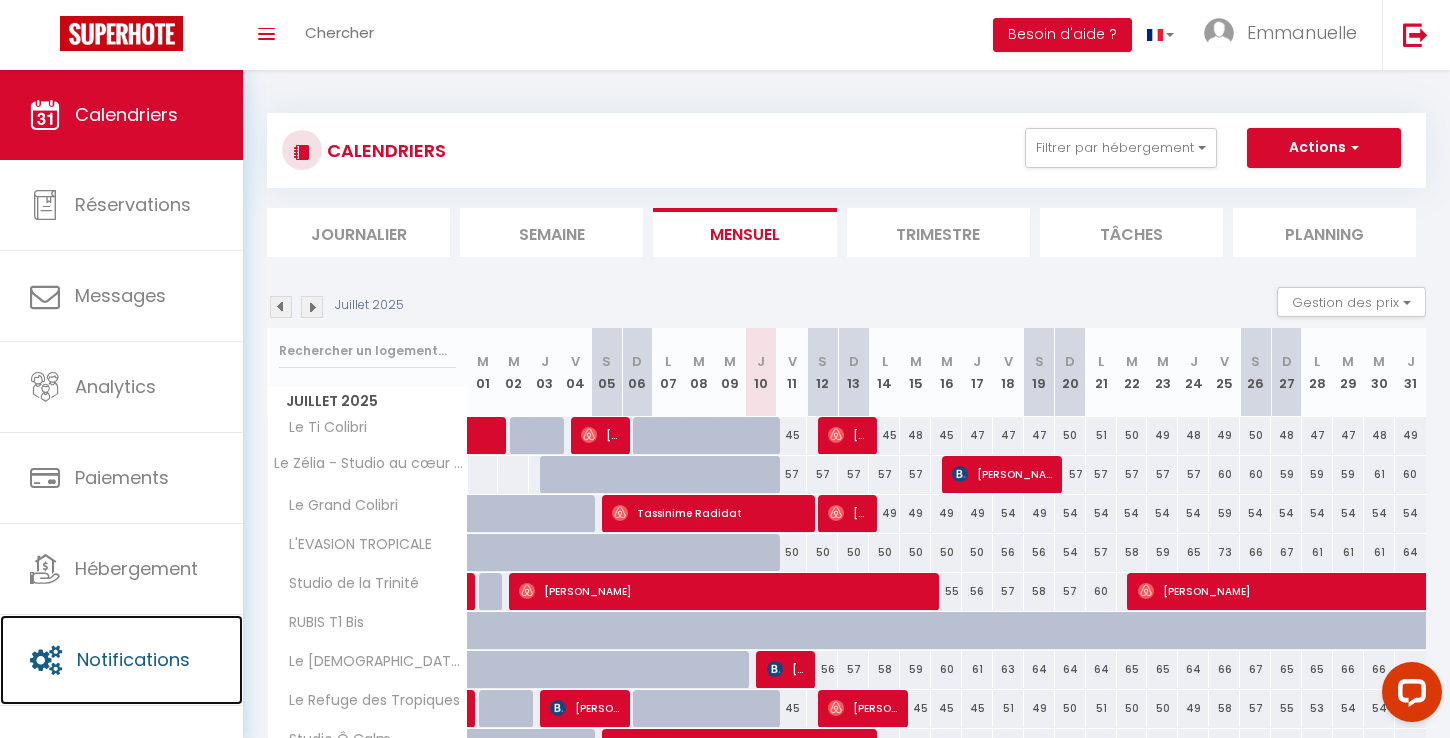 click on "Notifications" at bounding box center [133, 659] 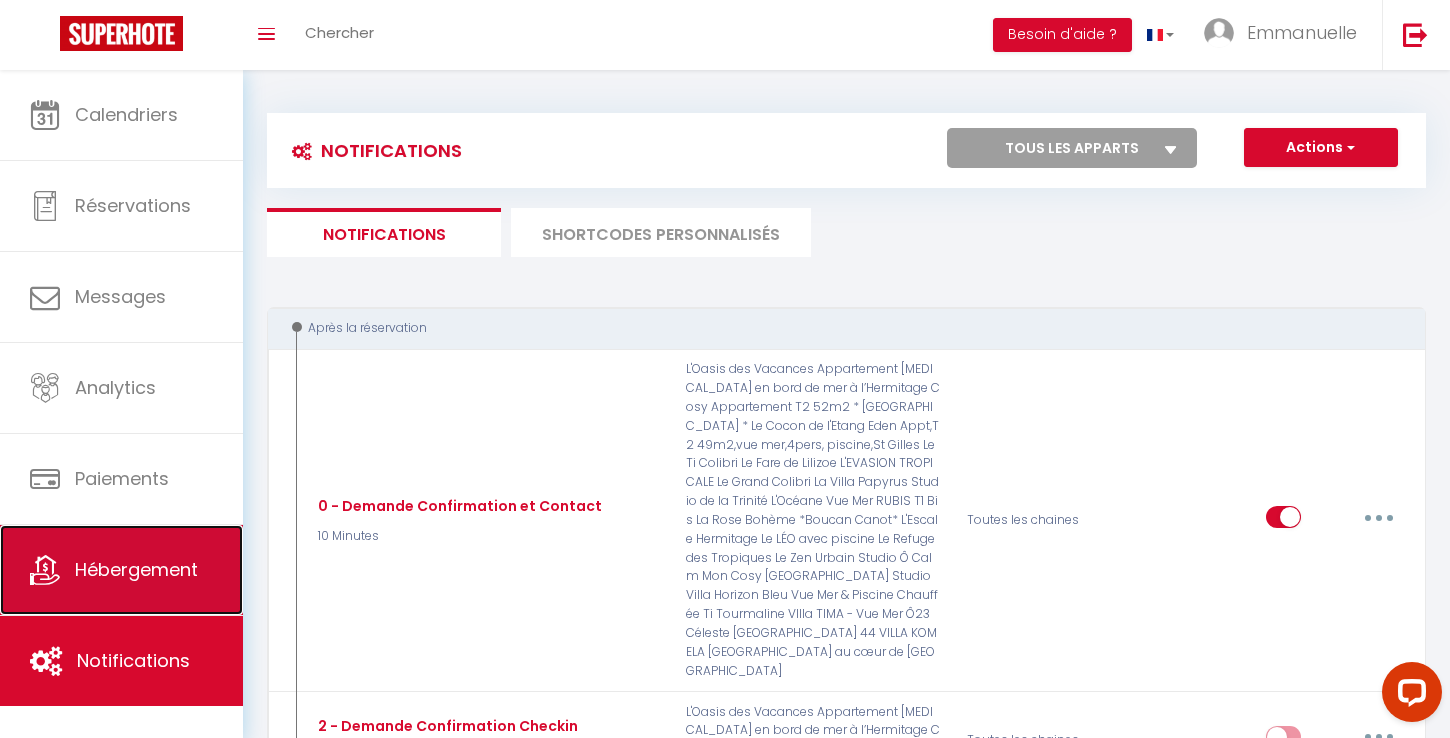 click on "Hébergement" at bounding box center [136, 569] 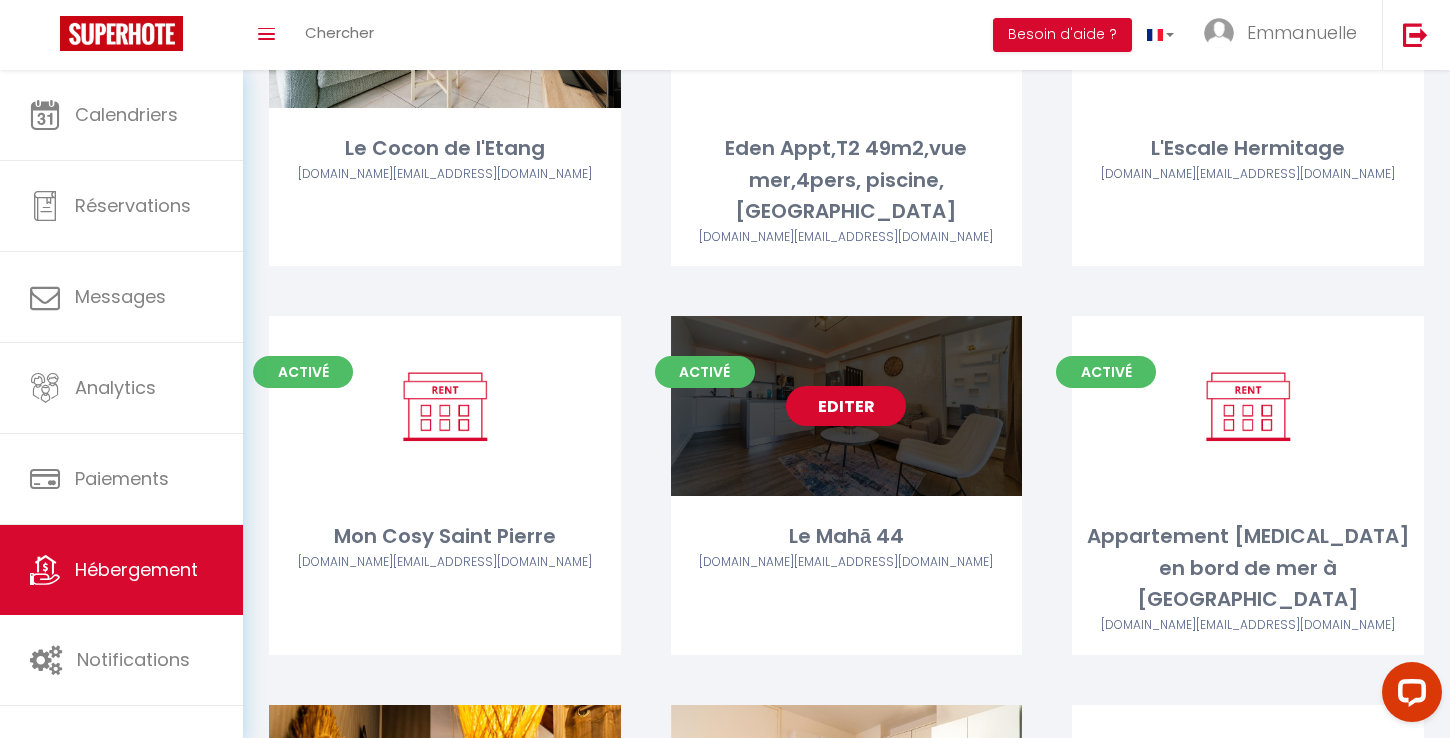 scroll, scrollTop: 1620, scrollLeft: 0, axis: vertical 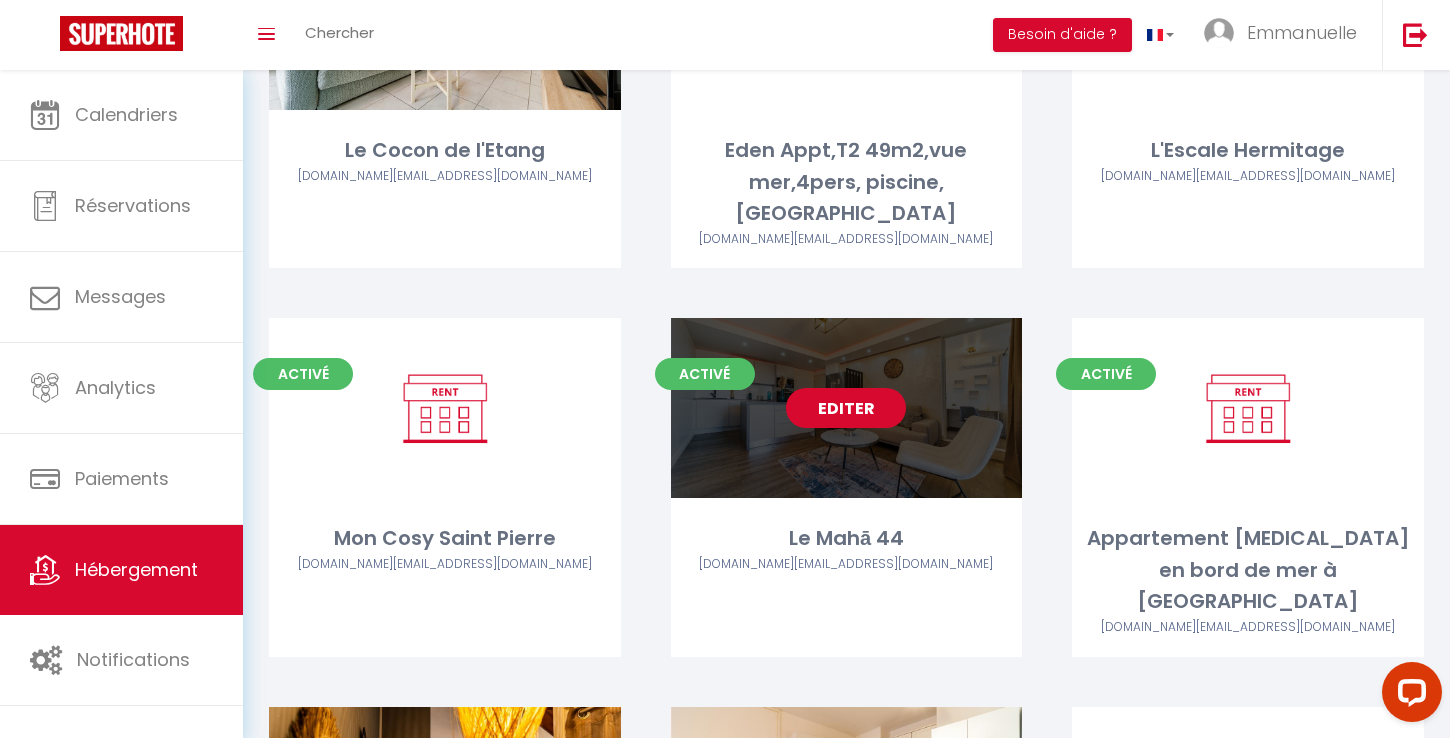 click on "Editer" at bounding box center [846, 408] 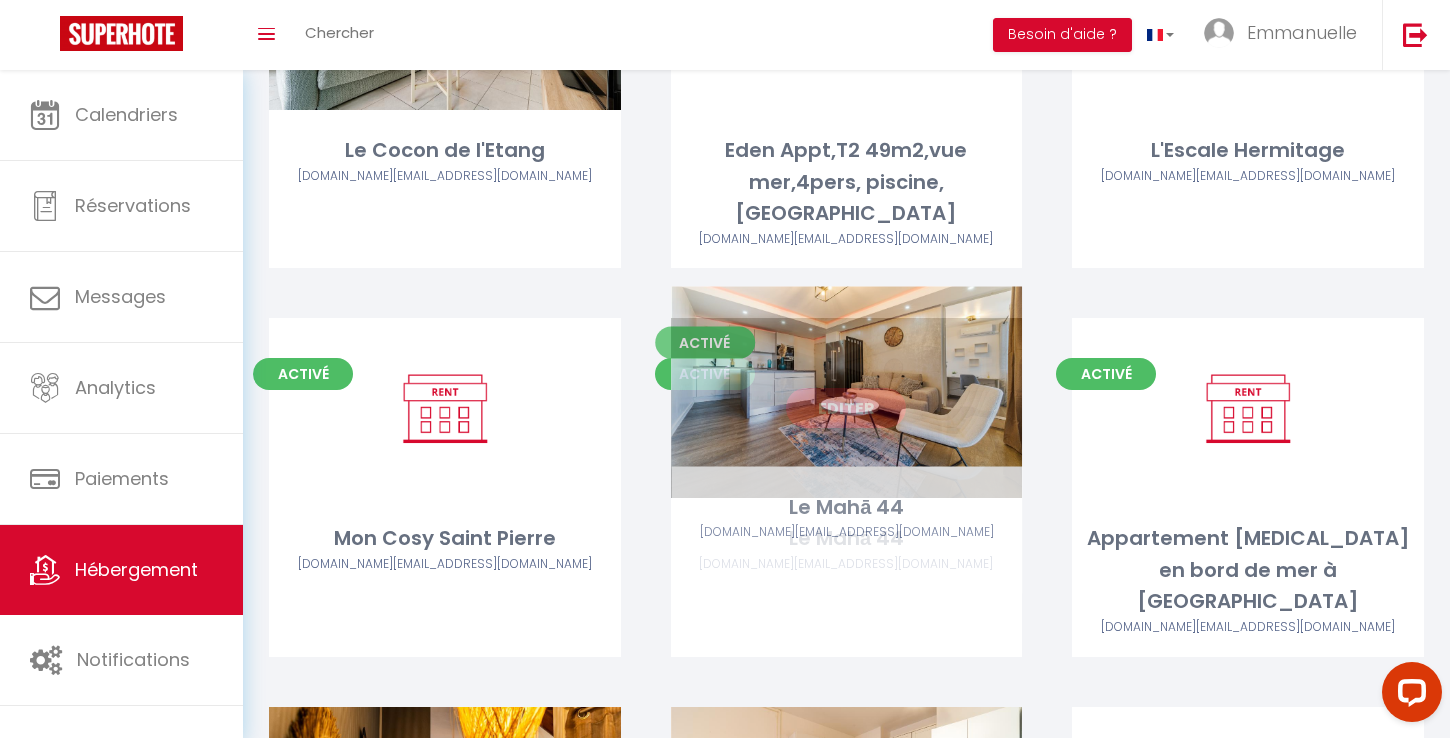 click on "Editer" at bounding box center (846, 408) 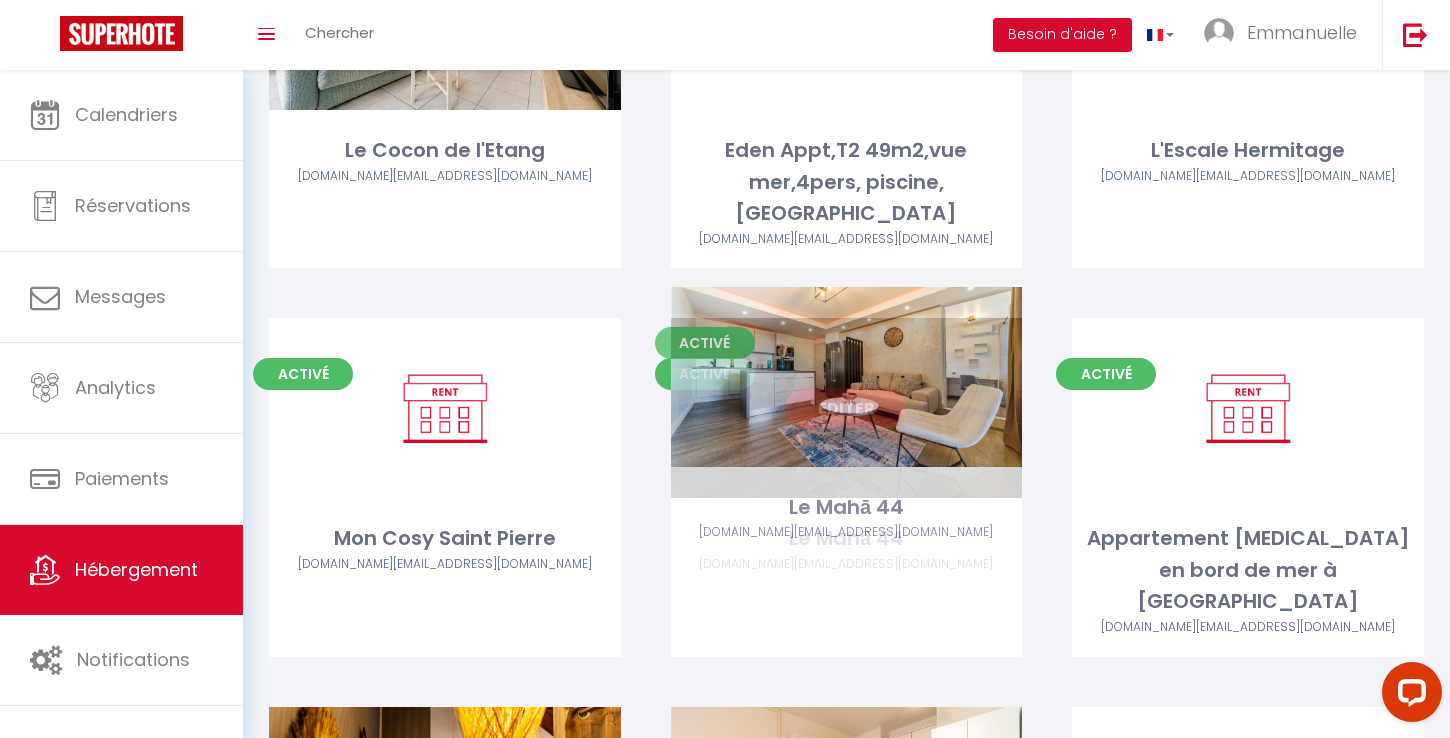 click on "Editer" at bounding box center [846, 408] 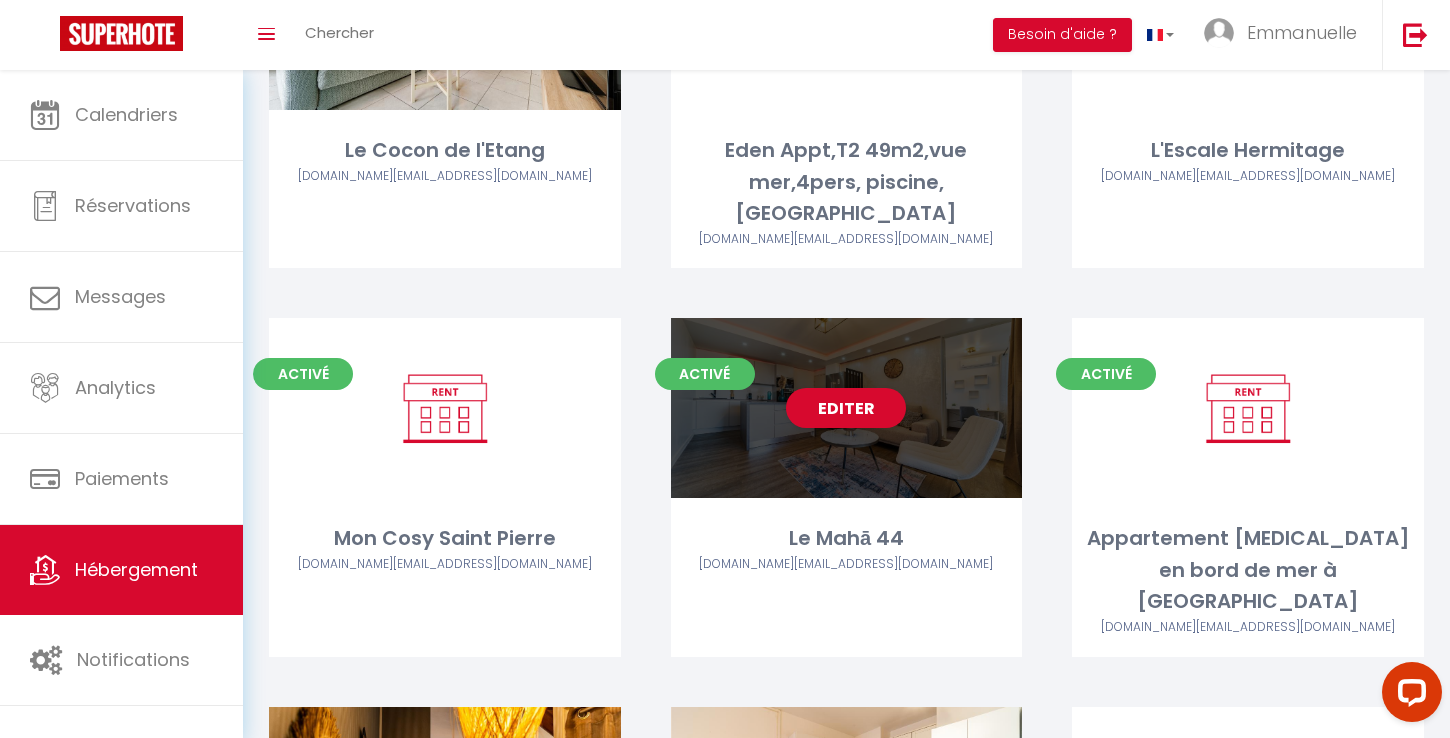 click on "Editer" at bounding box center [847, 408] 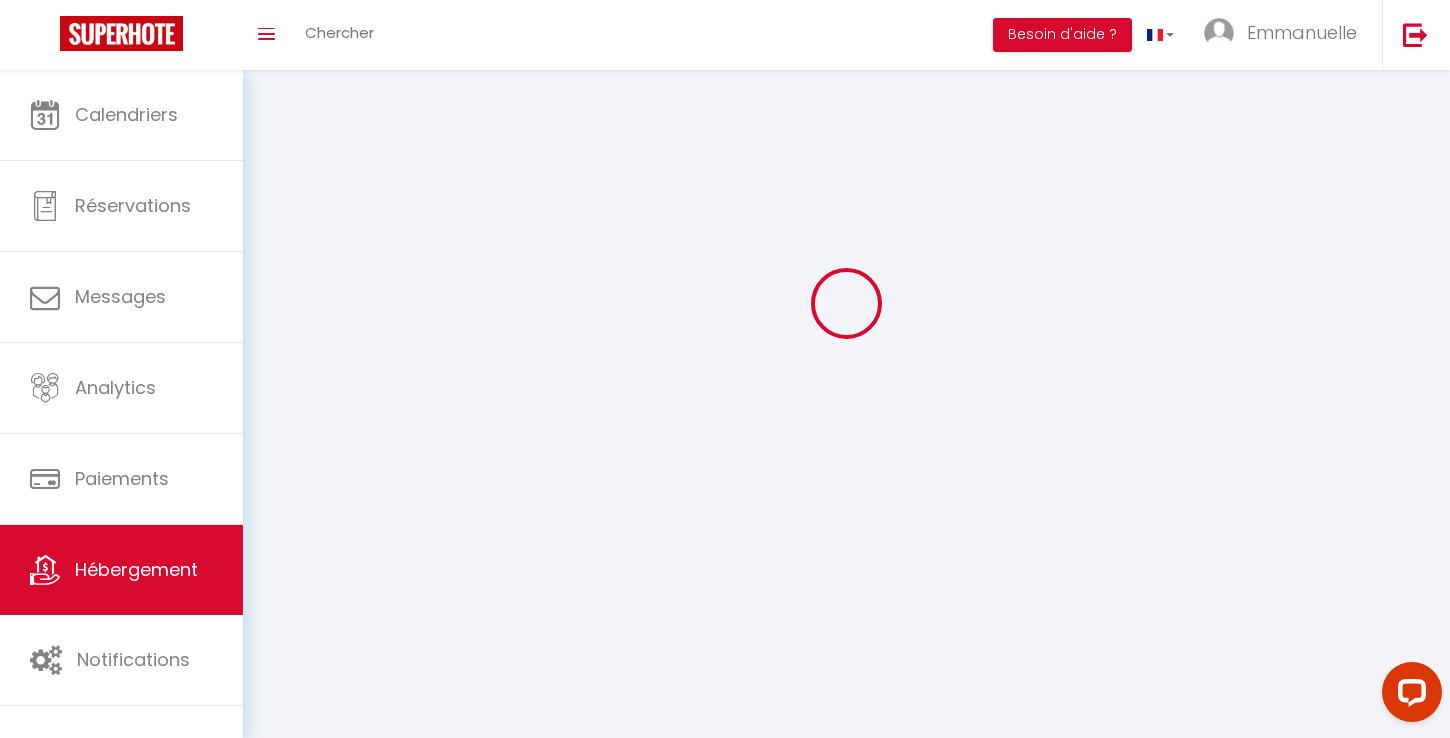 scroll, scrollTop: 0, scrollLeft: 0, axis: both 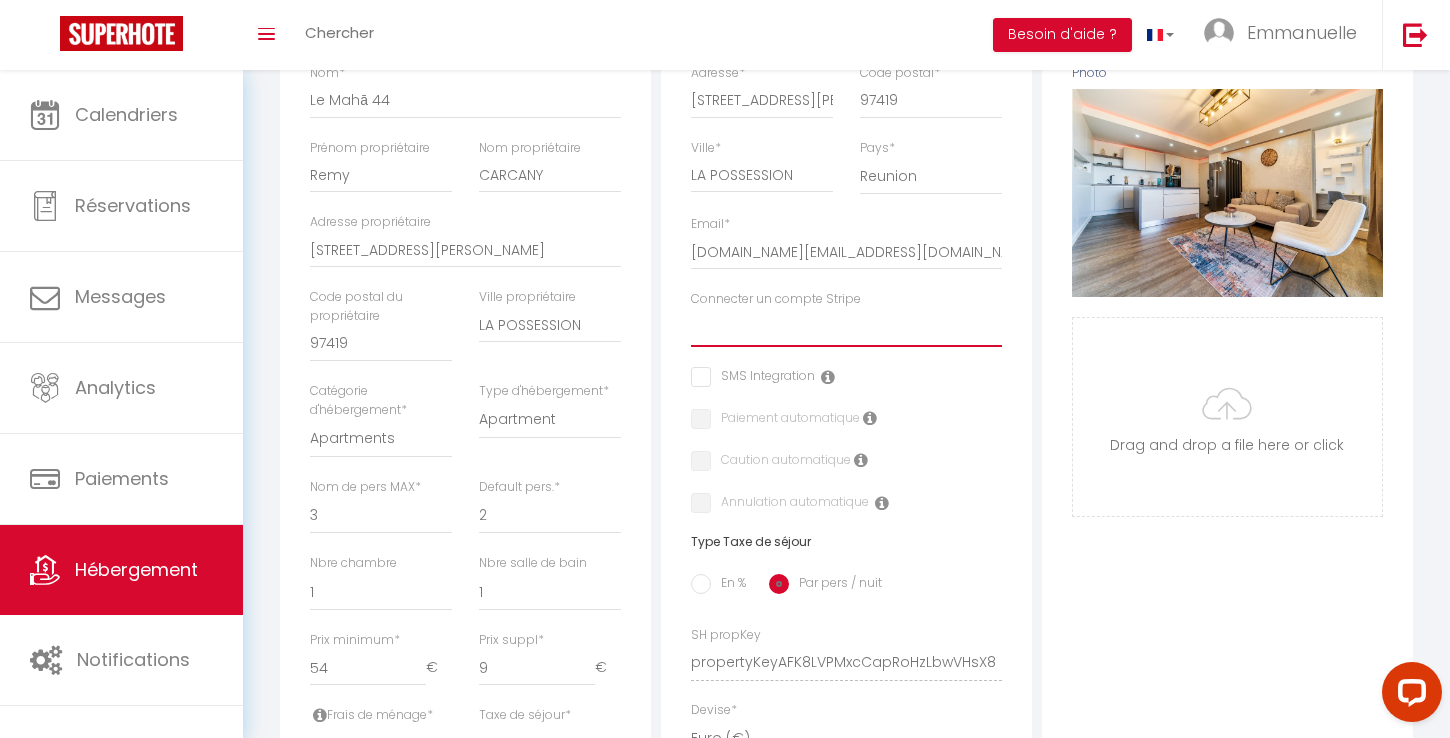 click on "Cosy Holidays
COSY APPARTEMENT T2 52M2 * [GEOGRAPHIC_DATA]
[GEOGRAPHIC_DATA] avec [PERSON_NAME] et Terrain Tennis
Appartement [MEDICAL_DATA] en bord de mer à l’[GEOGRAPHIC_DATA]
Le Cocon de l'Etang
Eden
Le Ti Colibri
L'EVASION TROPICALE
Le Fare Lilizoe
[GEOGRAPHIC_DATA]
Le [GEOGRAPHIC_DATA]" at bounding box center (846, 328) 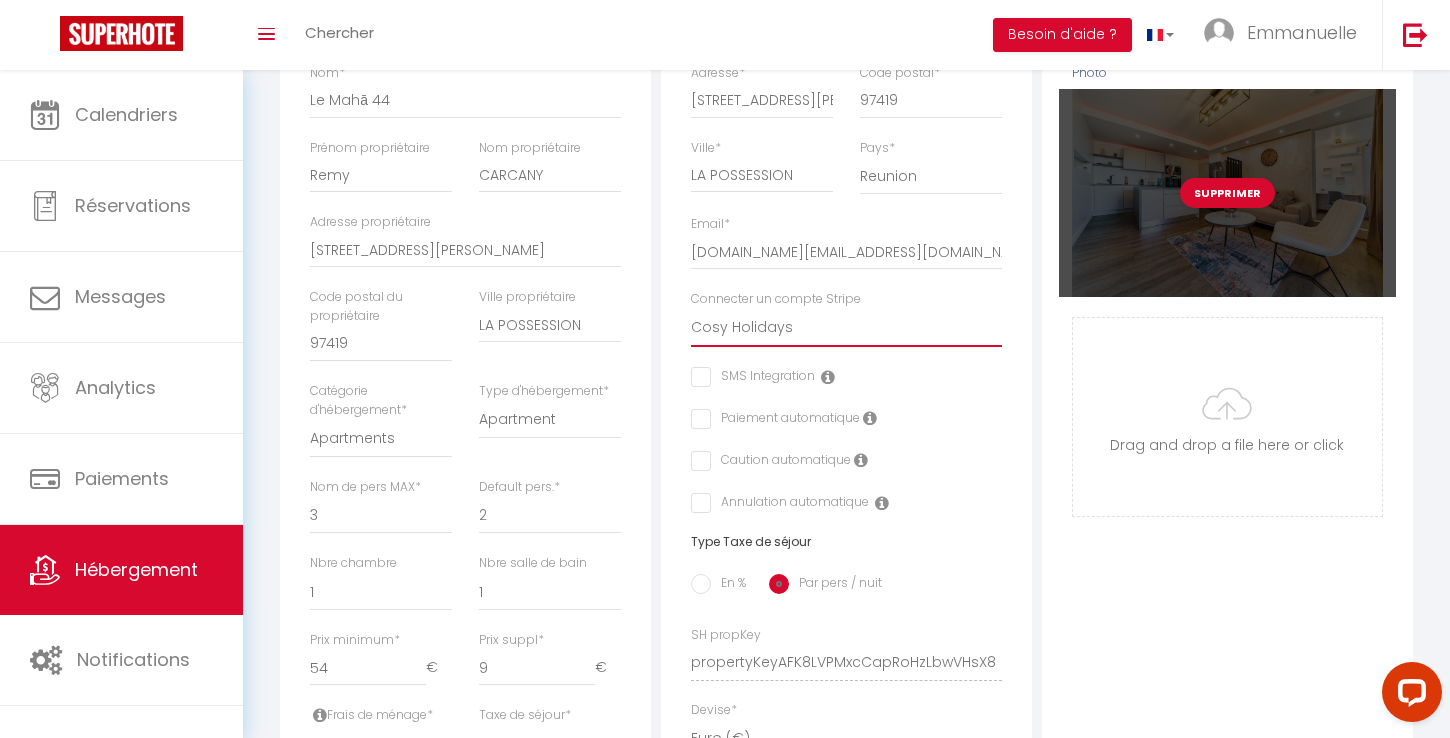scroll, scrollTop: 0, scrollLeft: 0, axis: both 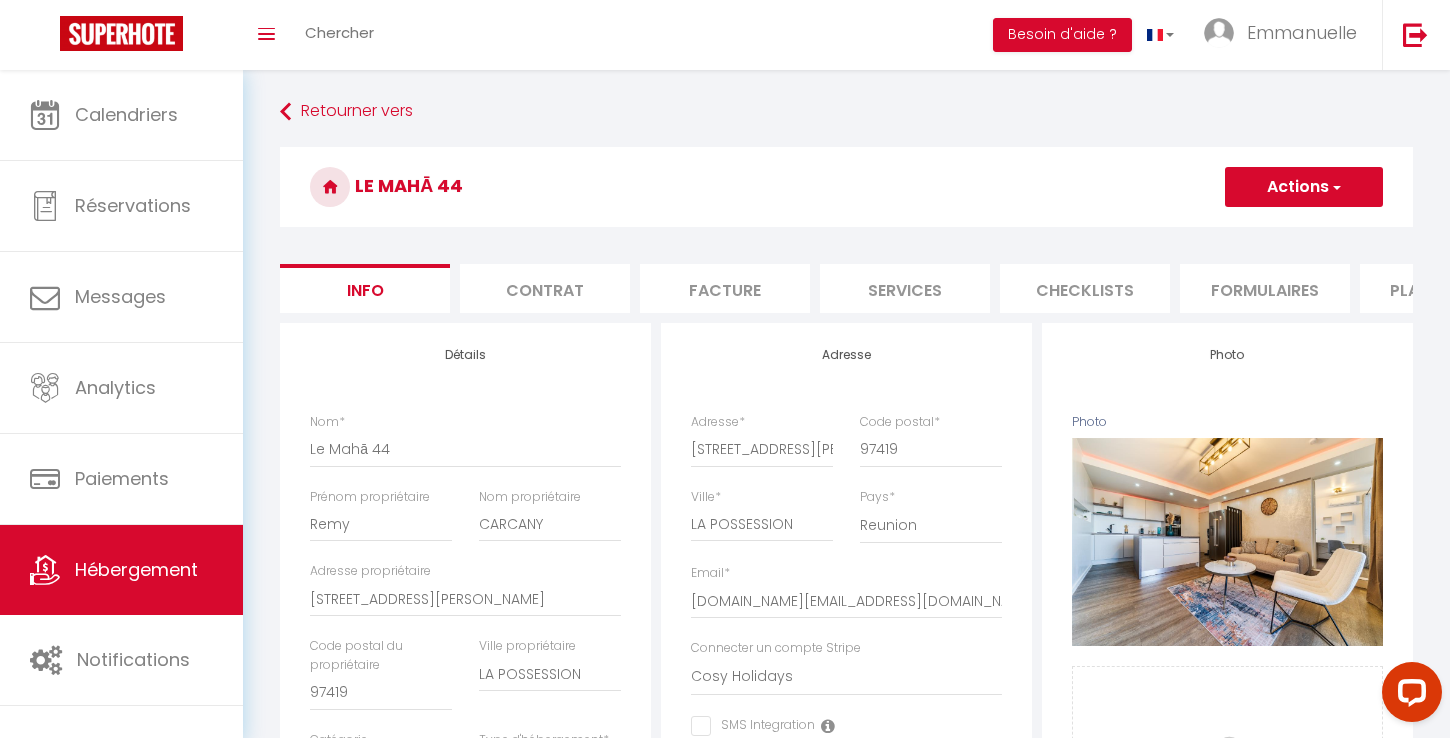 click on "Actions" at bounding box center (1304, 187) 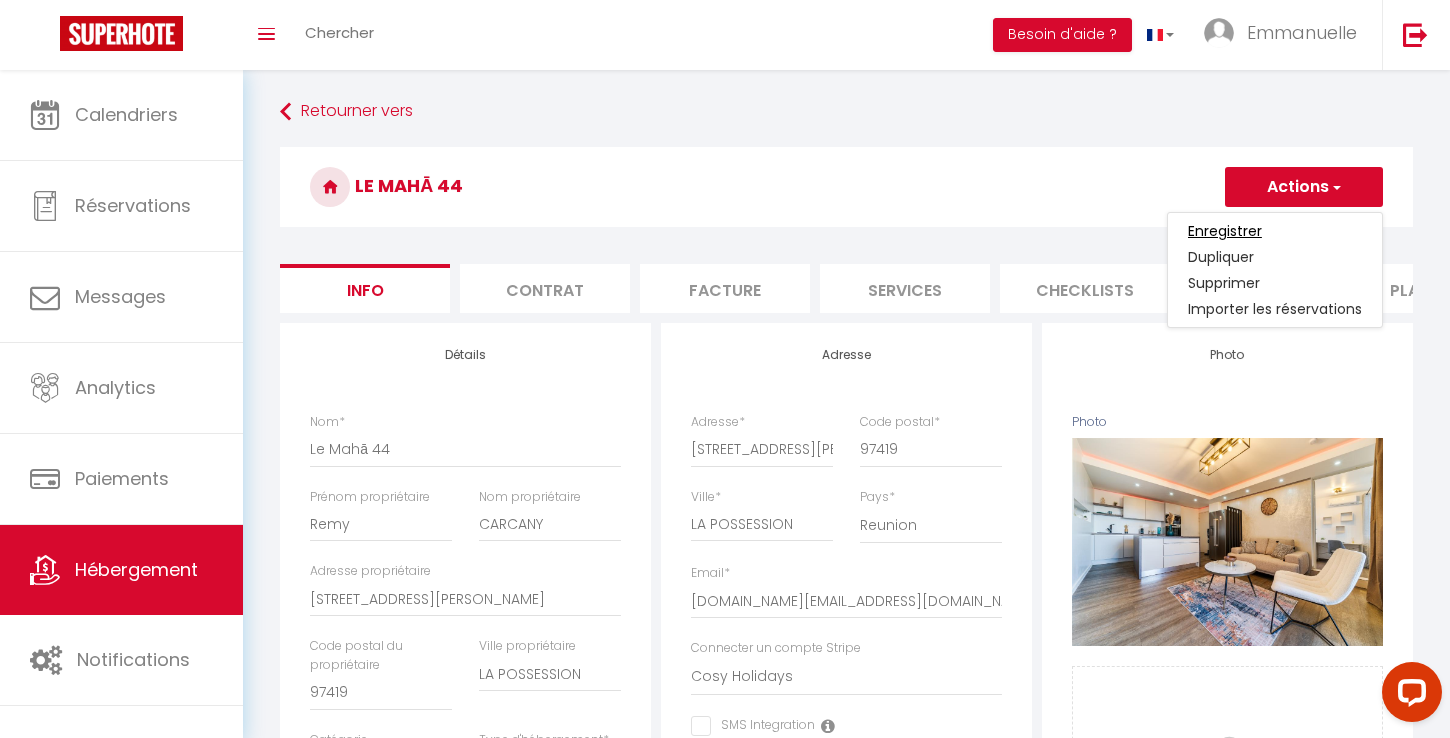 click on "Enregistrer" at bounding box center [1225, 231] 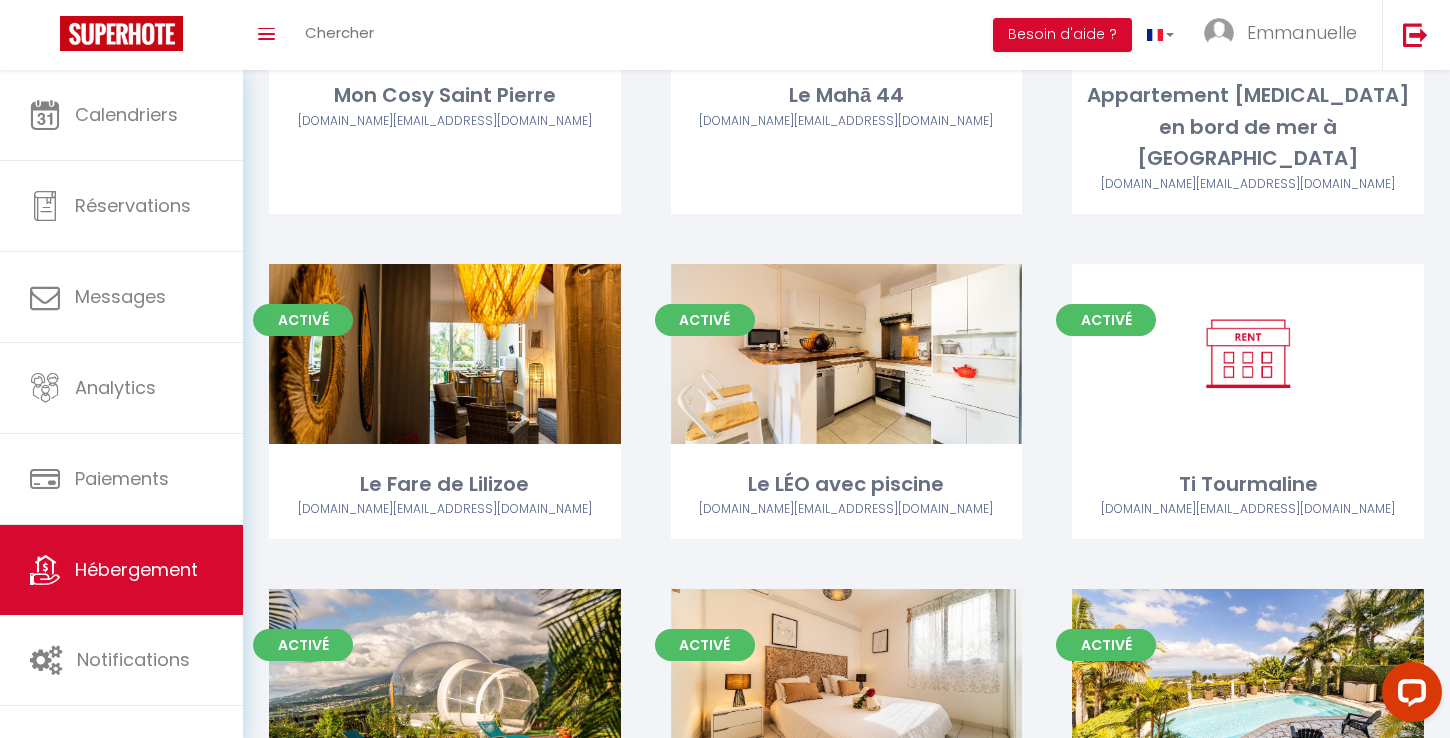 scroll, scrollTop: 2065, scrollLeft: 0, axis: vertical 